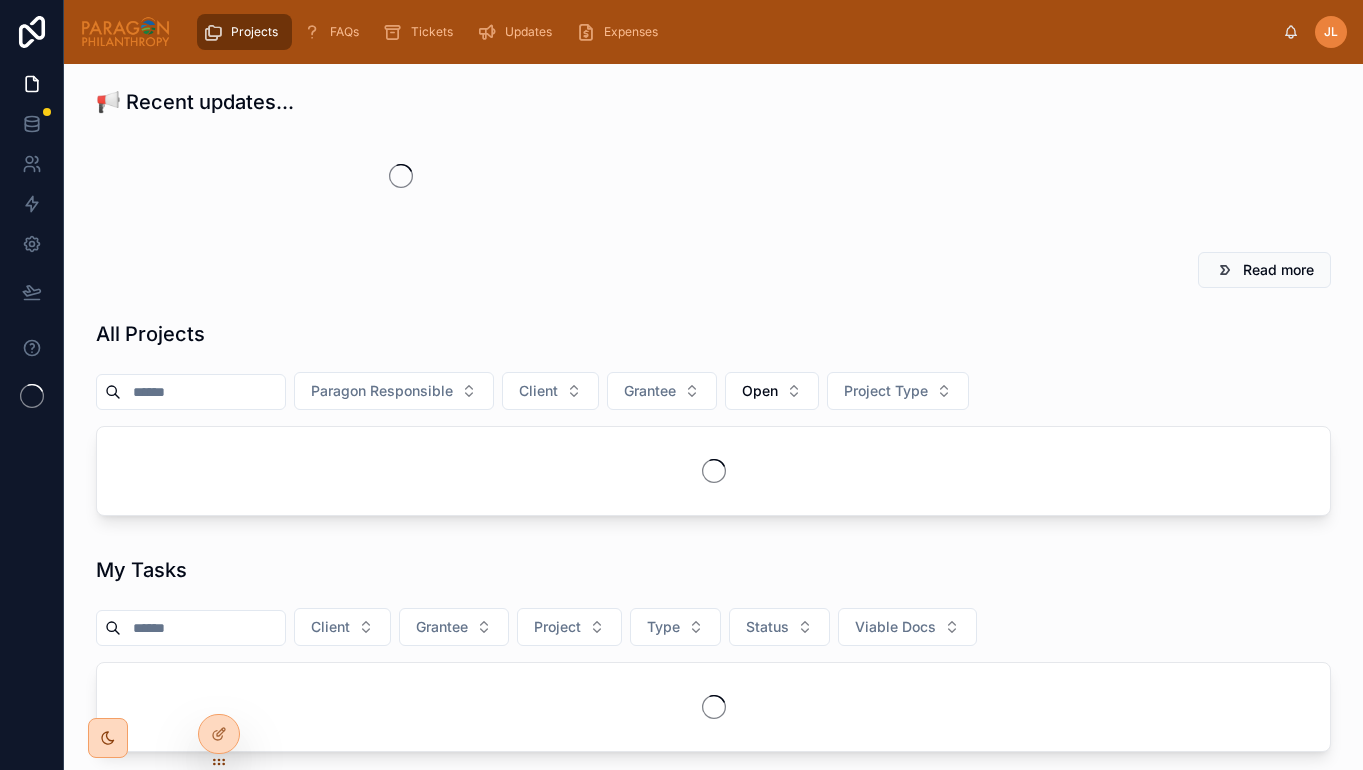 scroll, scrollTop: 0, scrollLeft: 0, axis: both 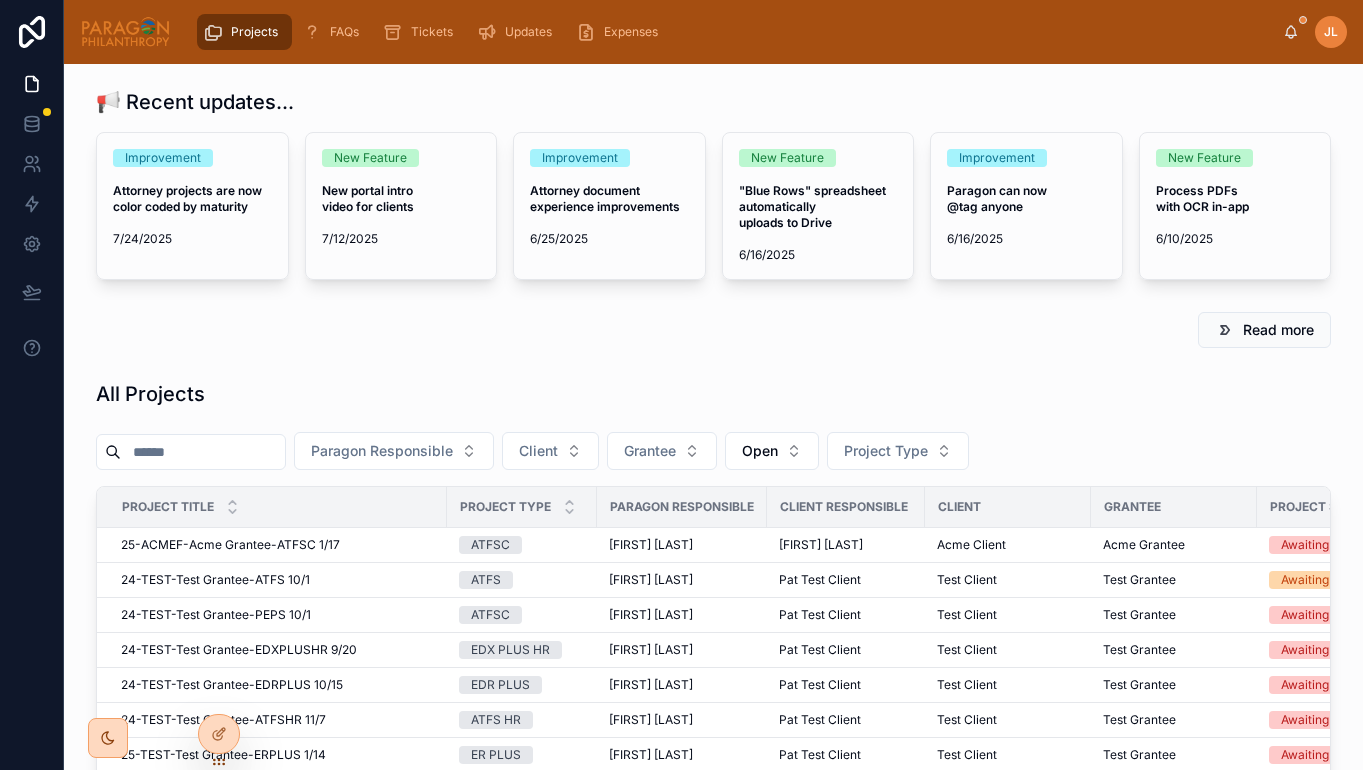 click on "📢 Recent updates... Improvement Attorney projects are now color coded by maturity 7/24/2025 New Feature New portal intro video for clients 7/12/2025 Improvement Attorney document experience improvements 6/25/2025 New Feature "Blue Rows" spreadsheet automatically uploads to Drive 6/16/2025 Improvement Paragon can now @tag anyone 6/16/2025 New Feature Process PDFs with OCR in-app 6/10/2025" at bounding box center [713, 184] 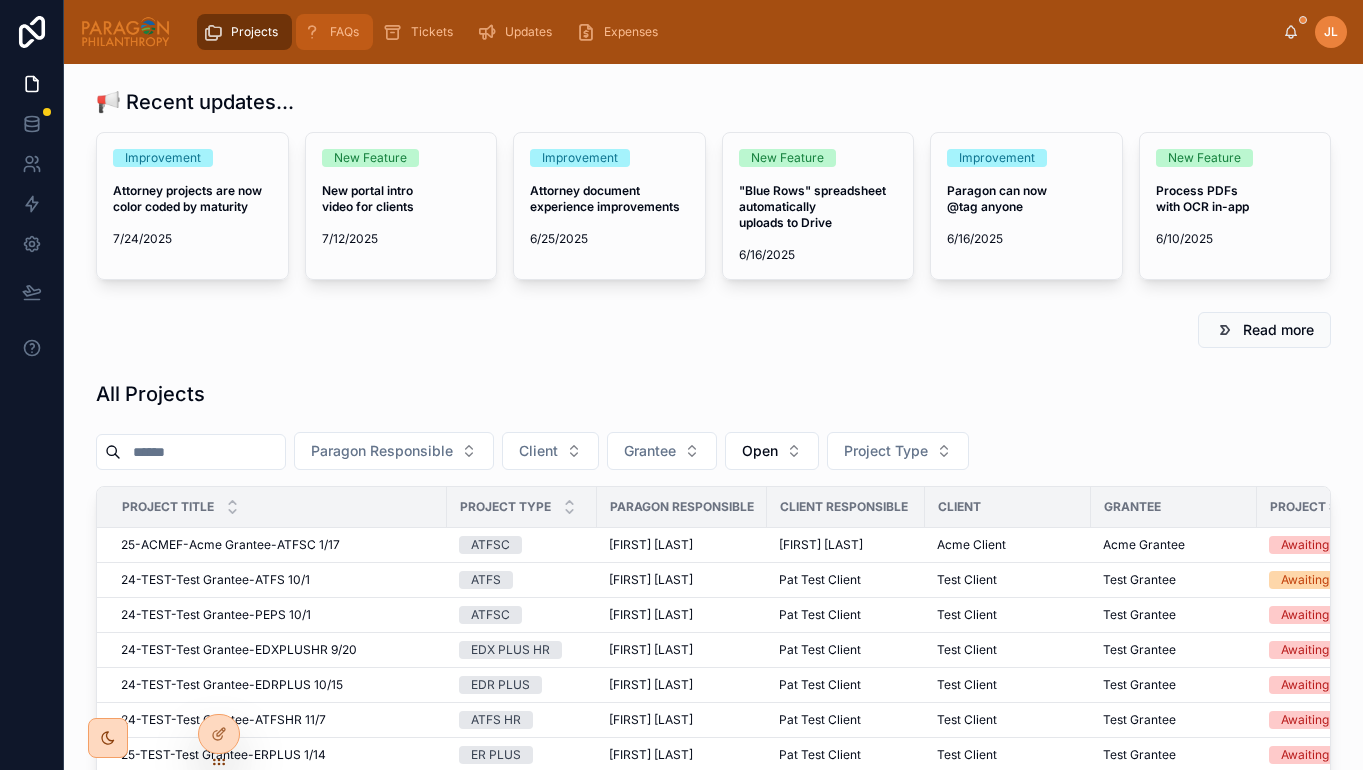 click on "FAQs" at bounding box center (334, 32) 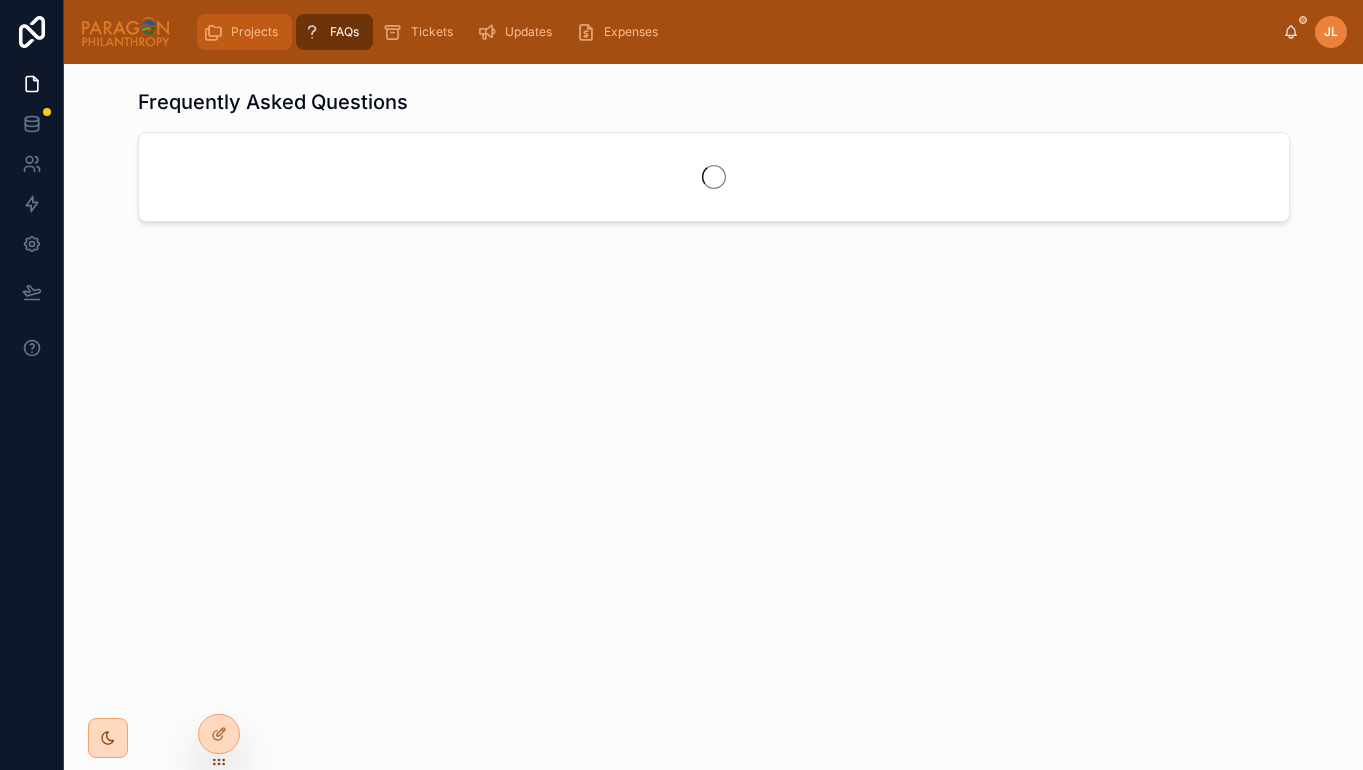 click on "Projects" at bounding box center (254, 32) 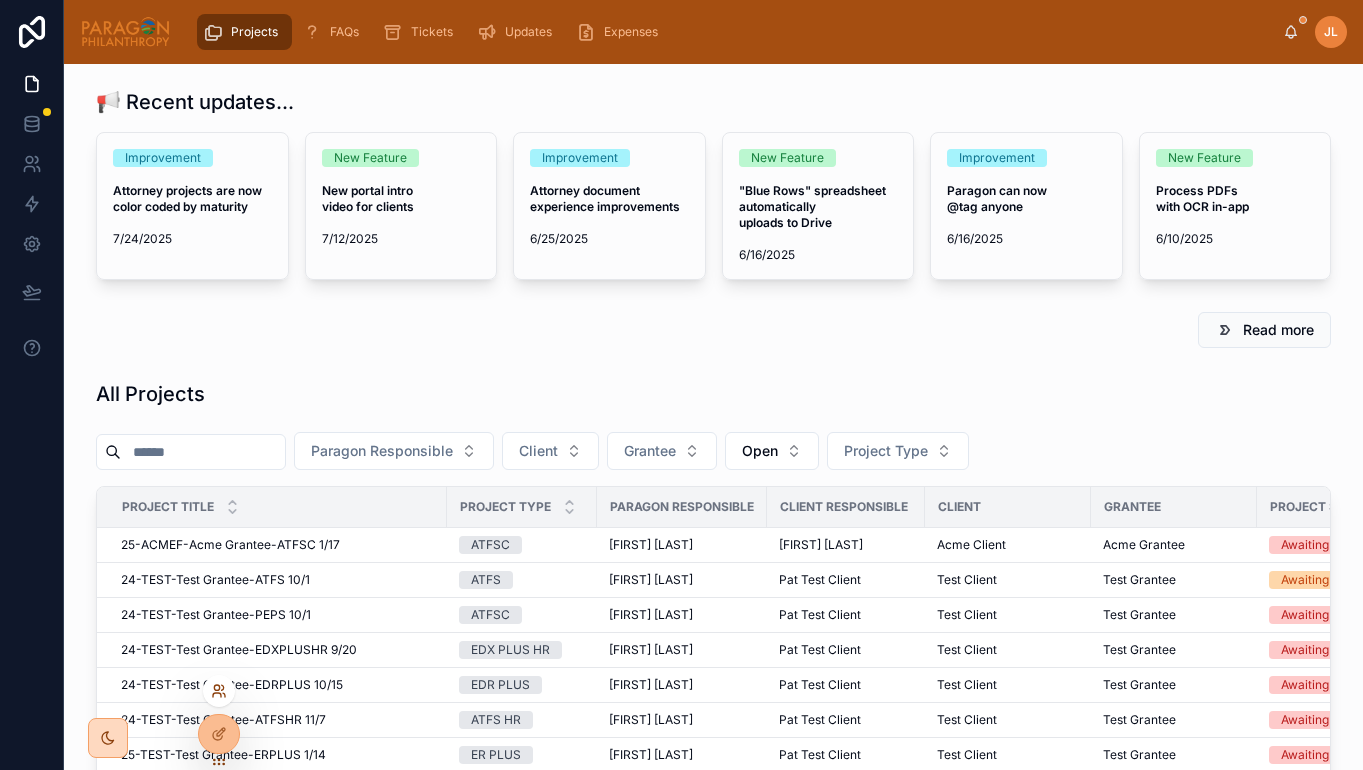 click 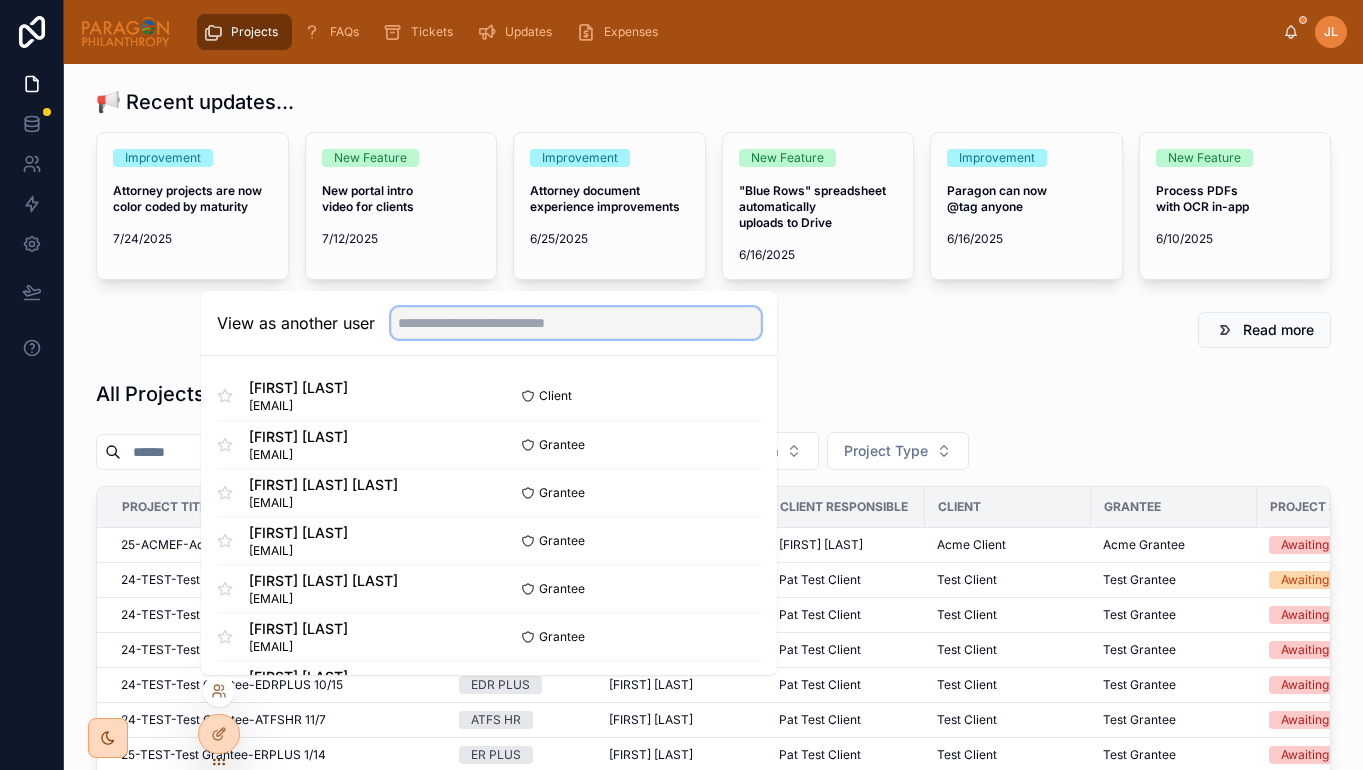 click at bounding box center [576, 323] 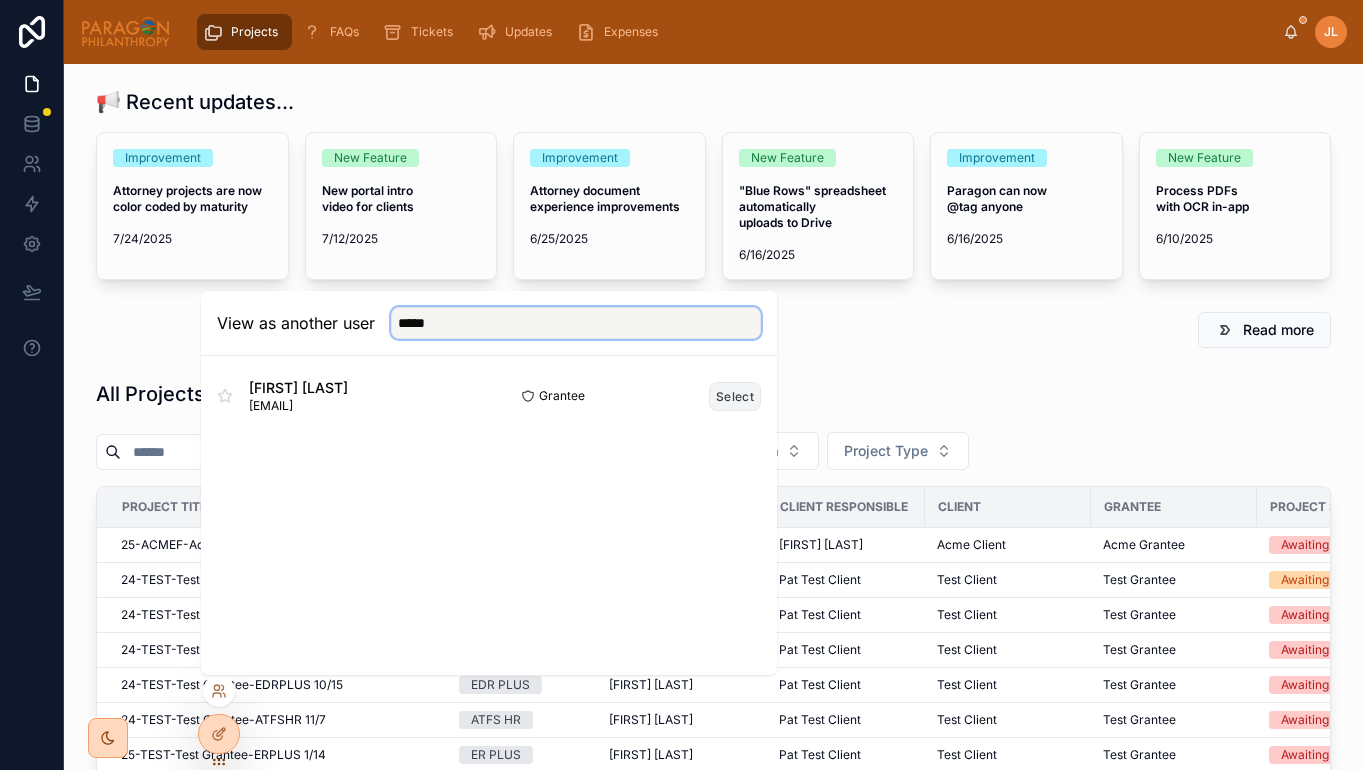 type on "*****" 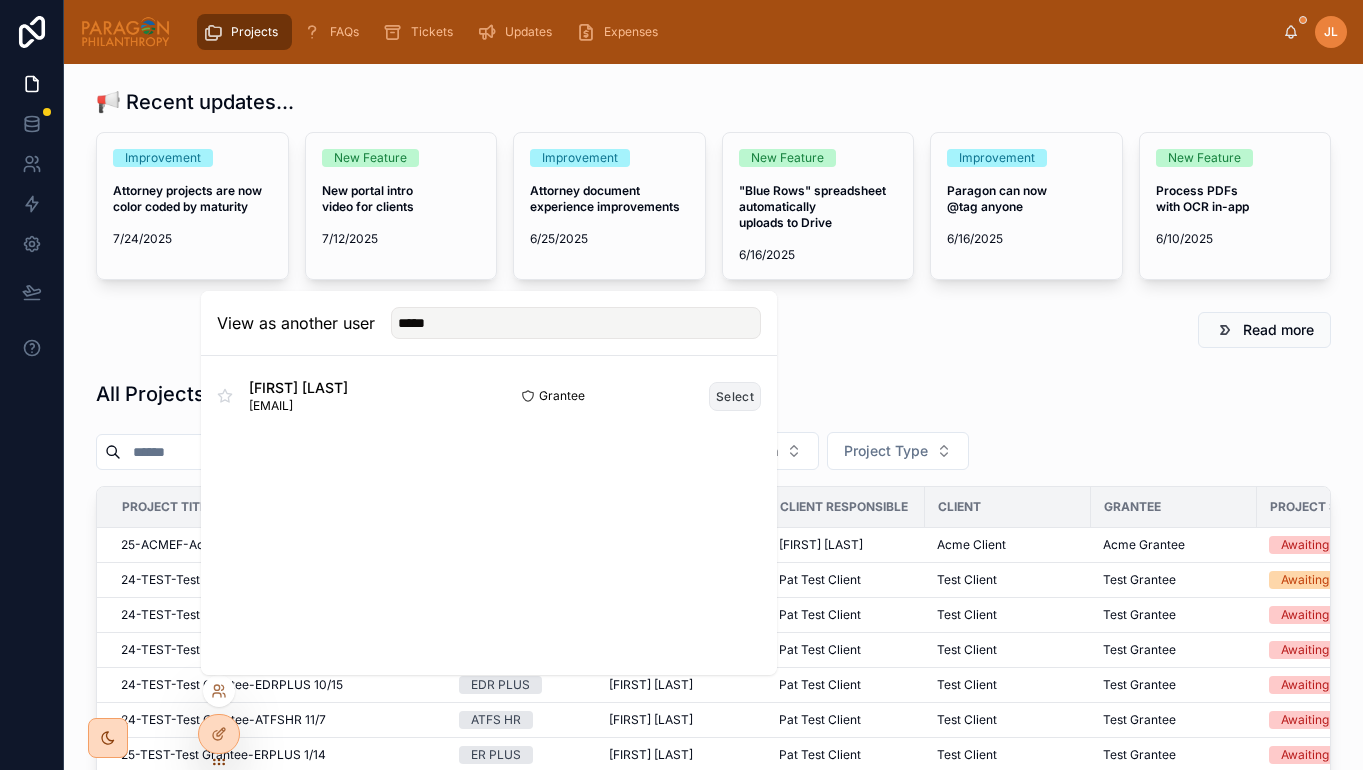 click on "Select" at bounding box center [735, 396] 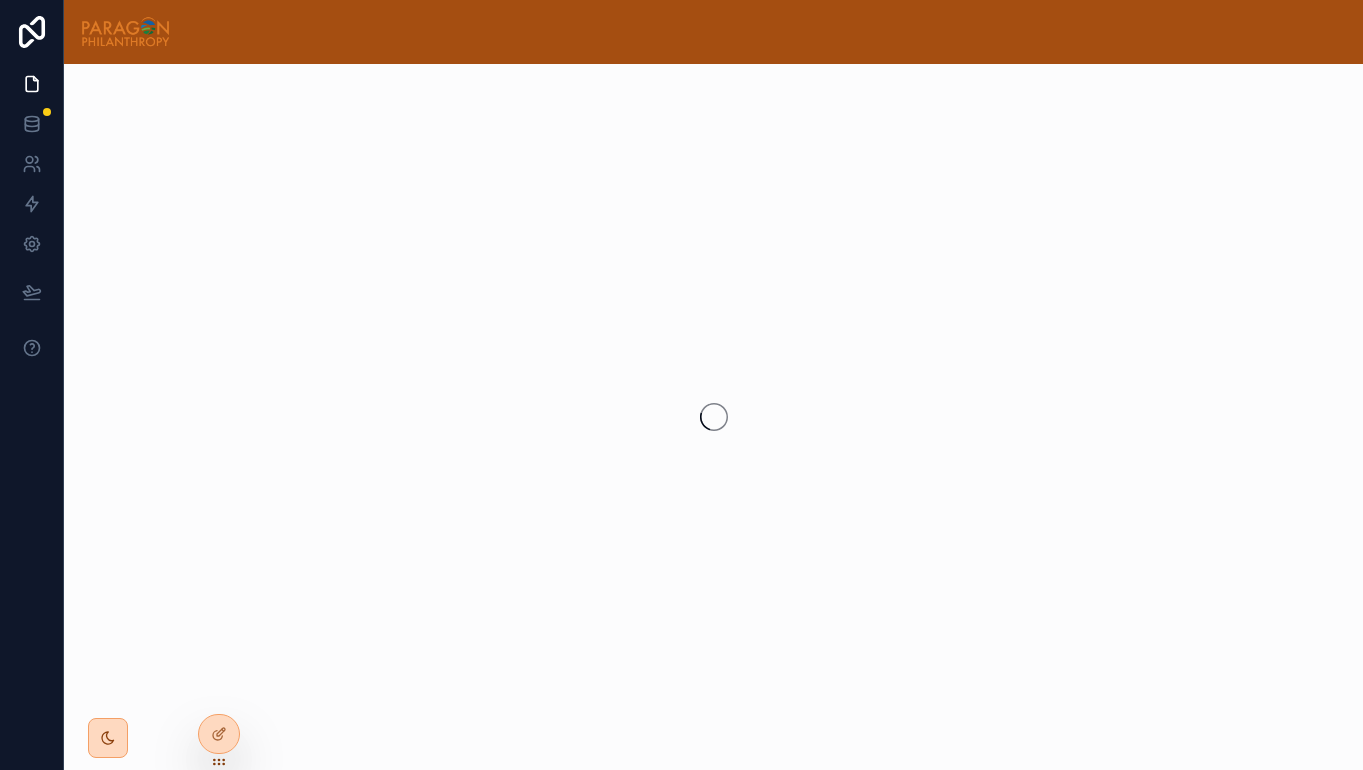 scroll, scrollTop: 0, scrollLeft: 0, axis: both 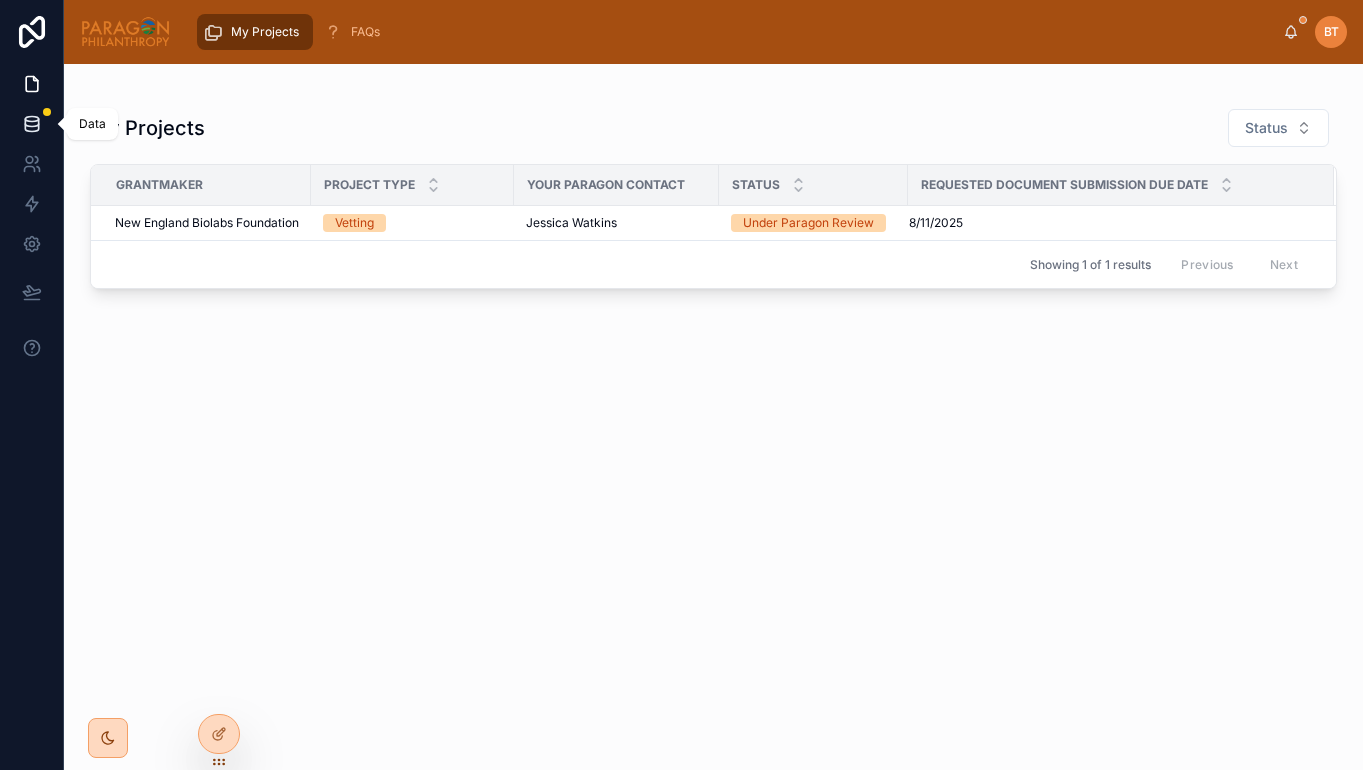 click at bounding box center (31, 124) 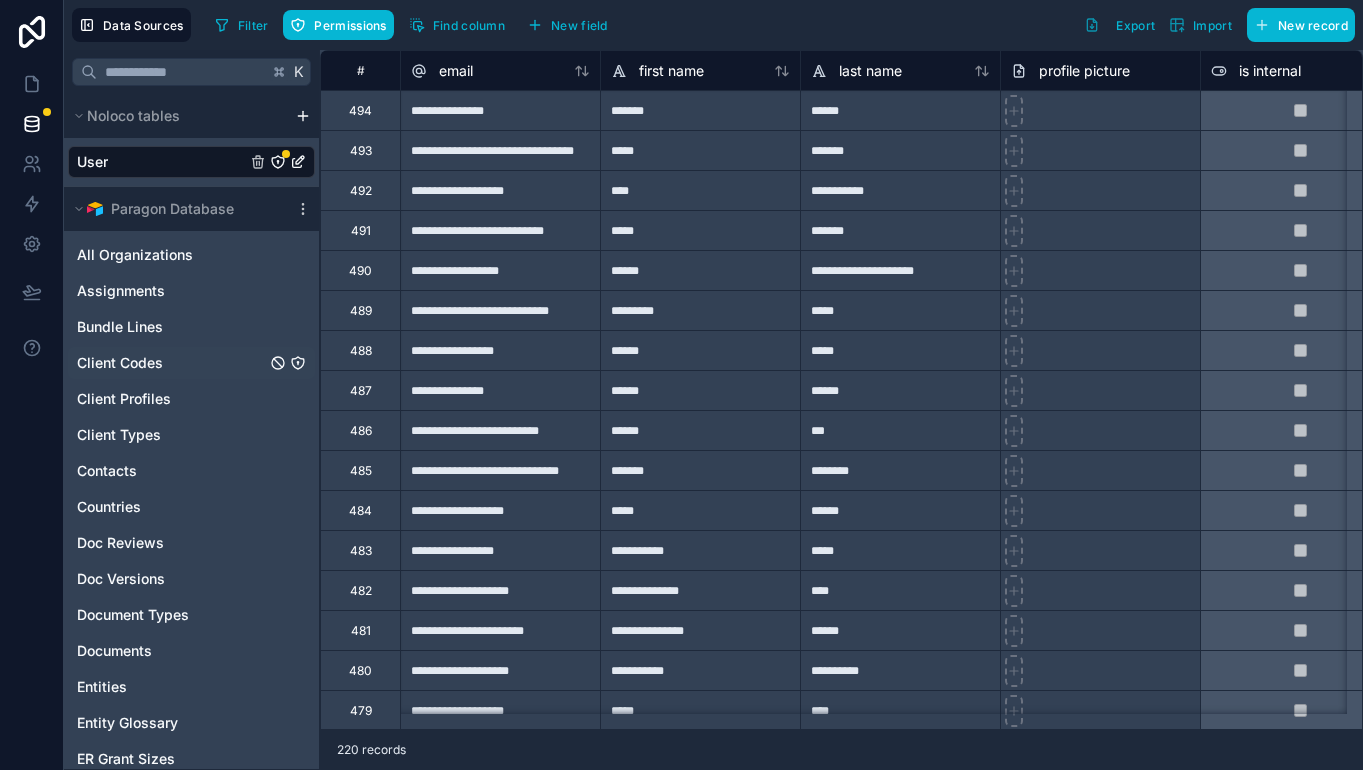 scroll, scrollTop: 759, scrollLeft: 0, axis: vertical 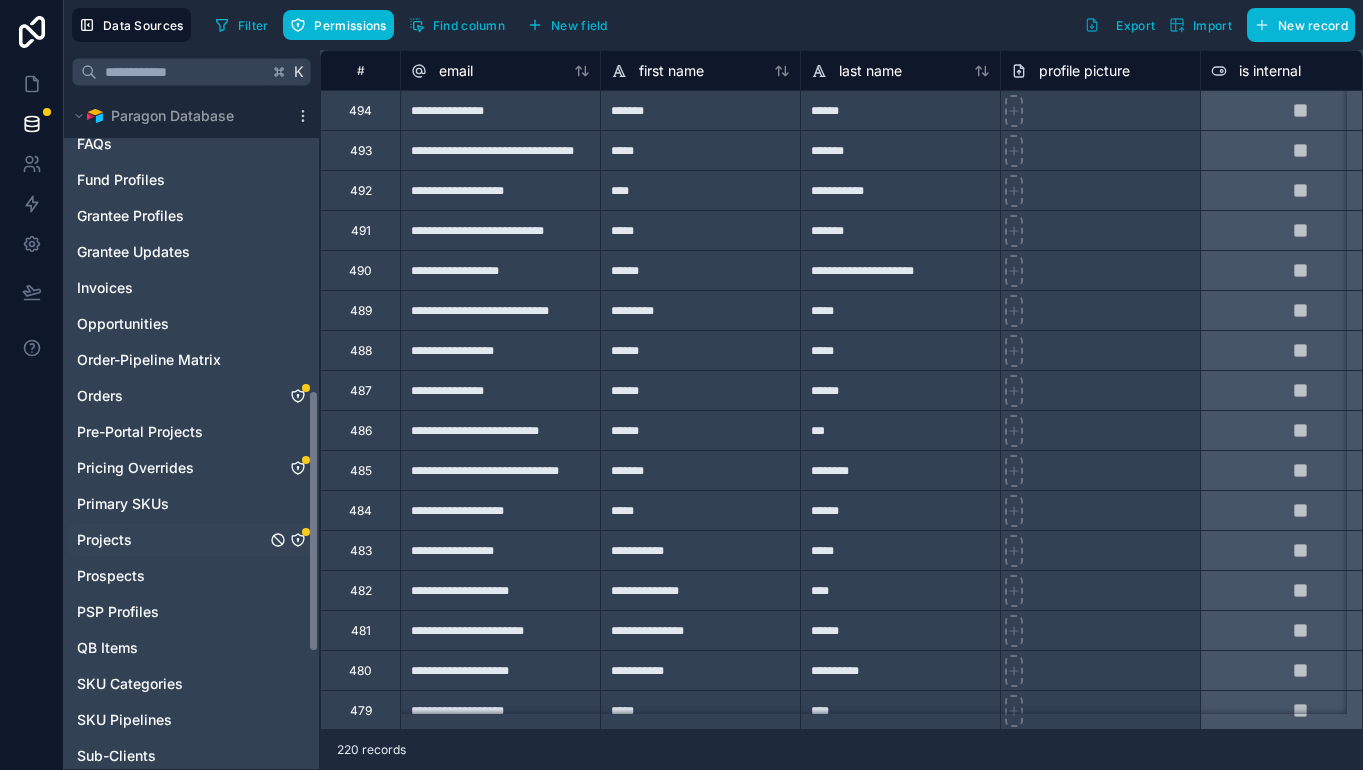 click 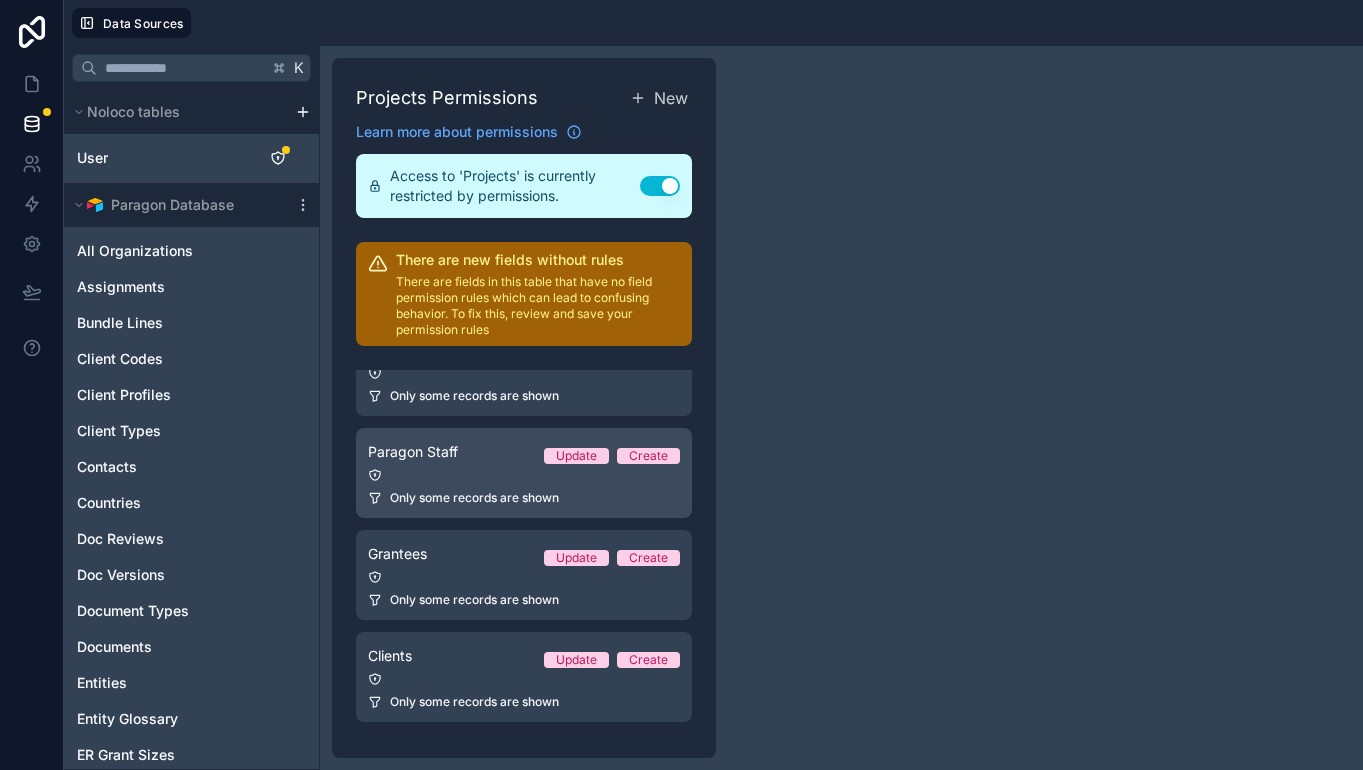 scroll, scrollTop: 114, scrollLeft: 0, axis: vertical 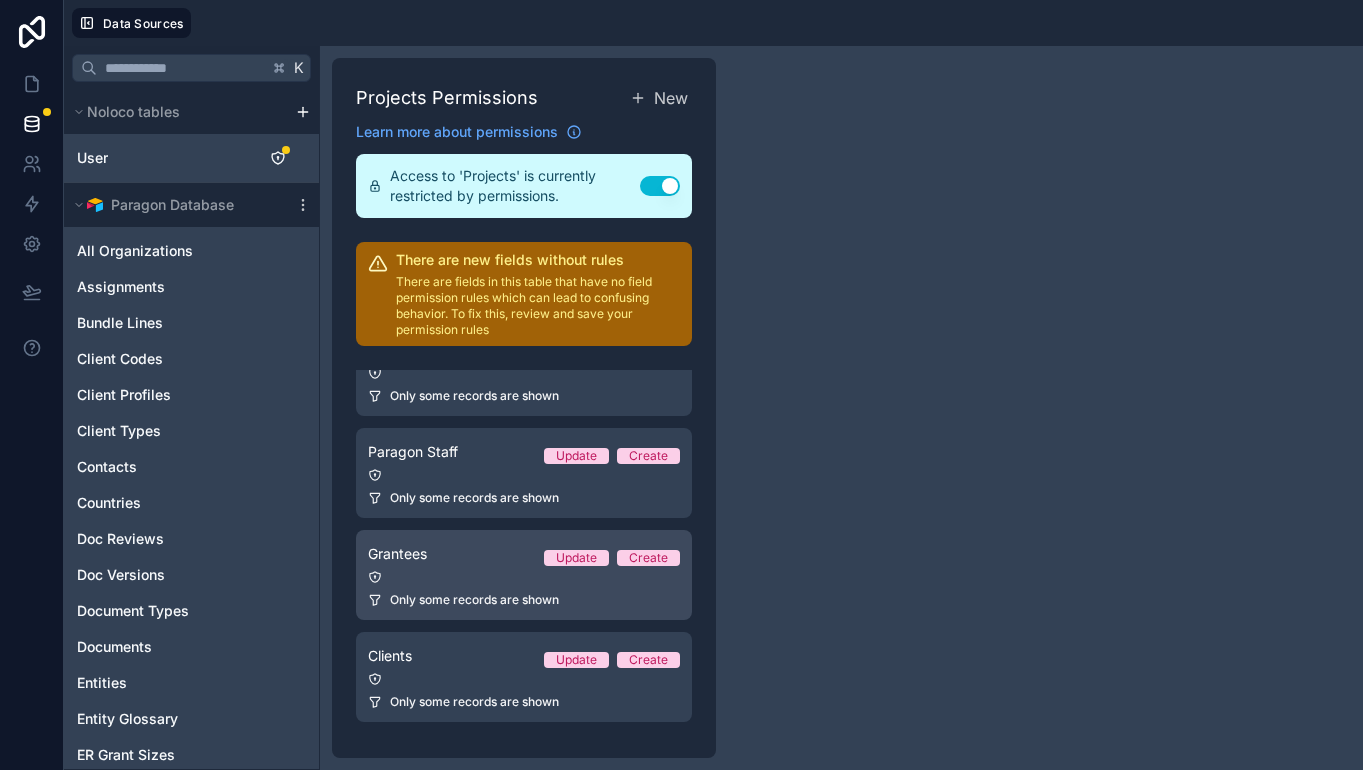 click on "Grantees Update Create" at bounding box center [524, 554] 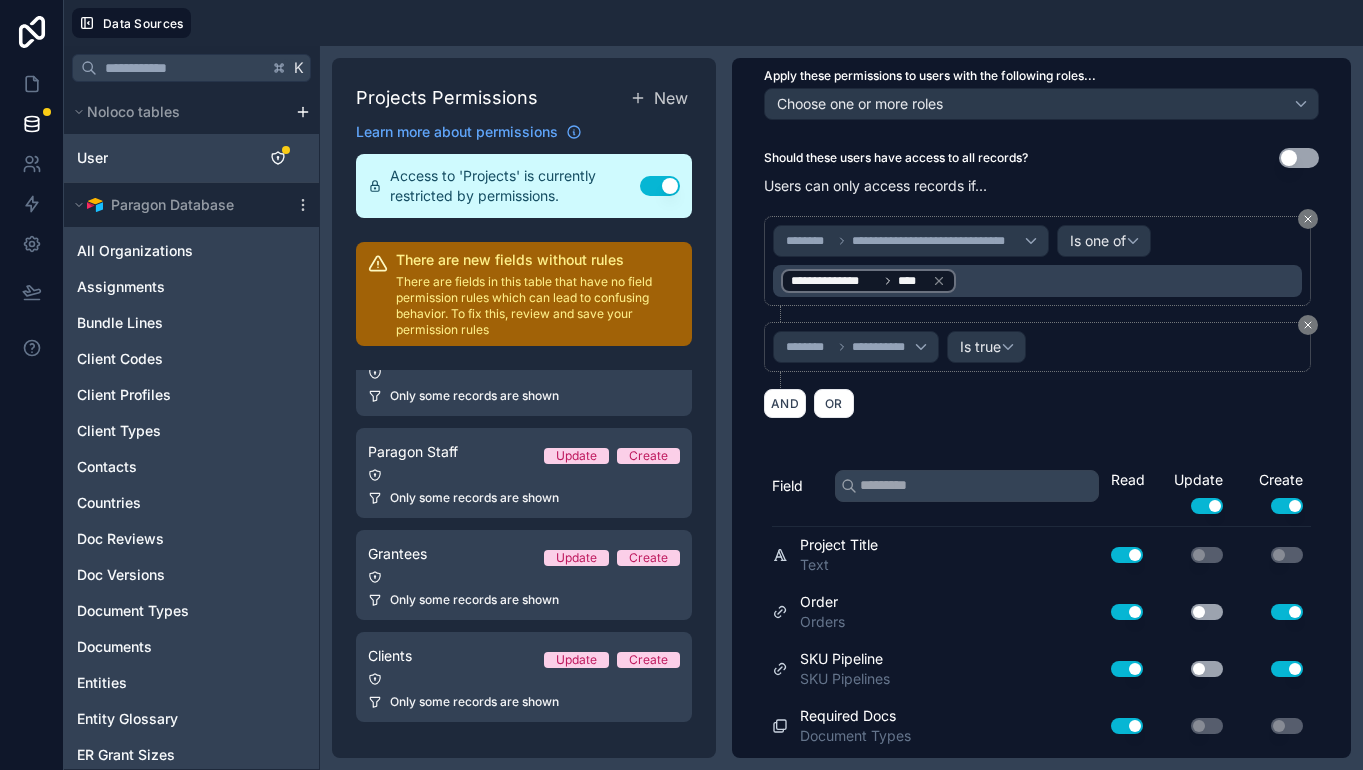 scroll, scrollTop: 168, scrollLeft: 0, axis: vertical 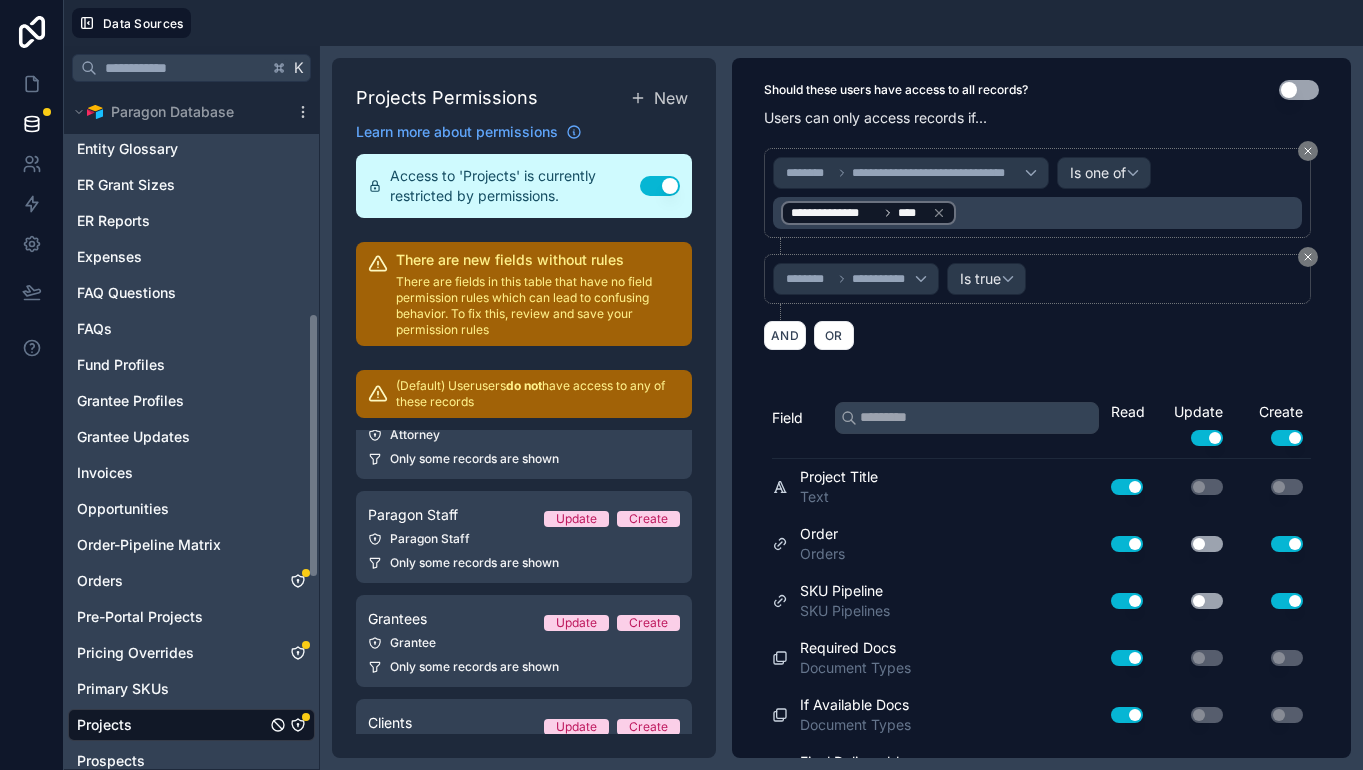 click on "Projects" at bounding box center (191, 725) 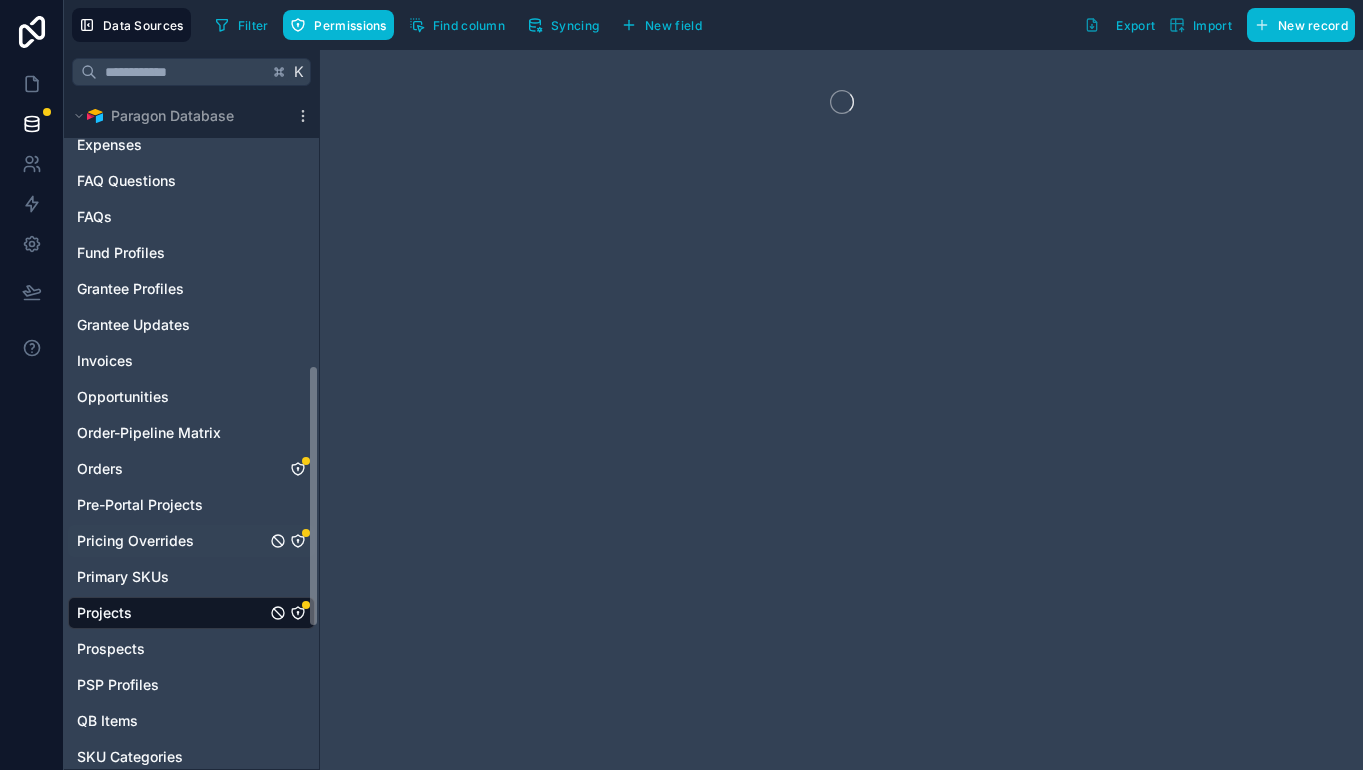 scroll, scrollTop: 707, scrollLeft: 0, axis: vertical 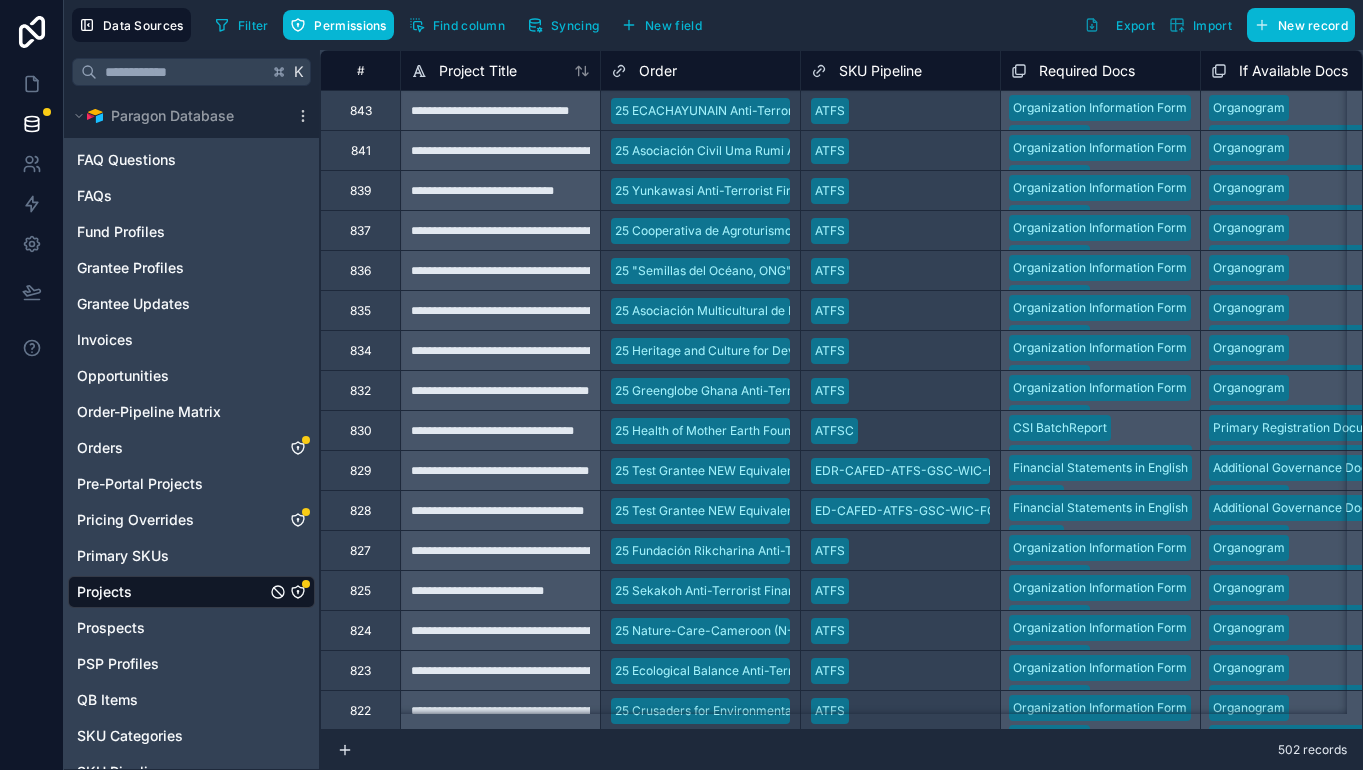 click on "**********" at bounding box center [500, 230] 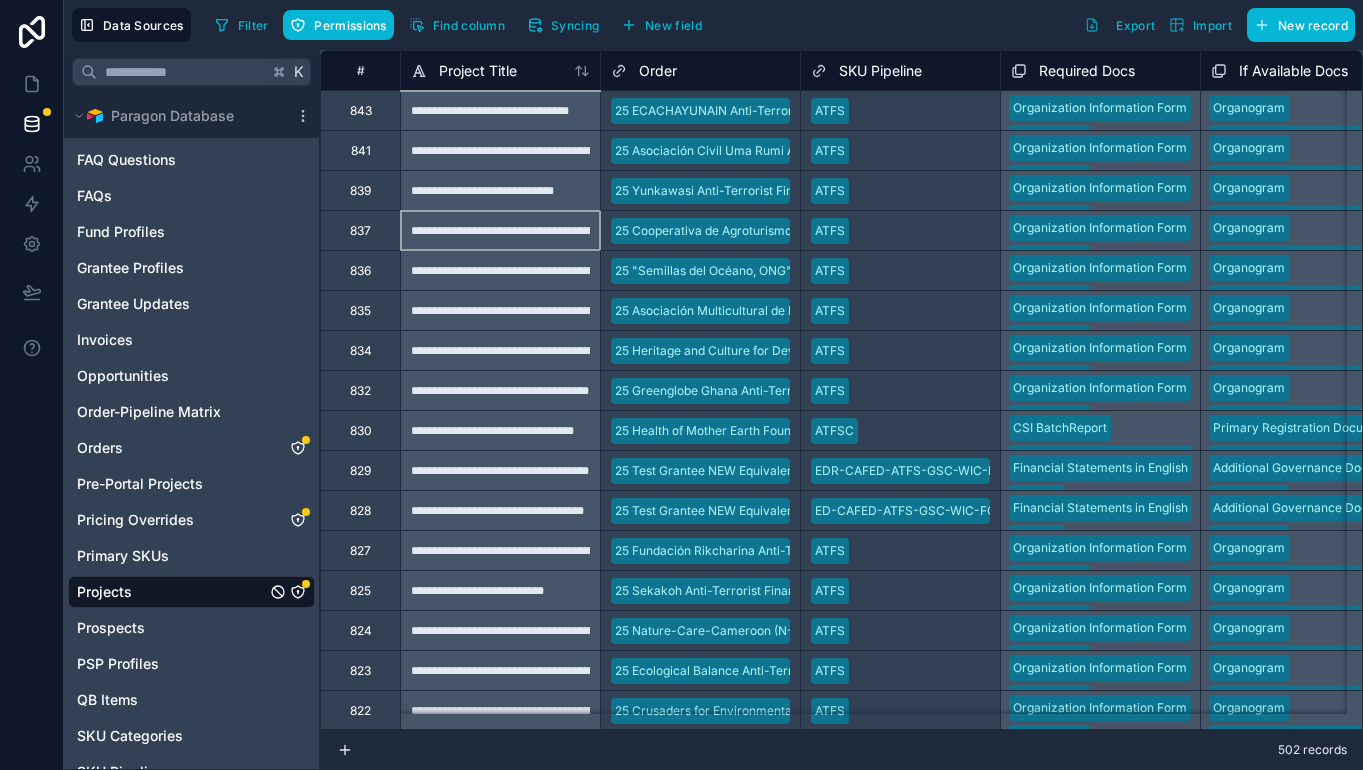 click on "843" at bounding box center (360, 110) 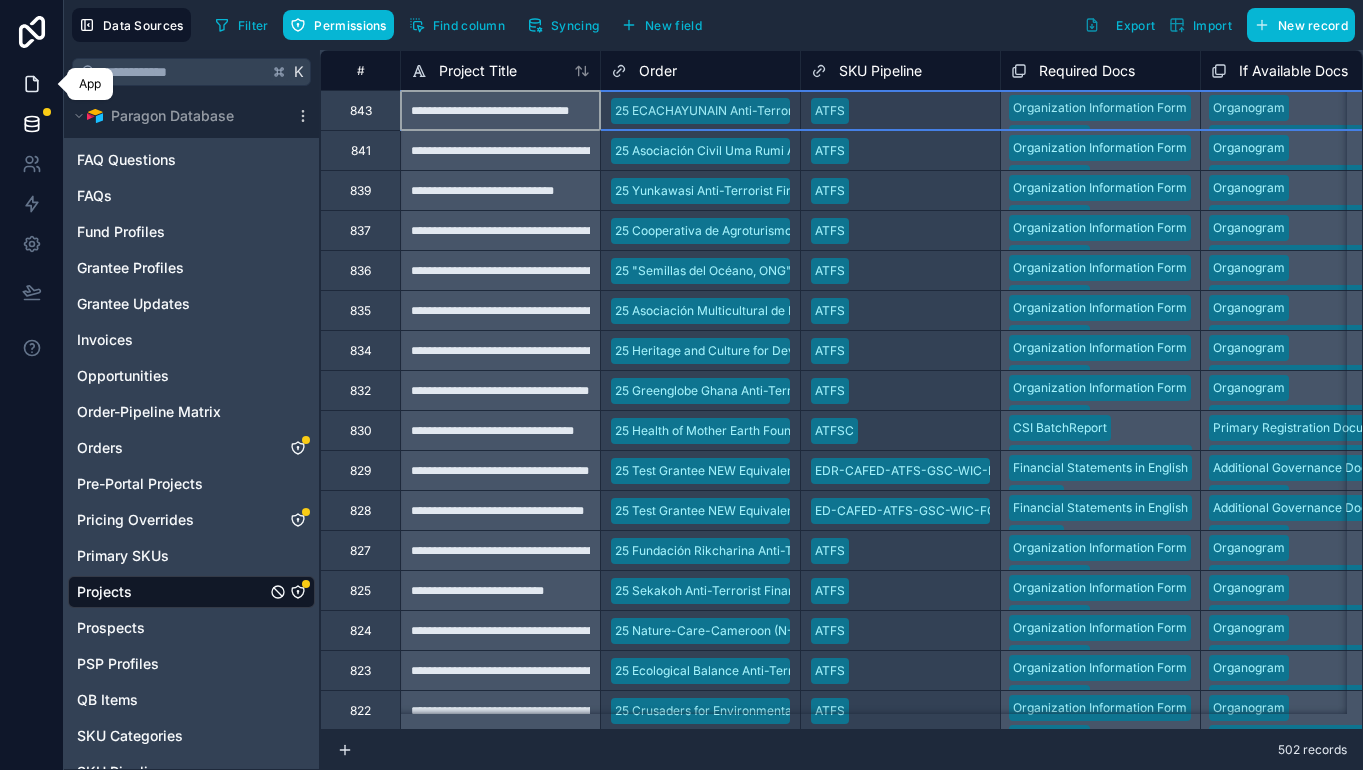 click at bounding box center (31, 84) 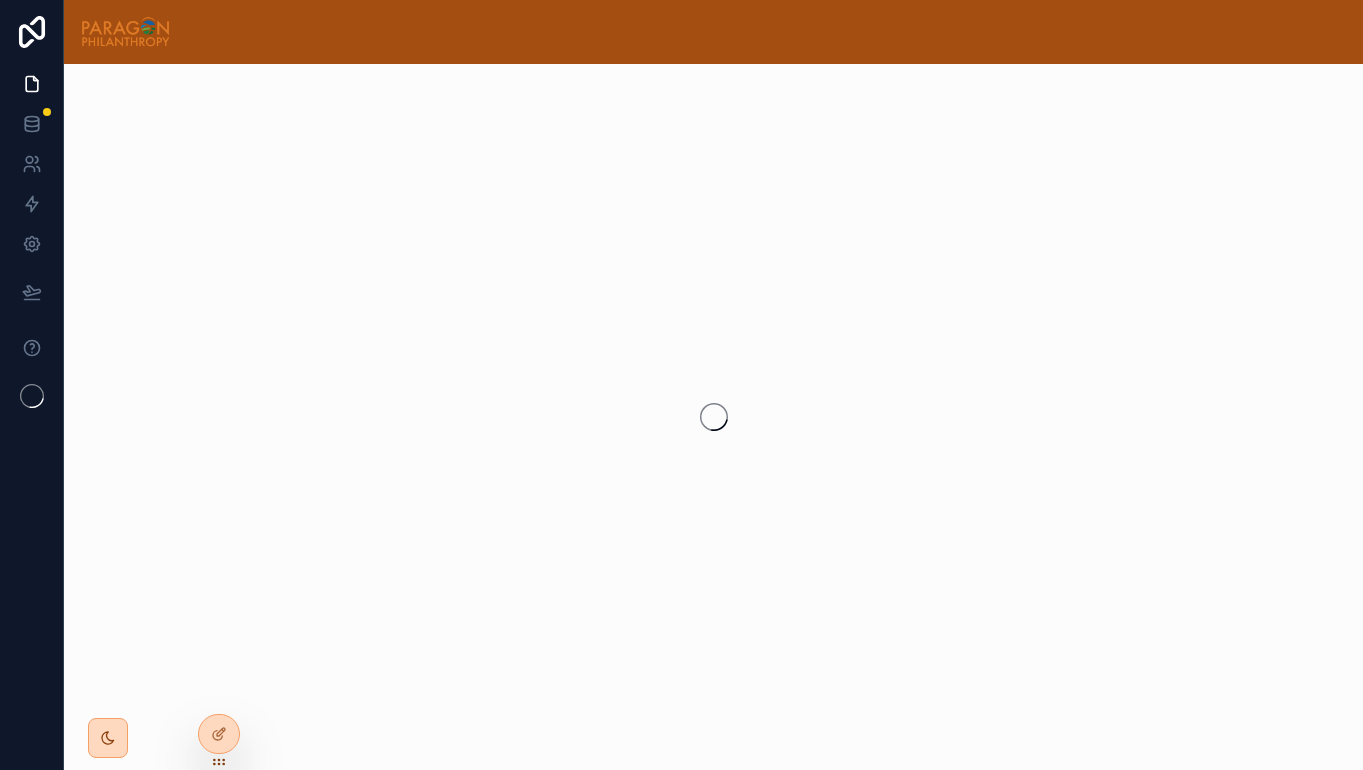 scroll, scrollTop: 0, scrollLeft: 0, axis: both 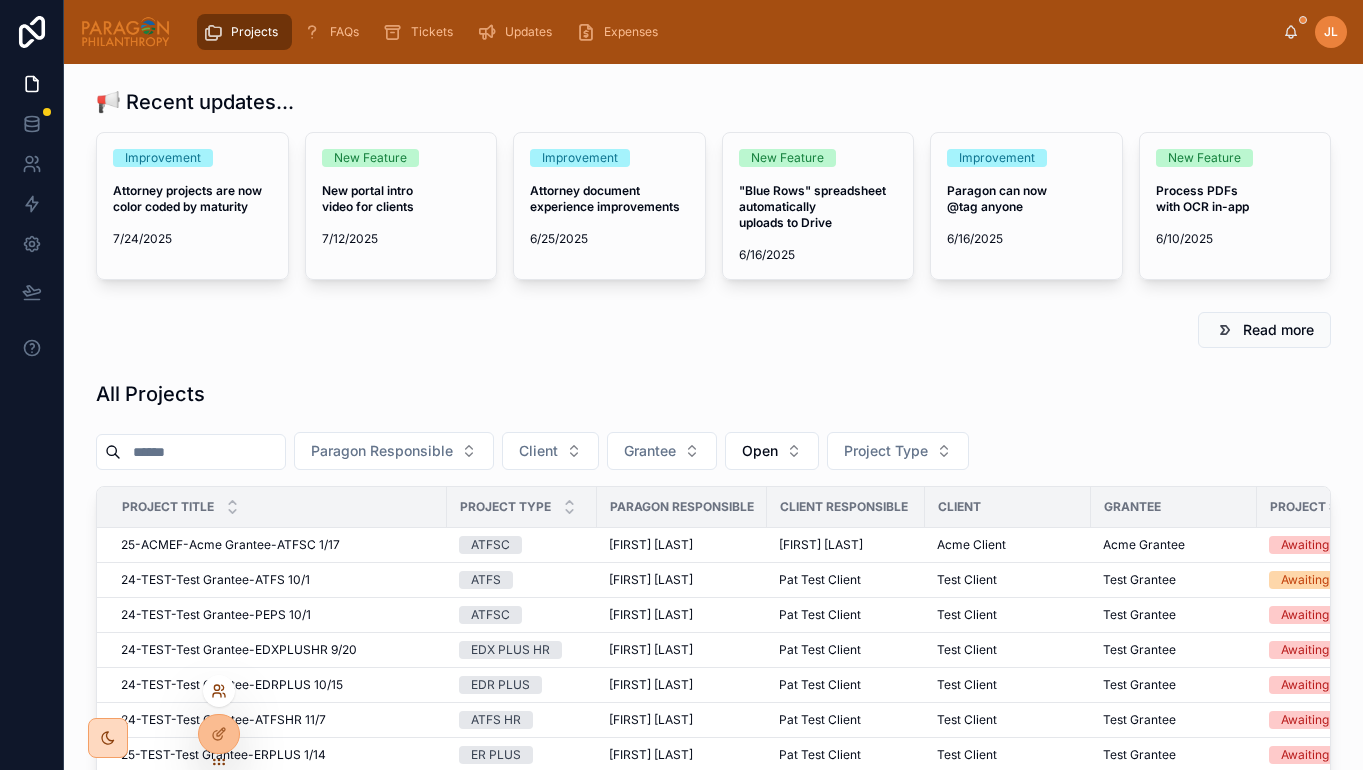 click 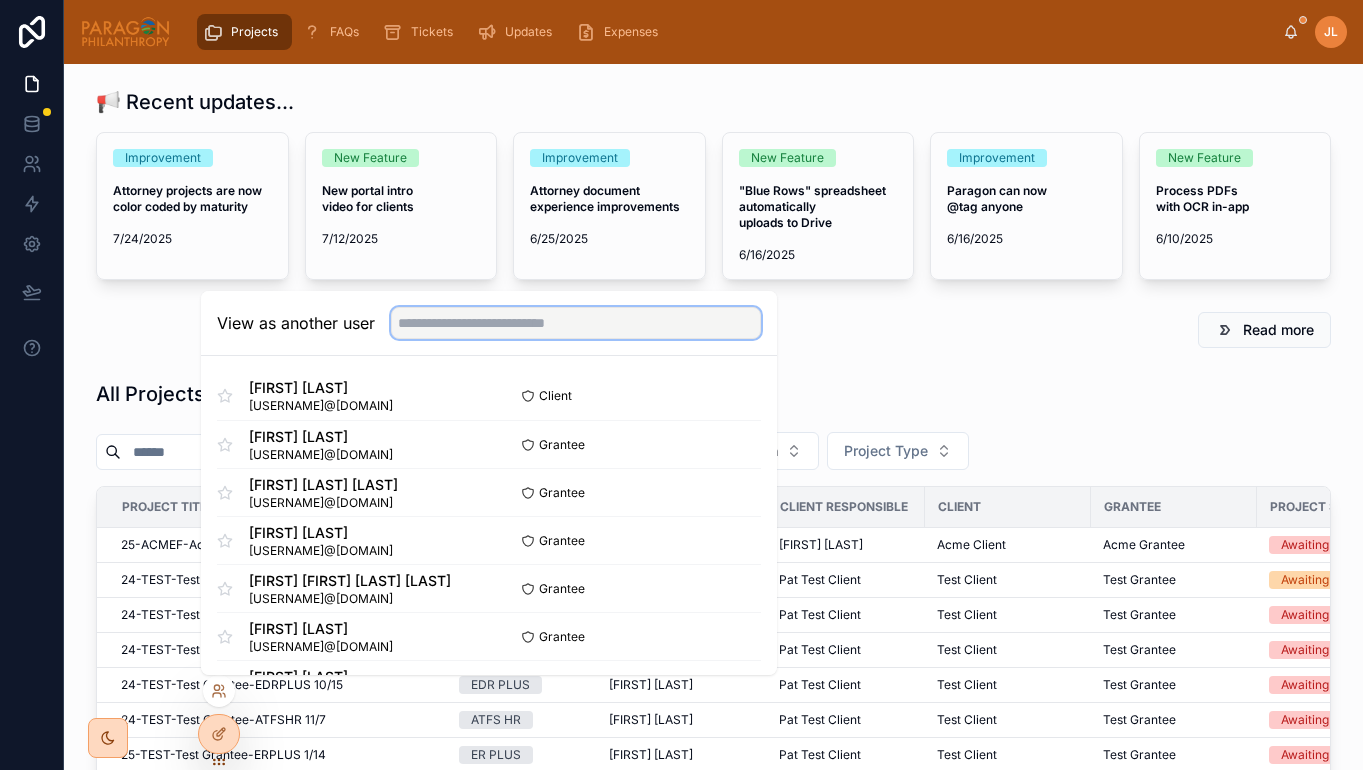 click at bounding box center (576, 323) 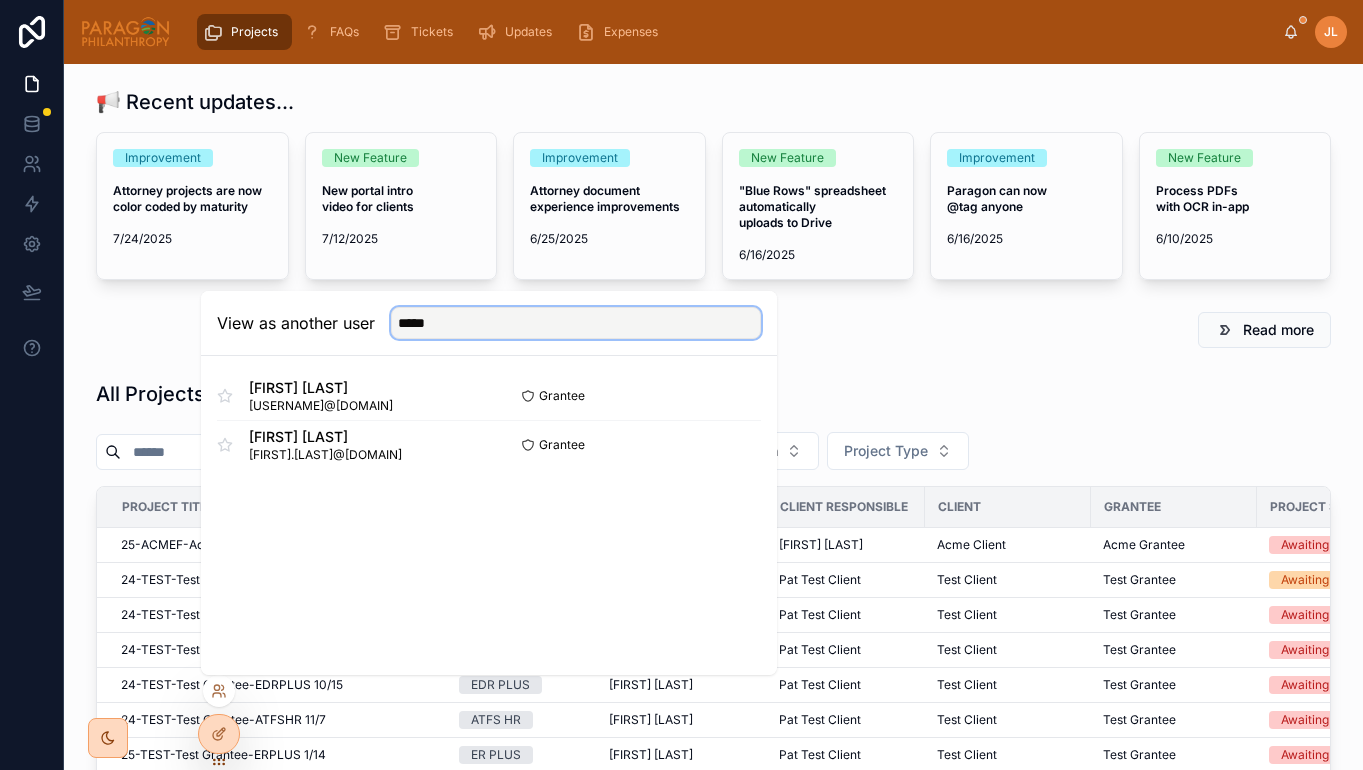 click on "*****" at bounding box center (576, 323) 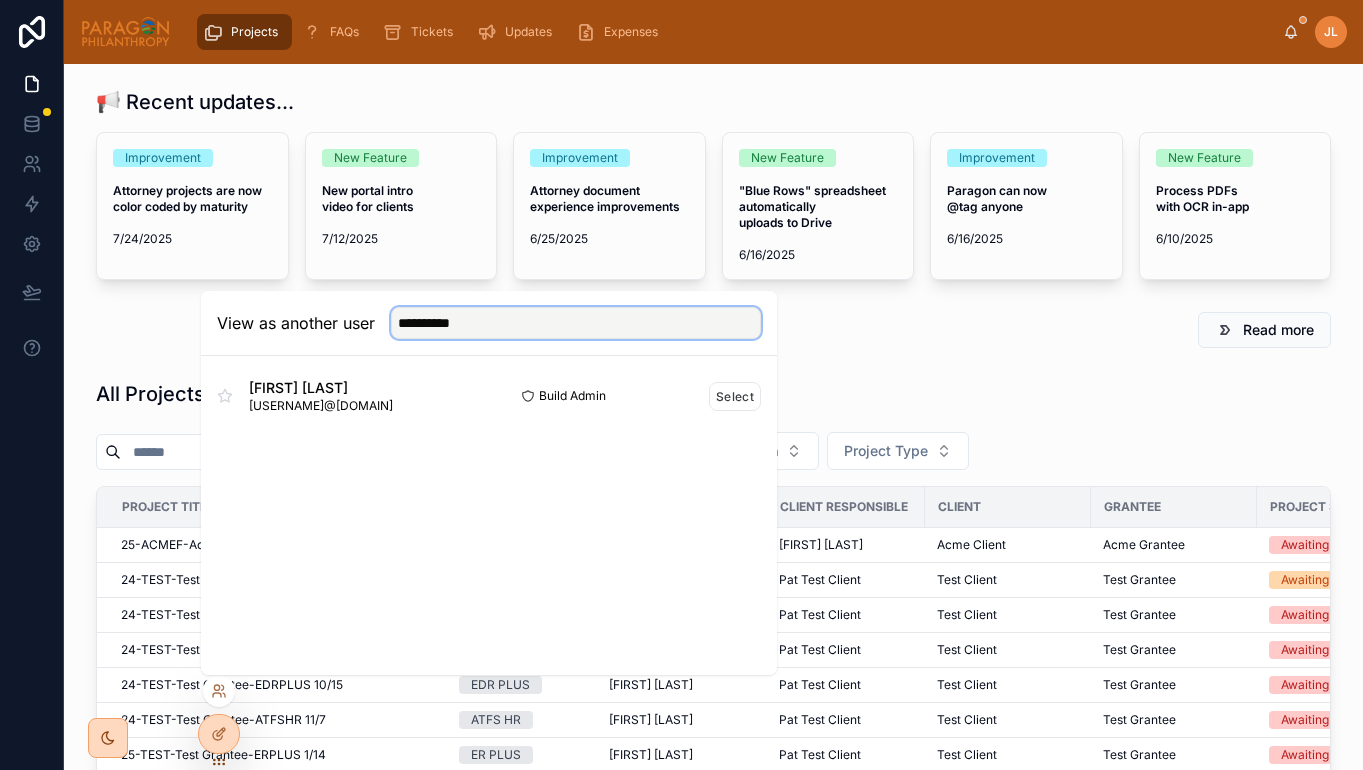 type on "**********" 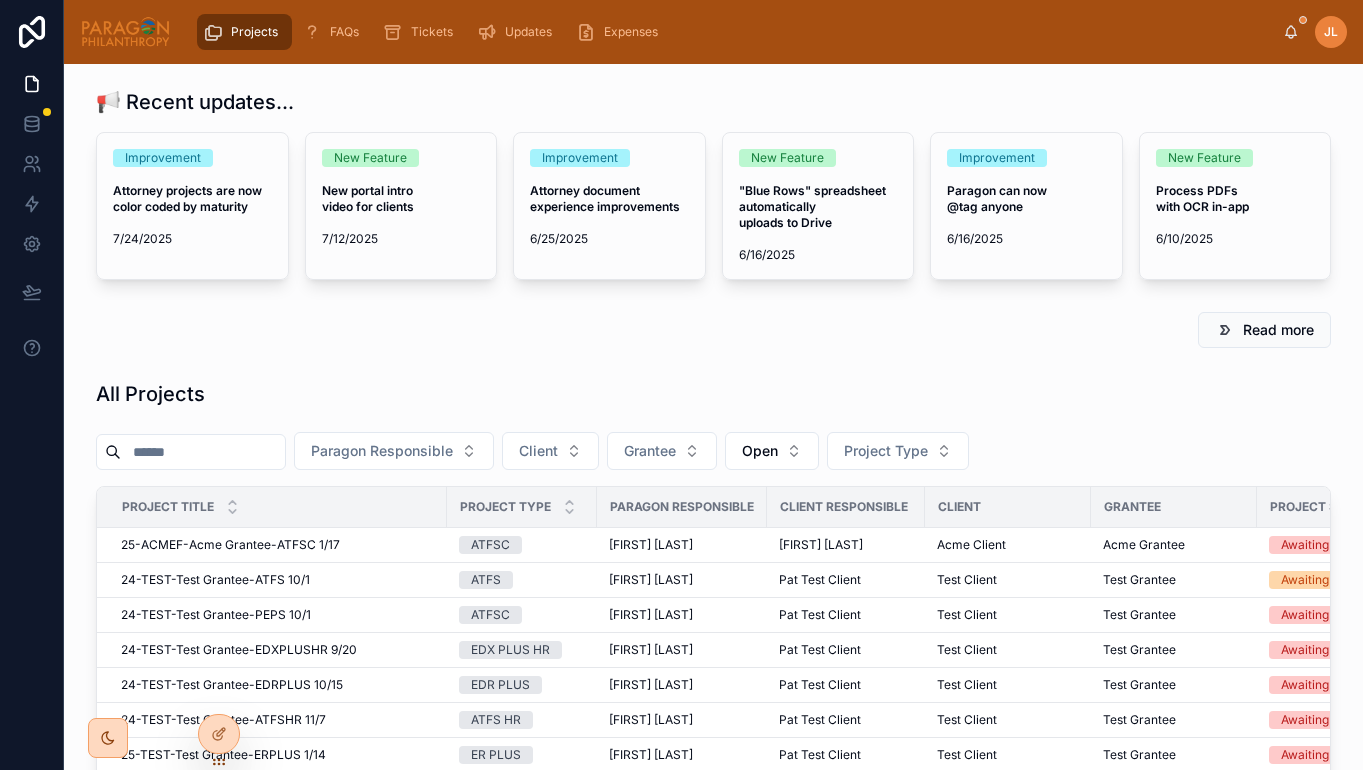 click on "Read more" at bounding box center (713, 330) 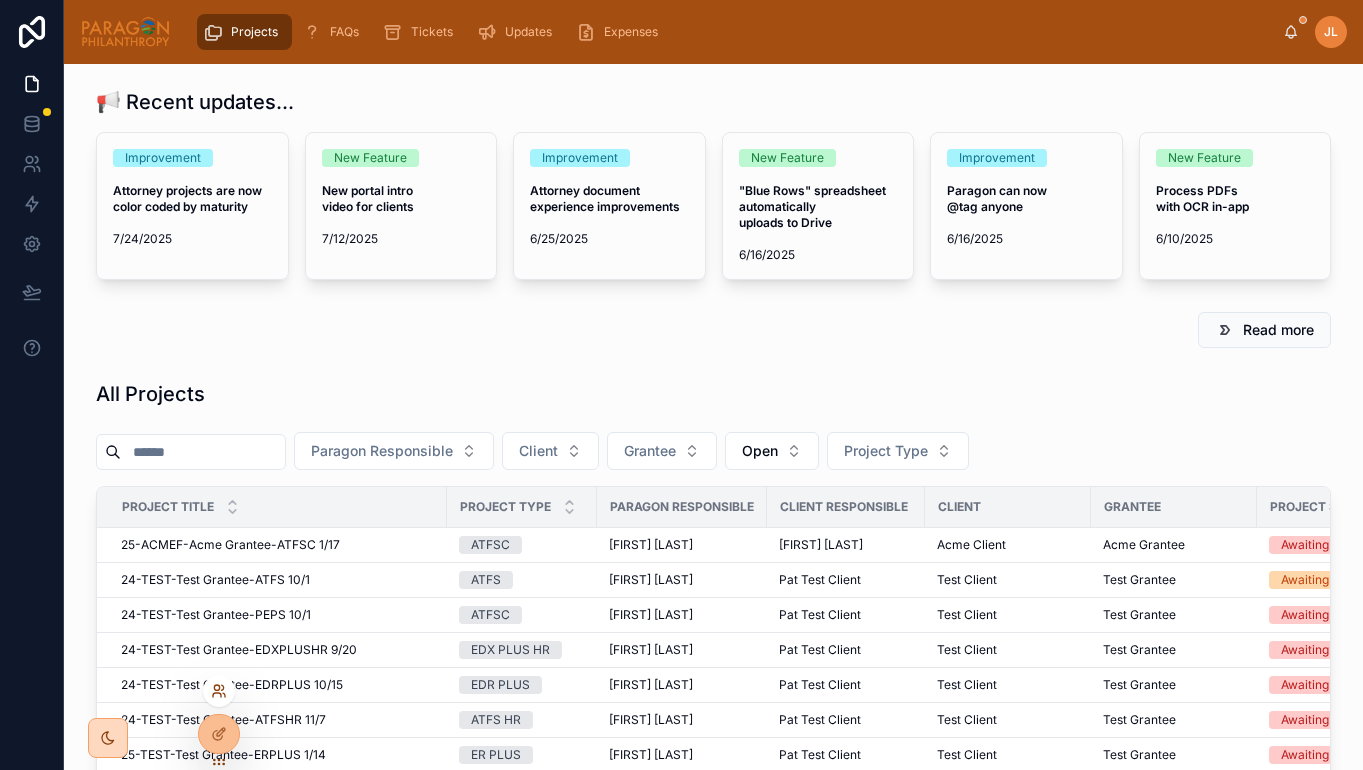 click 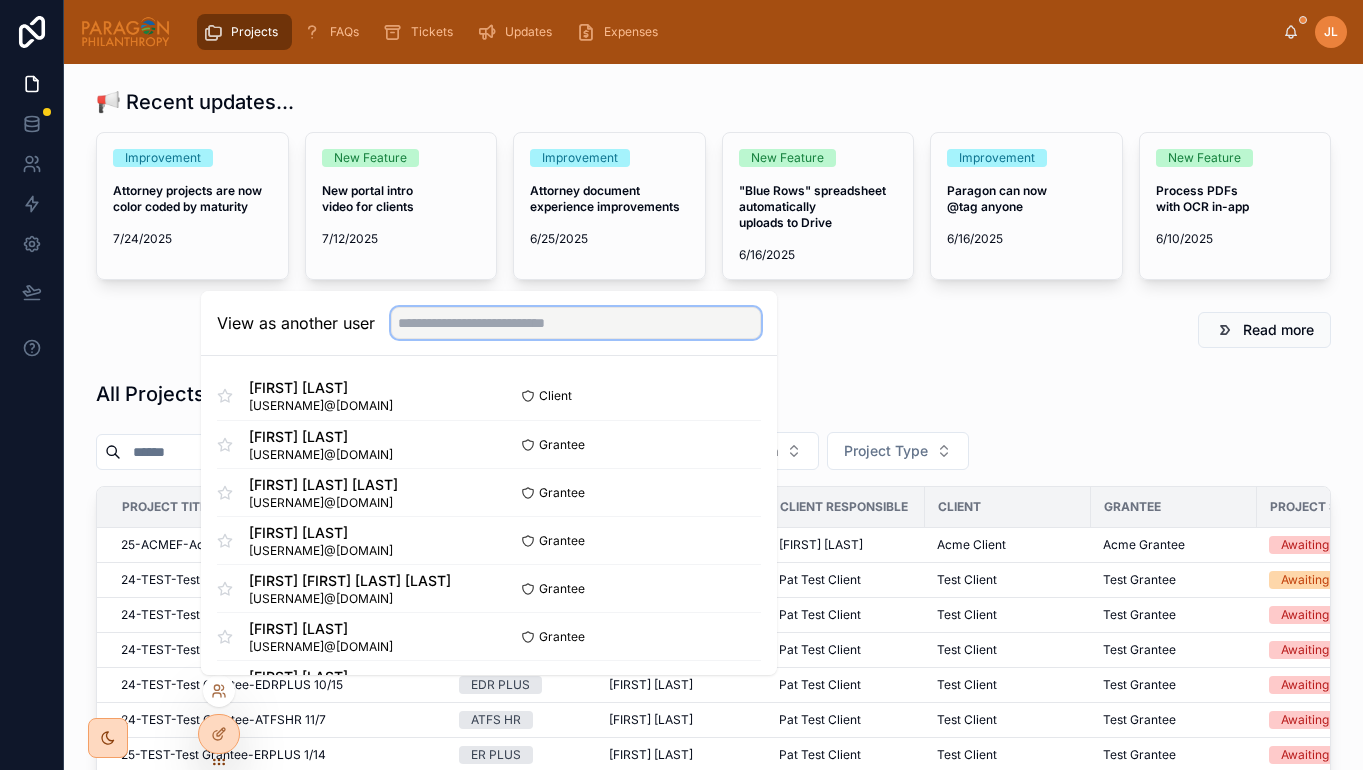 click at bounding box center [576, 323] 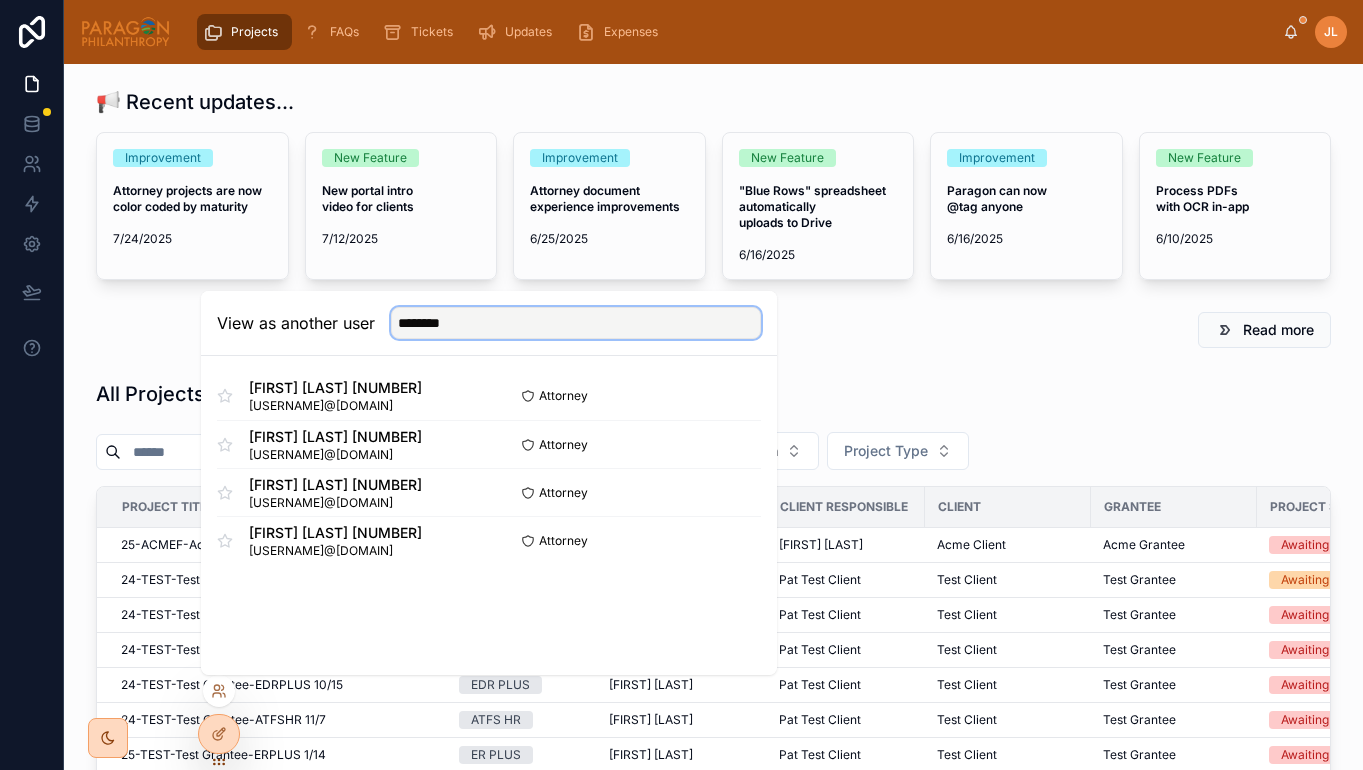 click on "********" at bounding box center [576, 323] 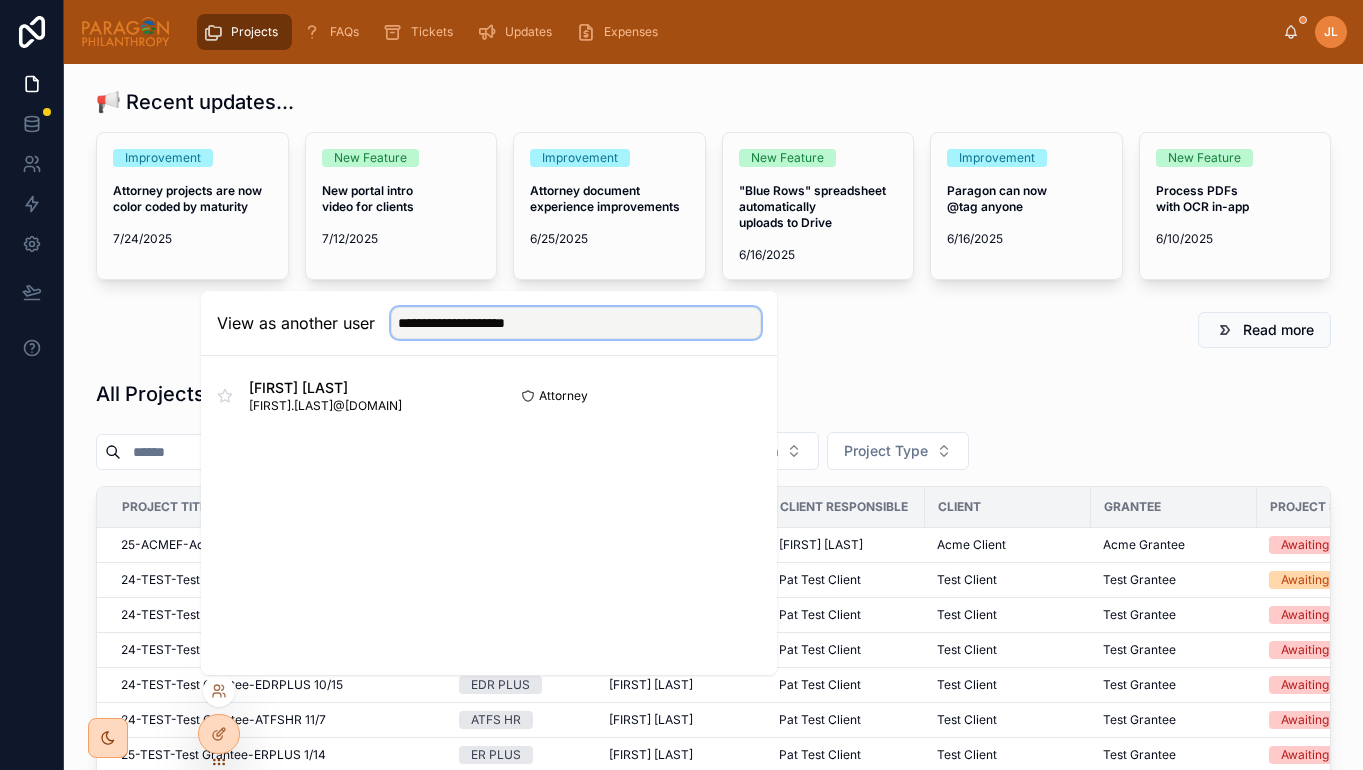 click on "**********" at bounding box center (576, 323) 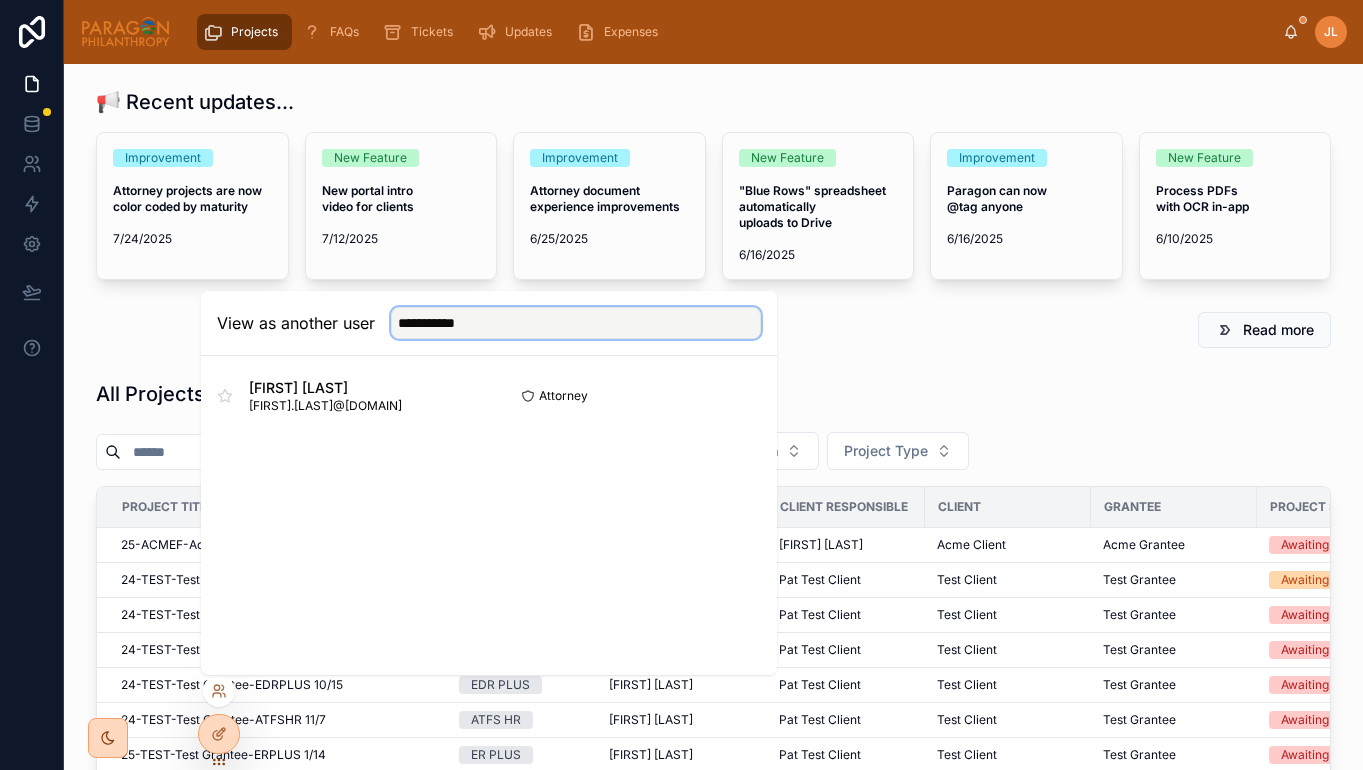type on "**********" 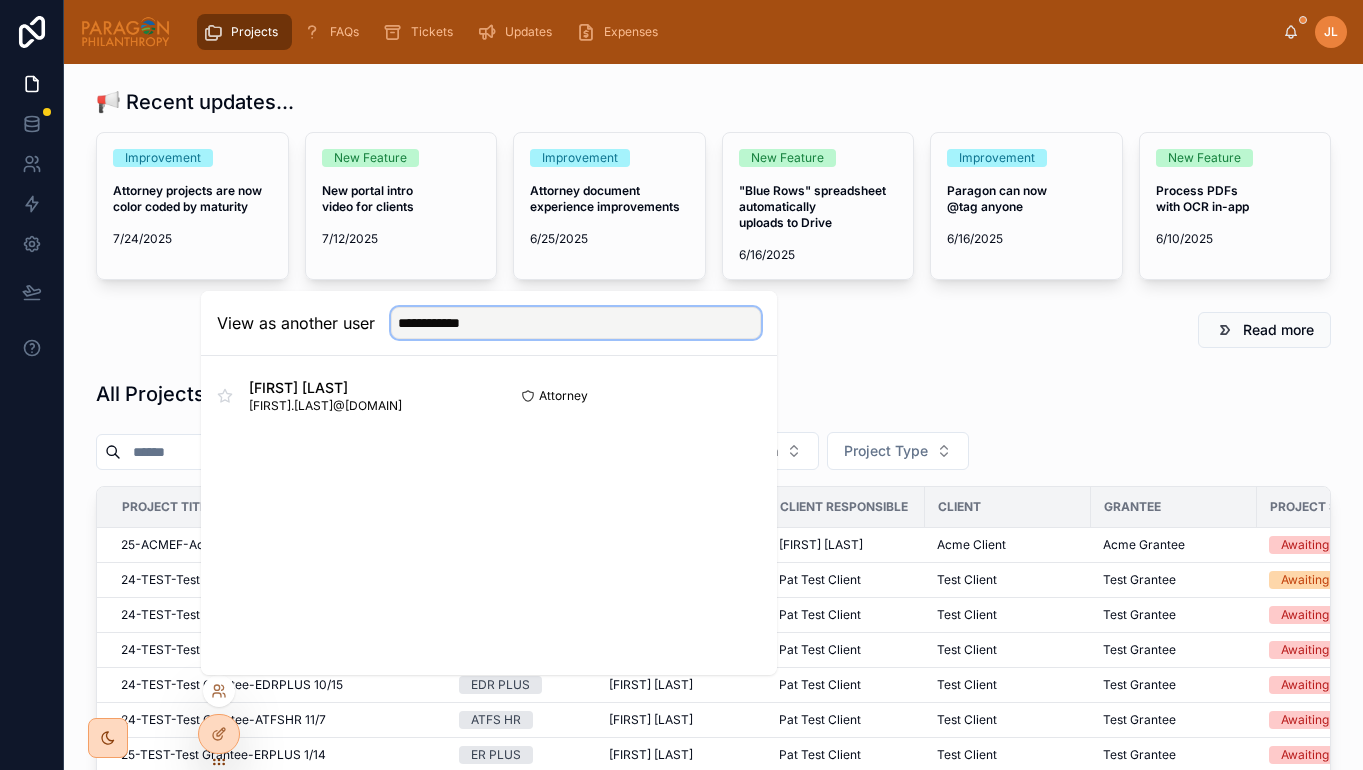 type 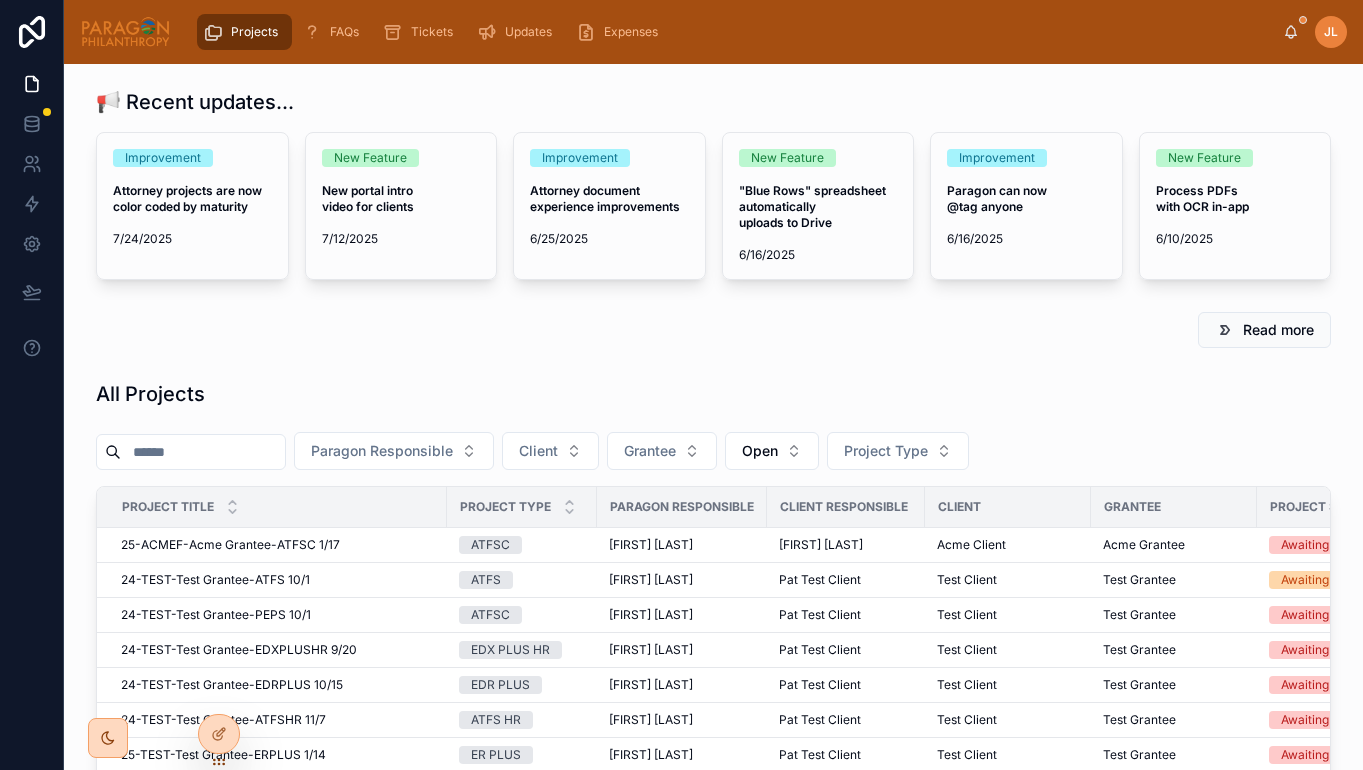 click on "📢 Recent updates..." at bounding box center [713, 102] 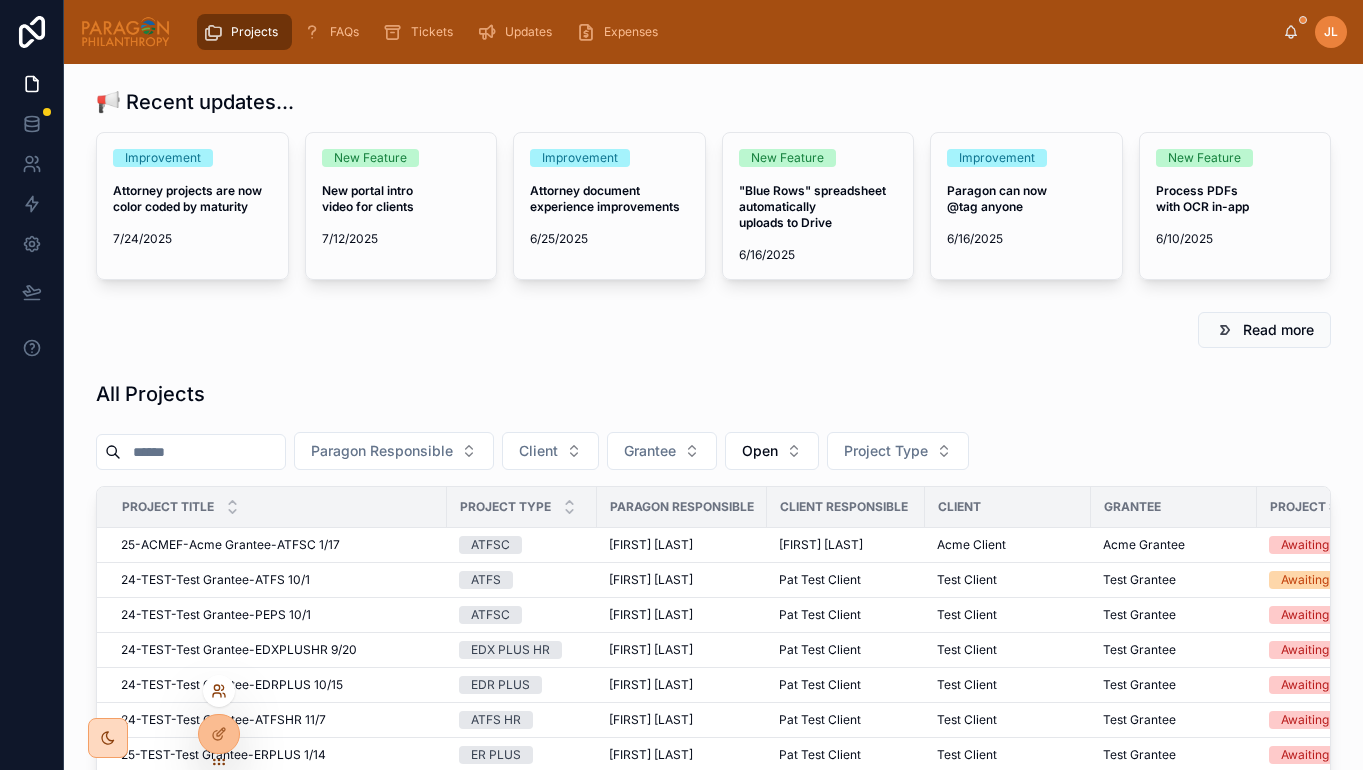 click 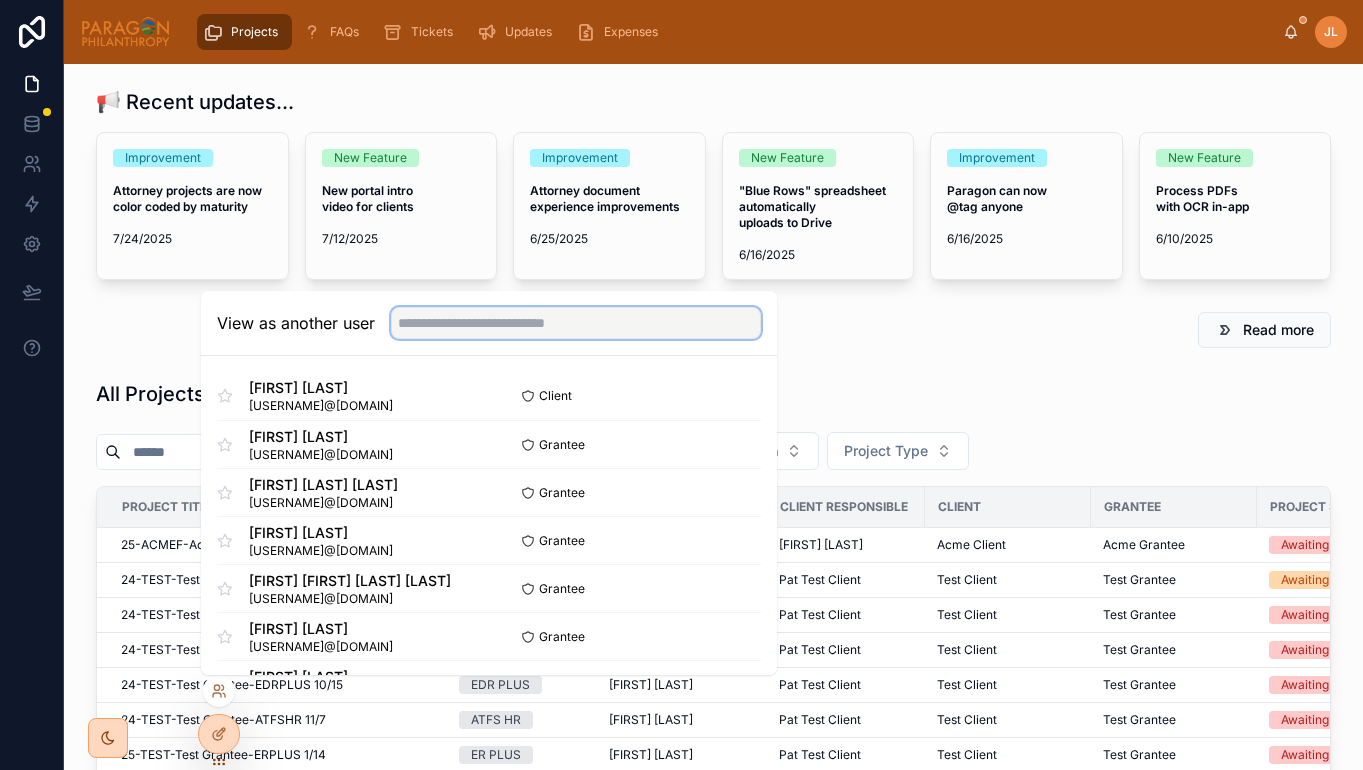 click at bounding box center [576, 323] 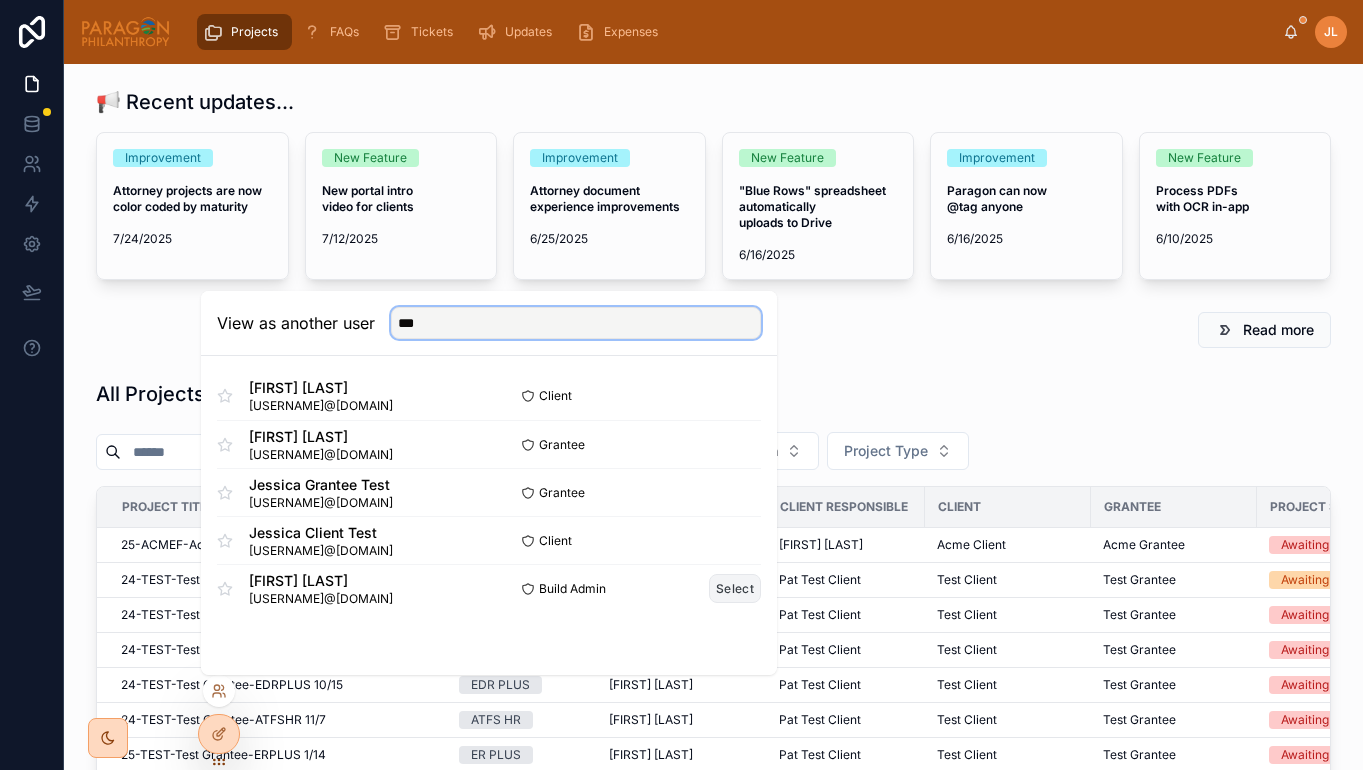 type on "***" 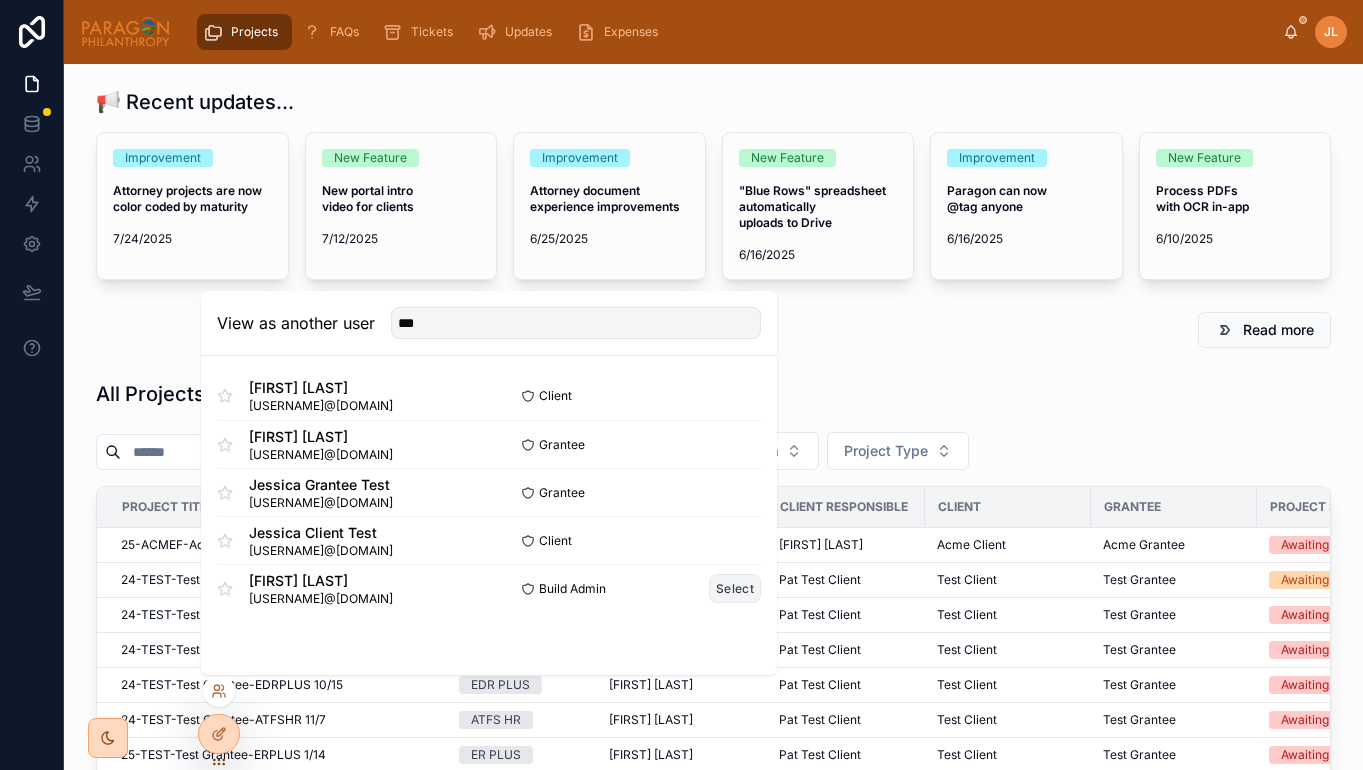click on "Select" at bounding box center [735, 588] 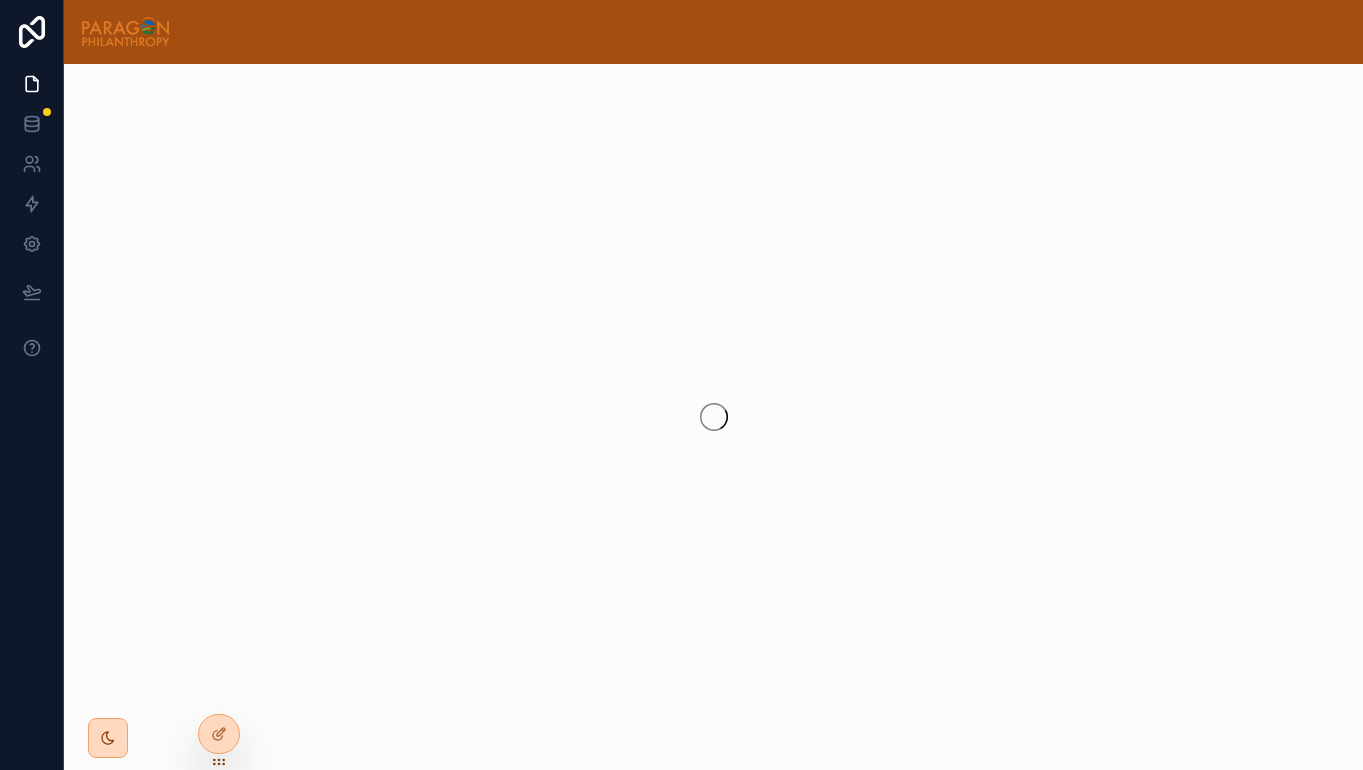 scroll, scrollTop: 0, scrollLeft: 0, axis: both 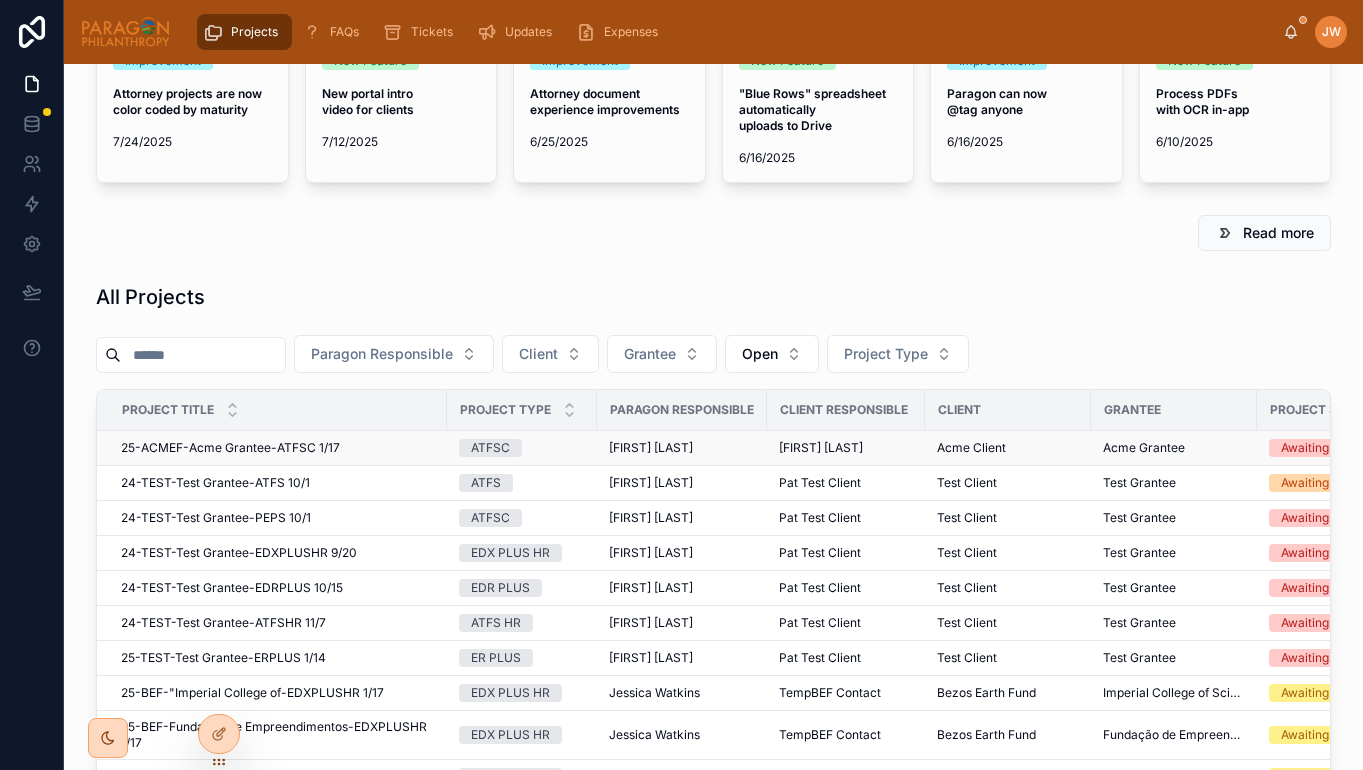 click on "25-ACMEF-Acme Grantee-ATFSC 1/17" at bounding box center (230, 448) 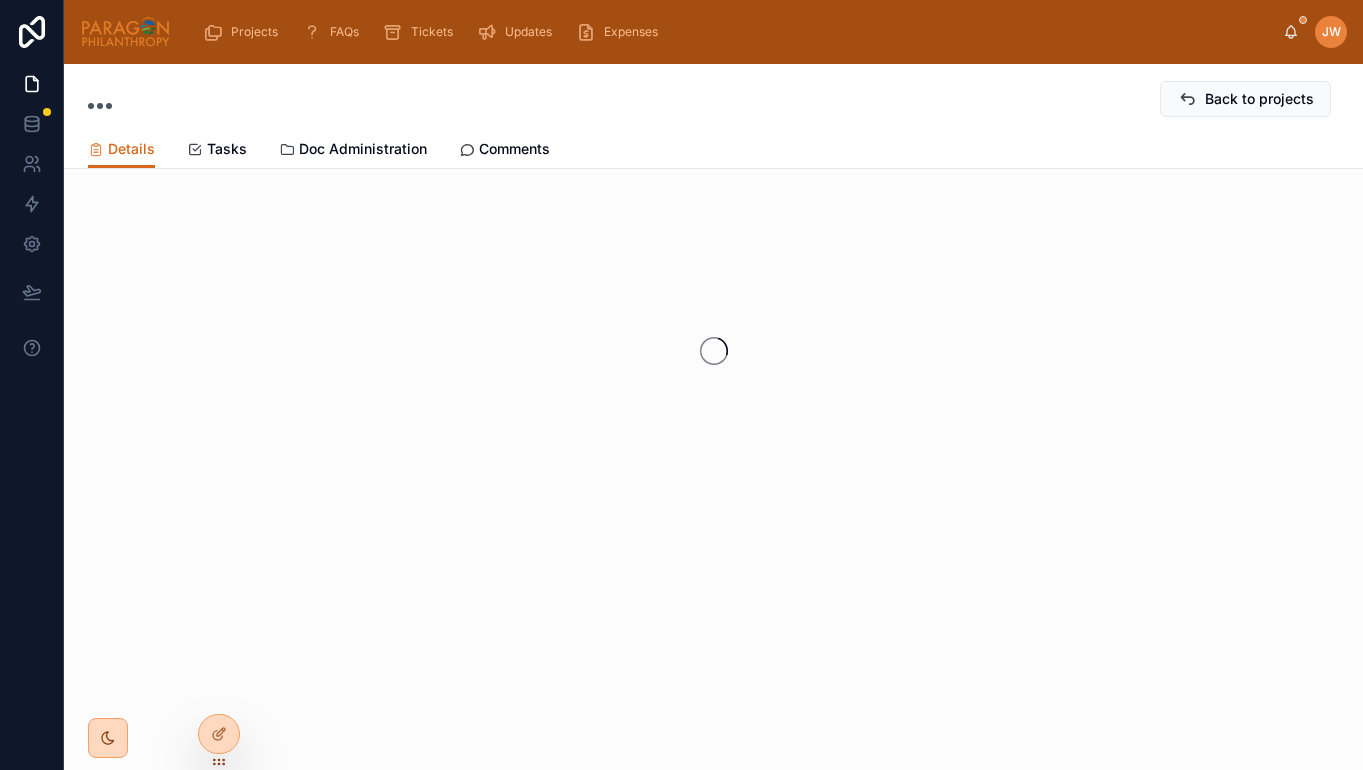 scroll, scrollTop: 0, scrollLeft: 0, axis: both 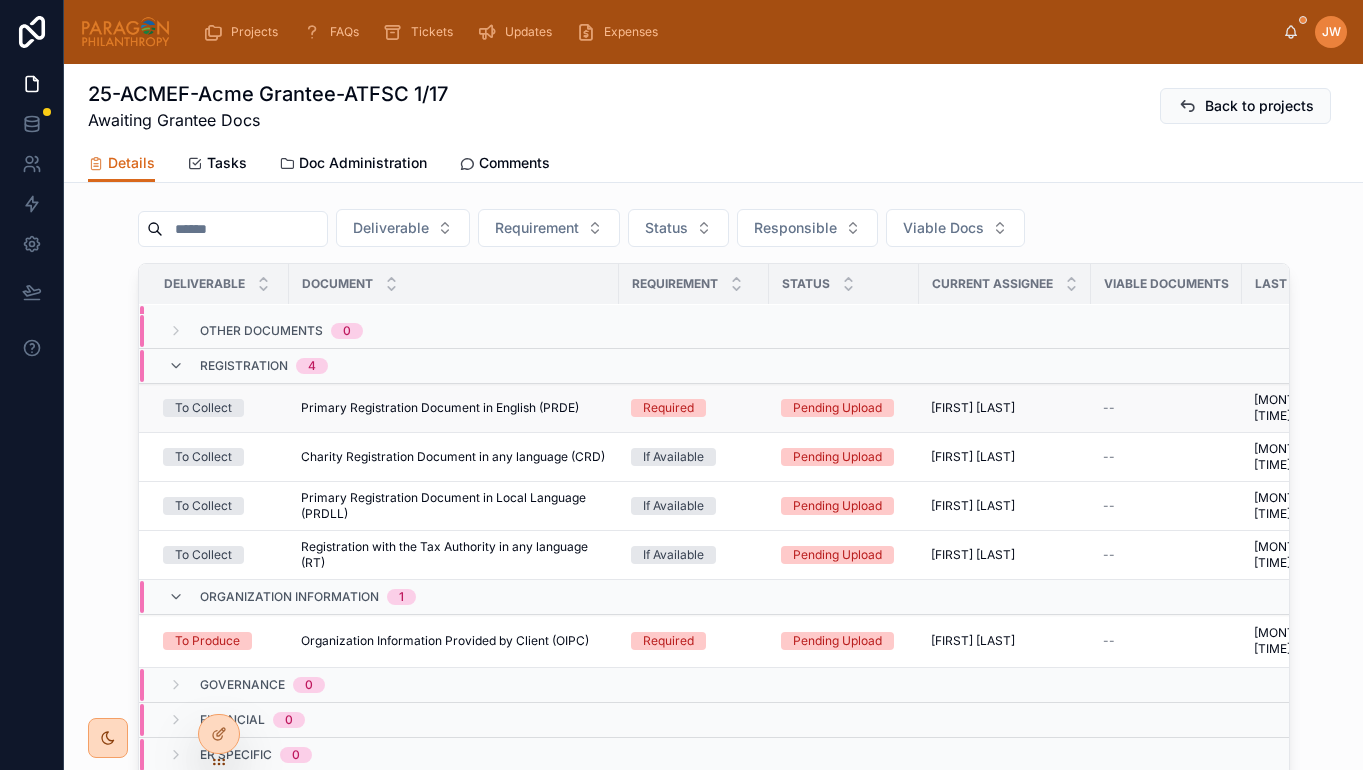 click on "Primary Registration Document in English (PRDE)" at bounding box center [440, 408] 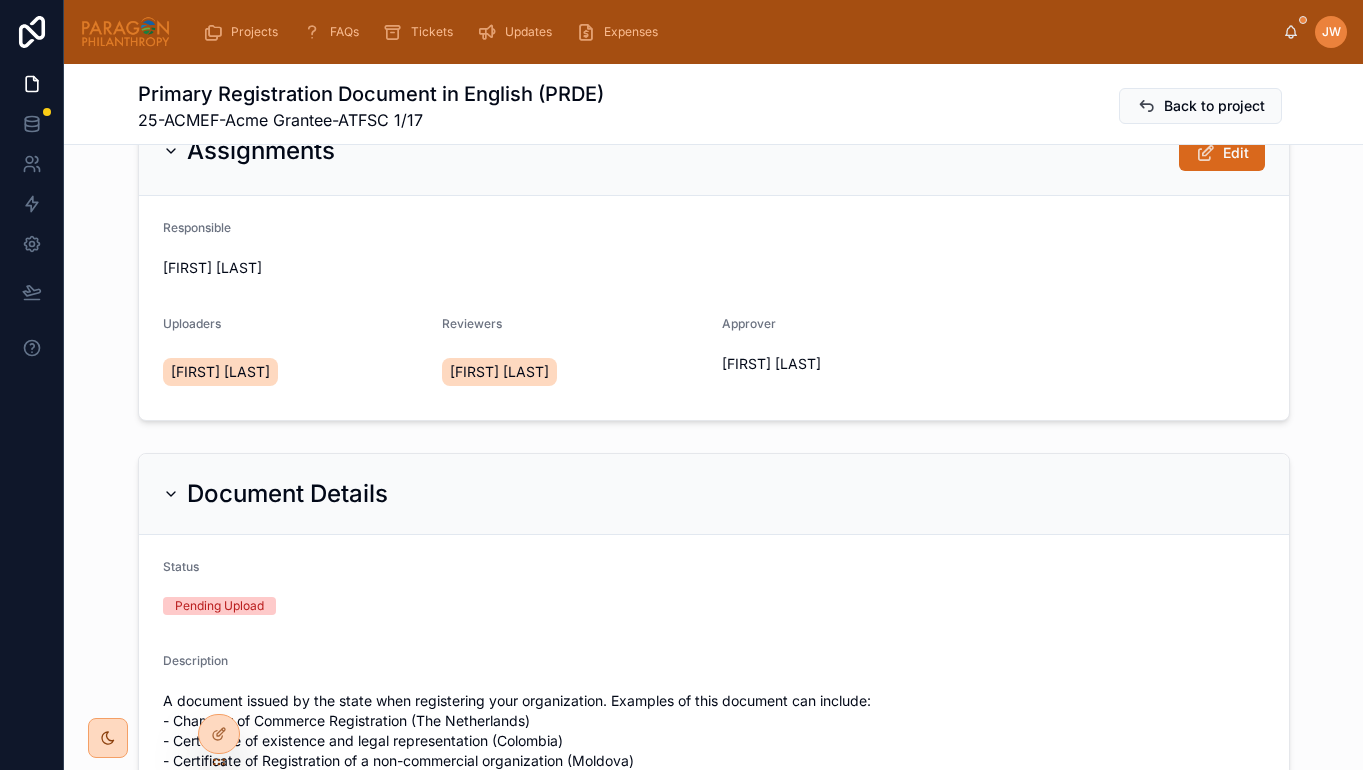 scroll, scrollTop: 0, scrollLeft: 0, axis: both 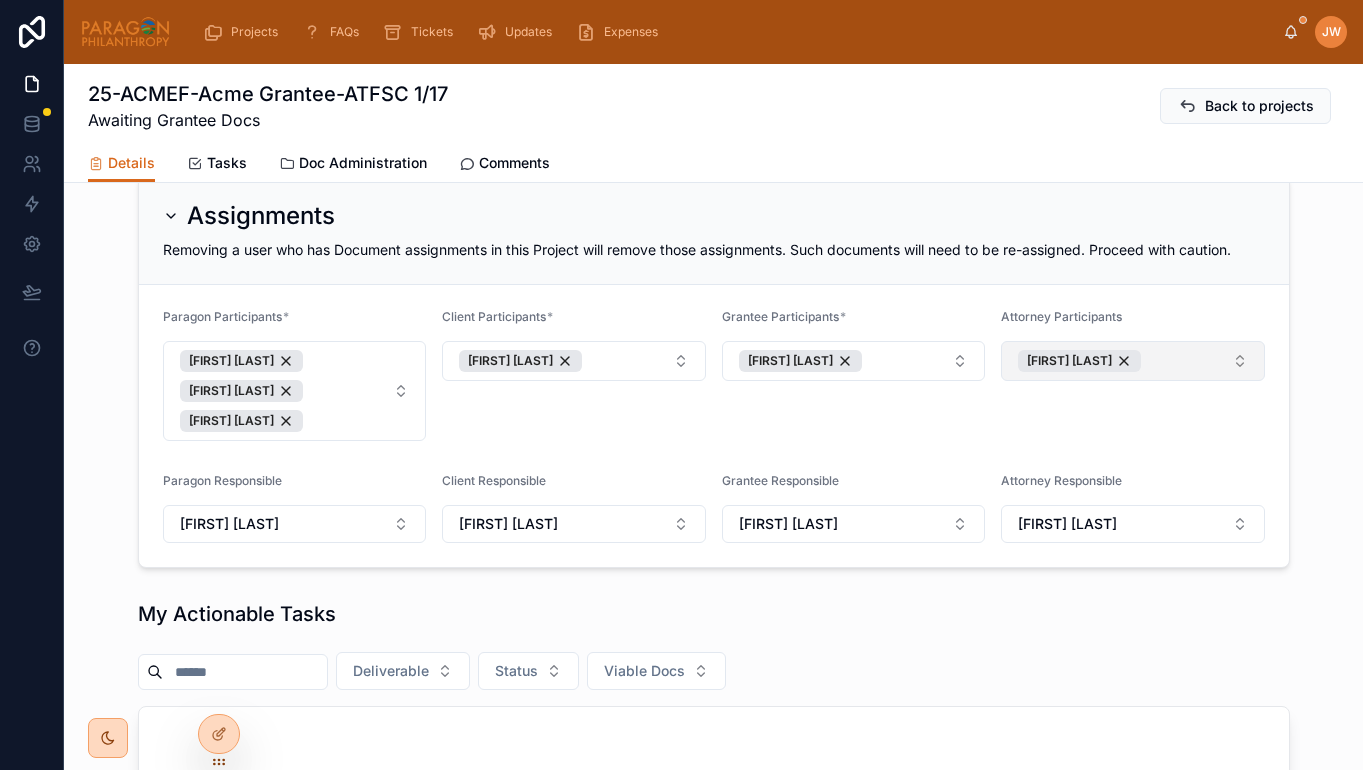 click on "[FIRST] [LAST]" at bounding box center [1133, 361] 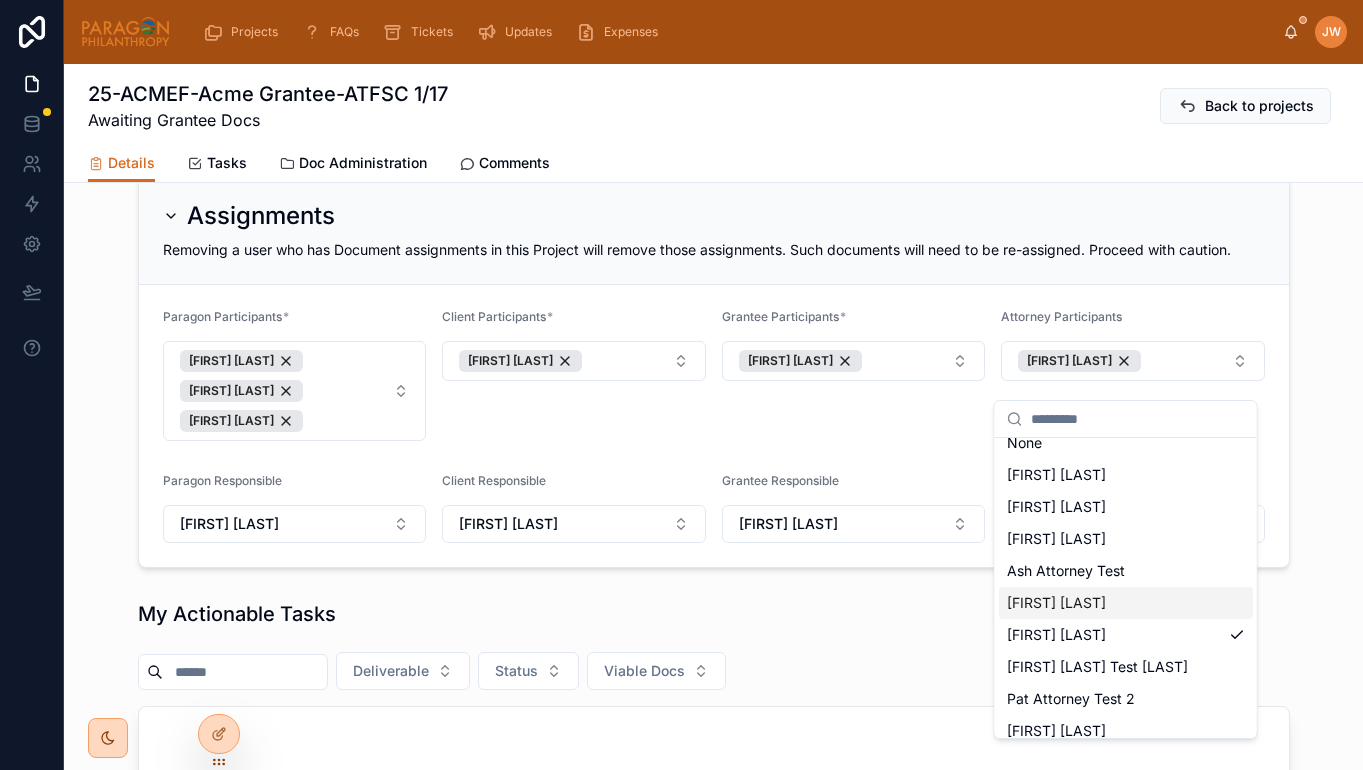 scroll, scrollTop: 0, scrollLeft: 0, axis: both 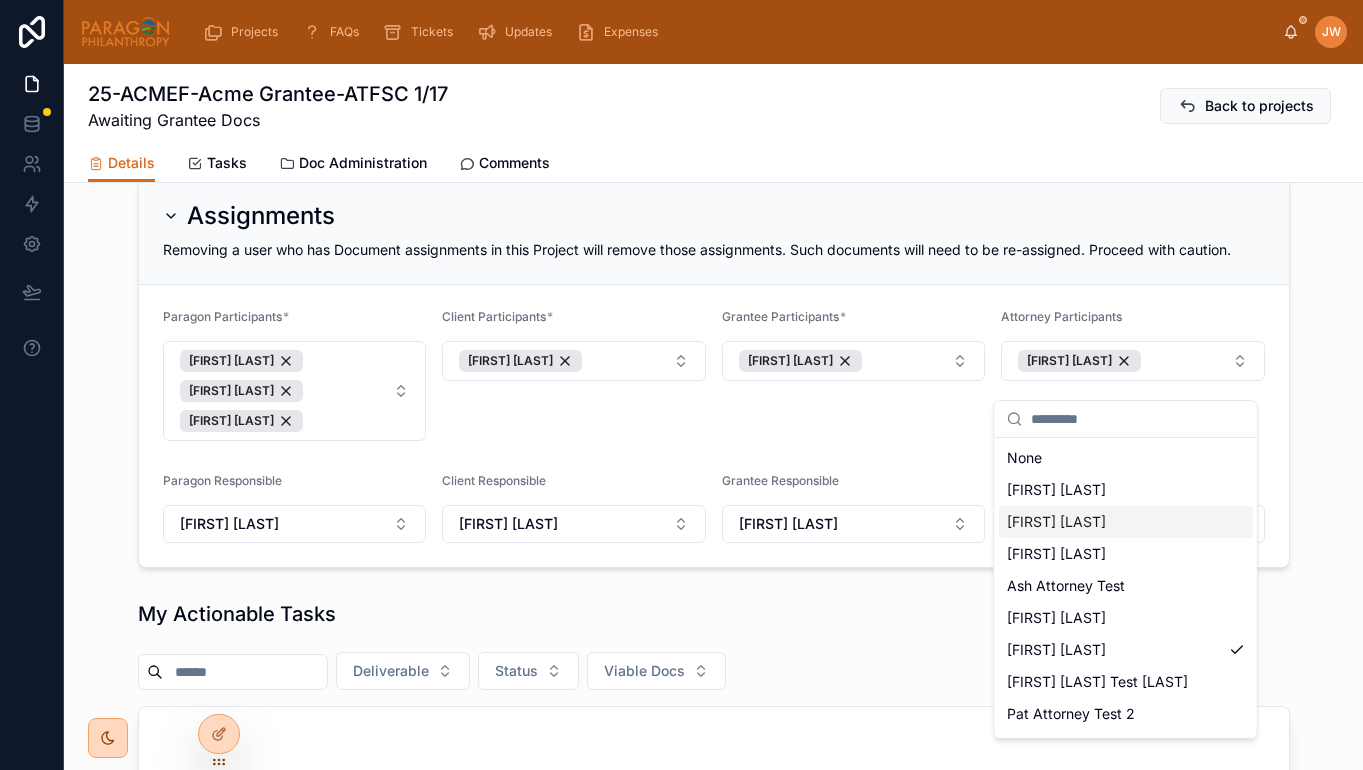 click on "[FIRST] [LAST]" at bounding box center (1056, 522) 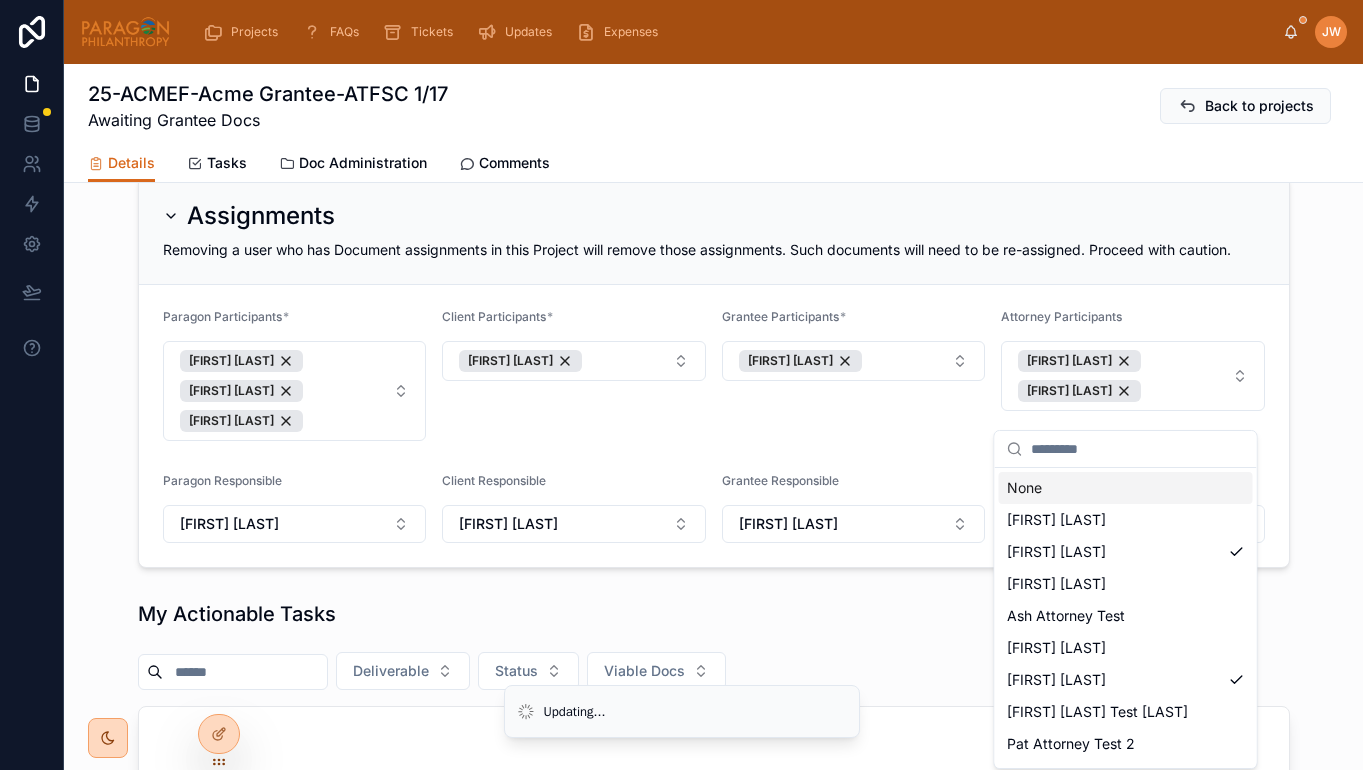 click on "Grantee Participants * [FIRST] [LAST]" at bounding box center (854, 375) 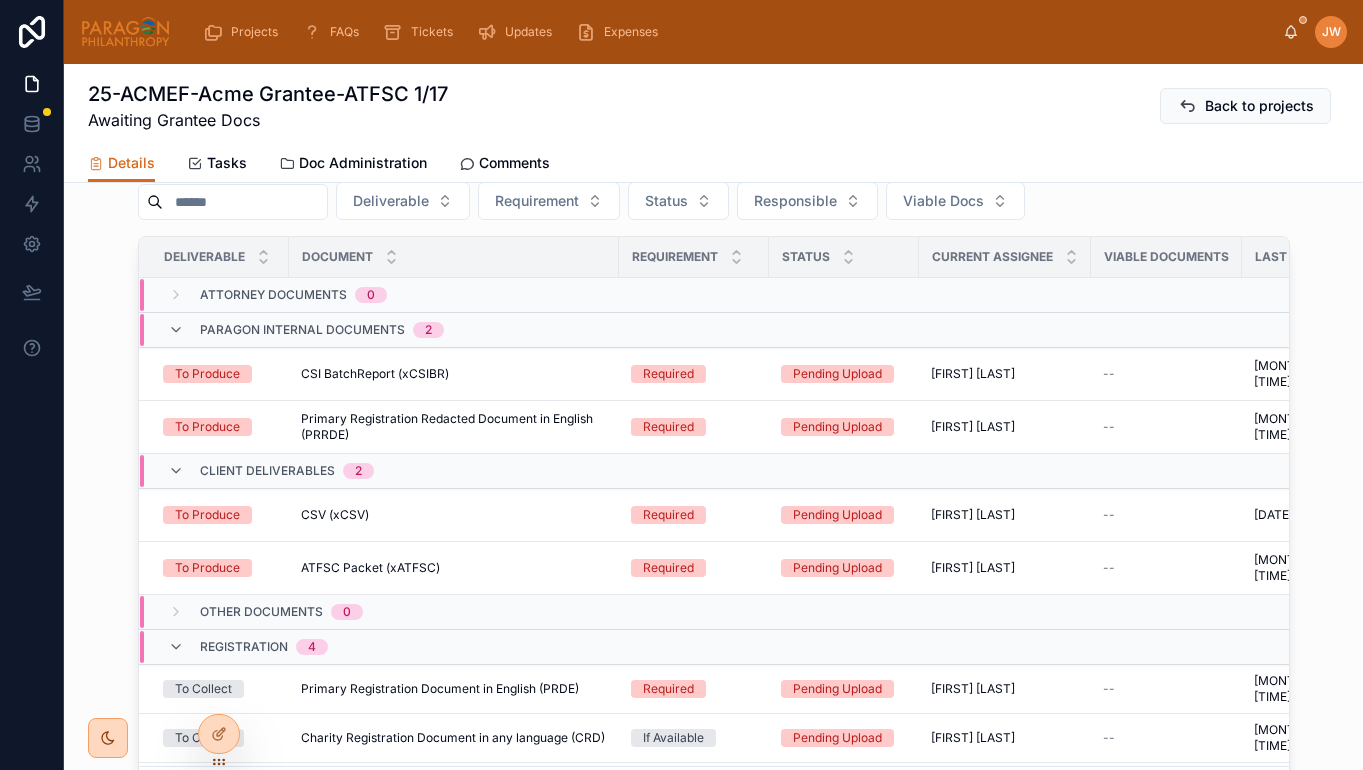 scroll, scrollTop: 1698, scrollLeft: 0, axis: vertical 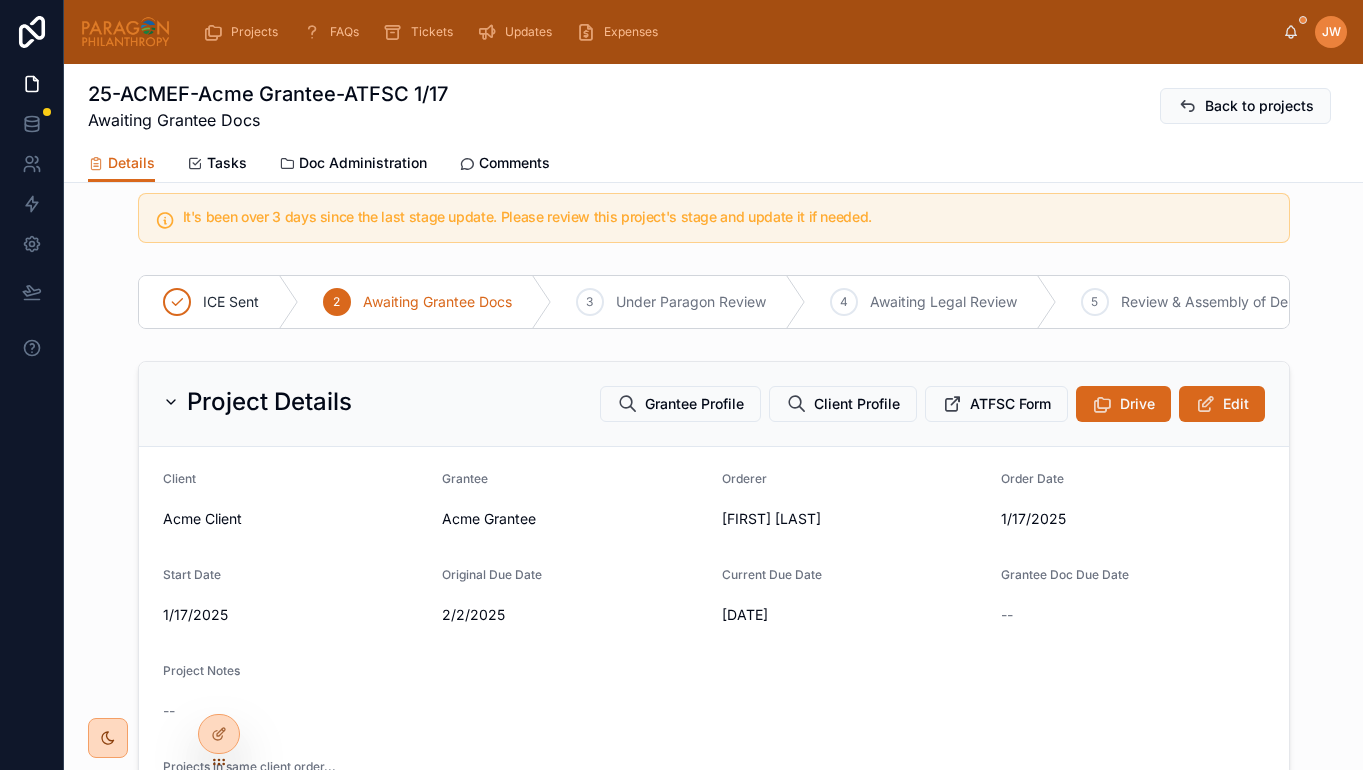 click on "25-ACMEF-Acme Grantee-ATFSC 1/17 Awaiting Grantee Docs Back to projects" at bounding box center [713, 104] 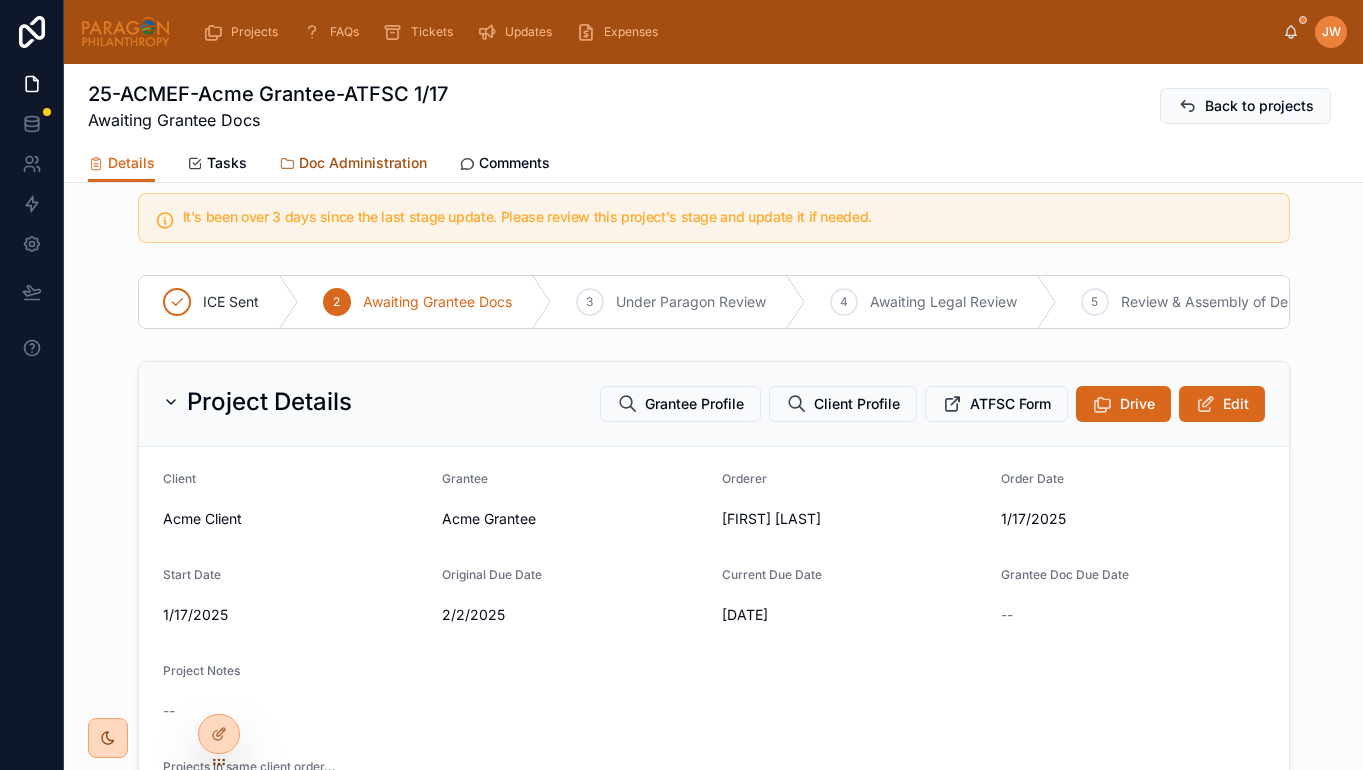 click on "Doc Administration" at bounding box center [363, 163] 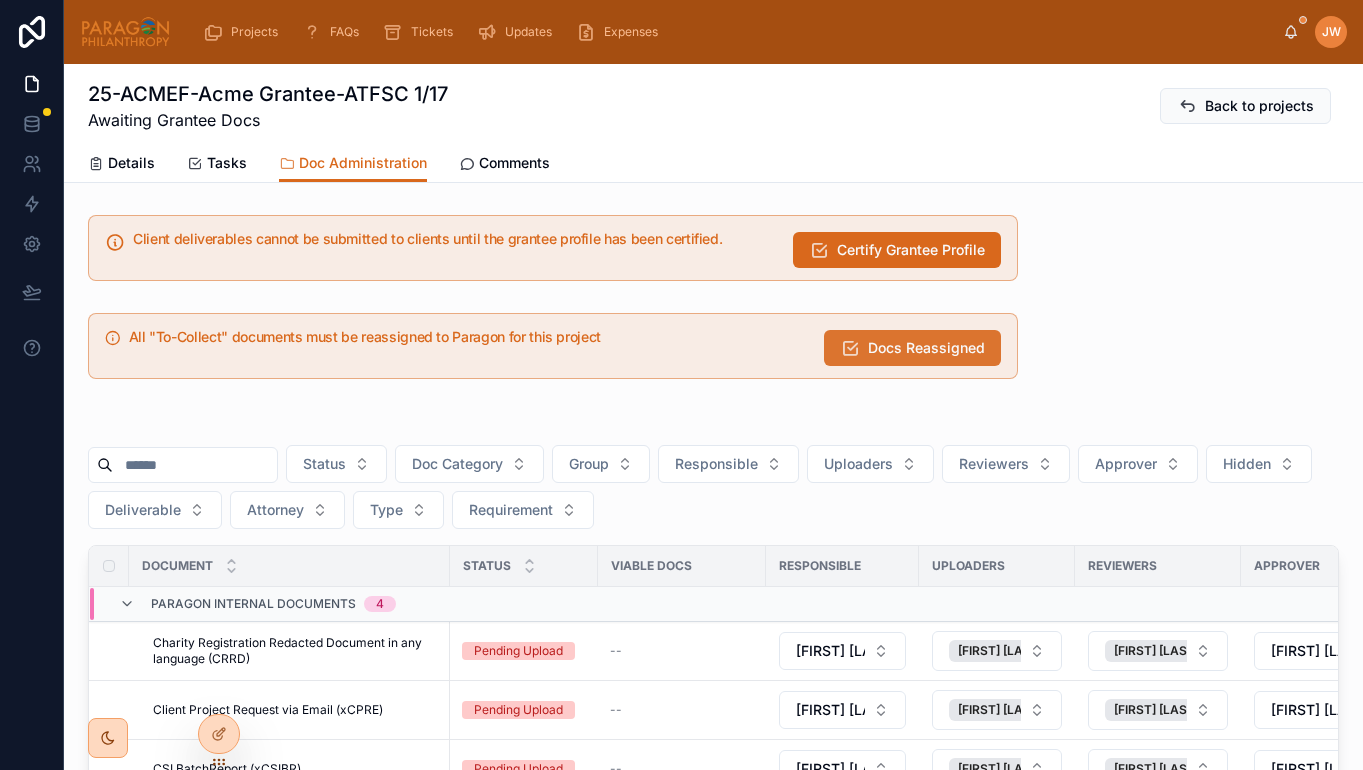 click at bounding box center [850, 348] 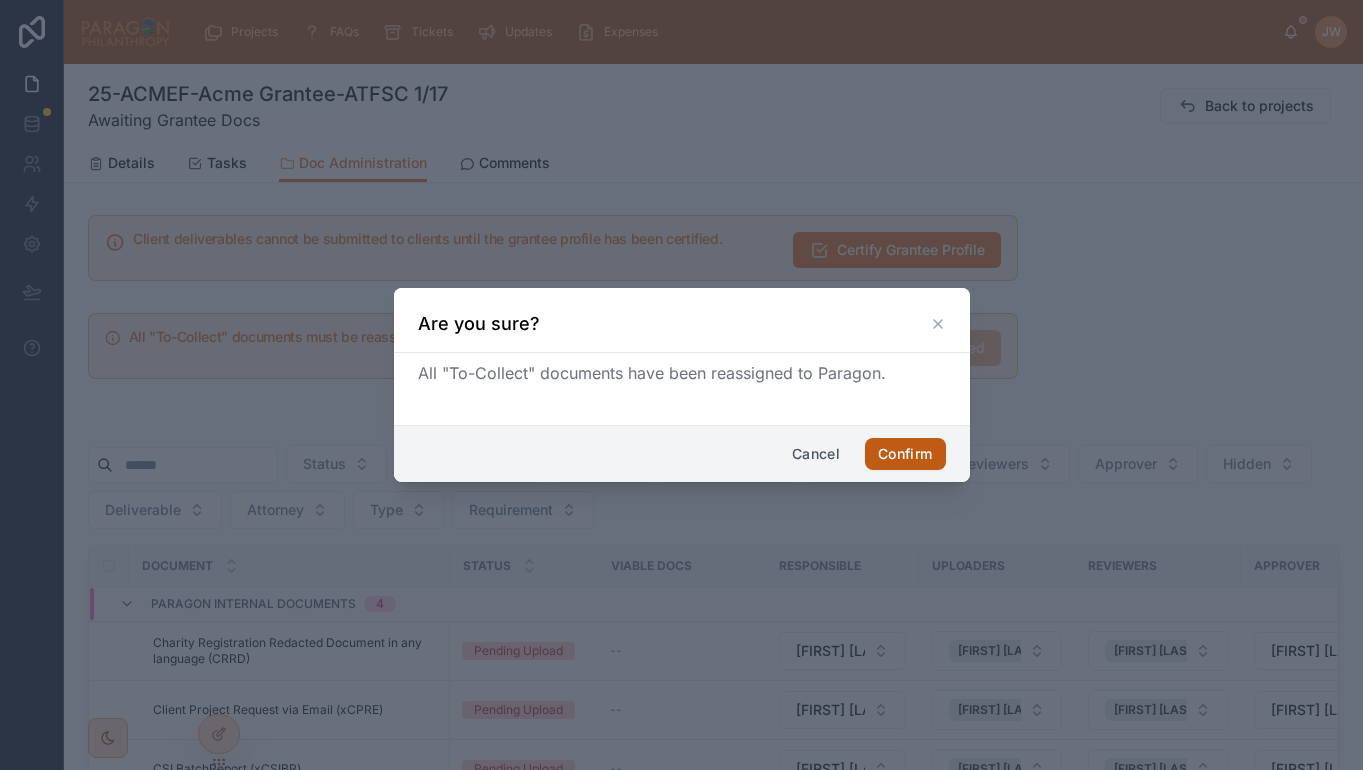 click on "Confirm" at bounding box center [905, 454] 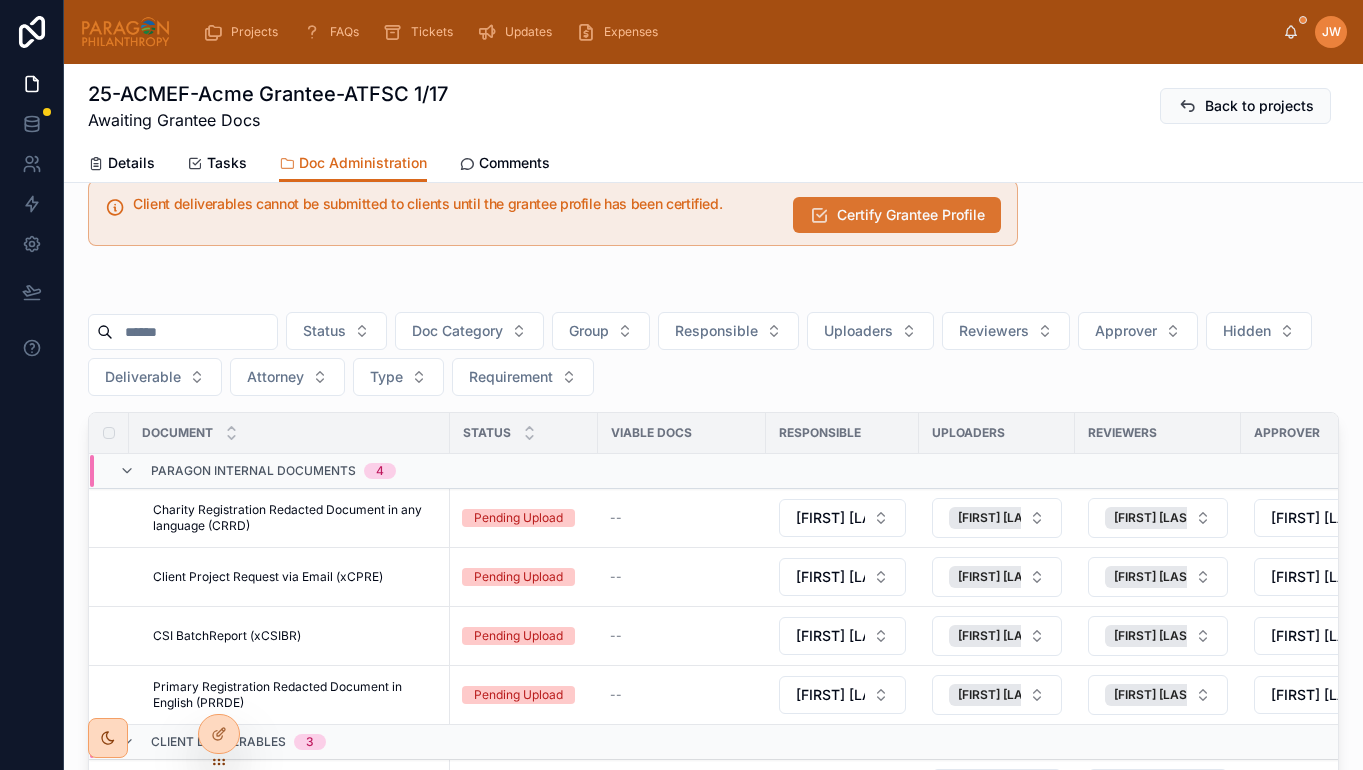 scroll, scrollTop: 0, scrollLeft: 0, axis: both 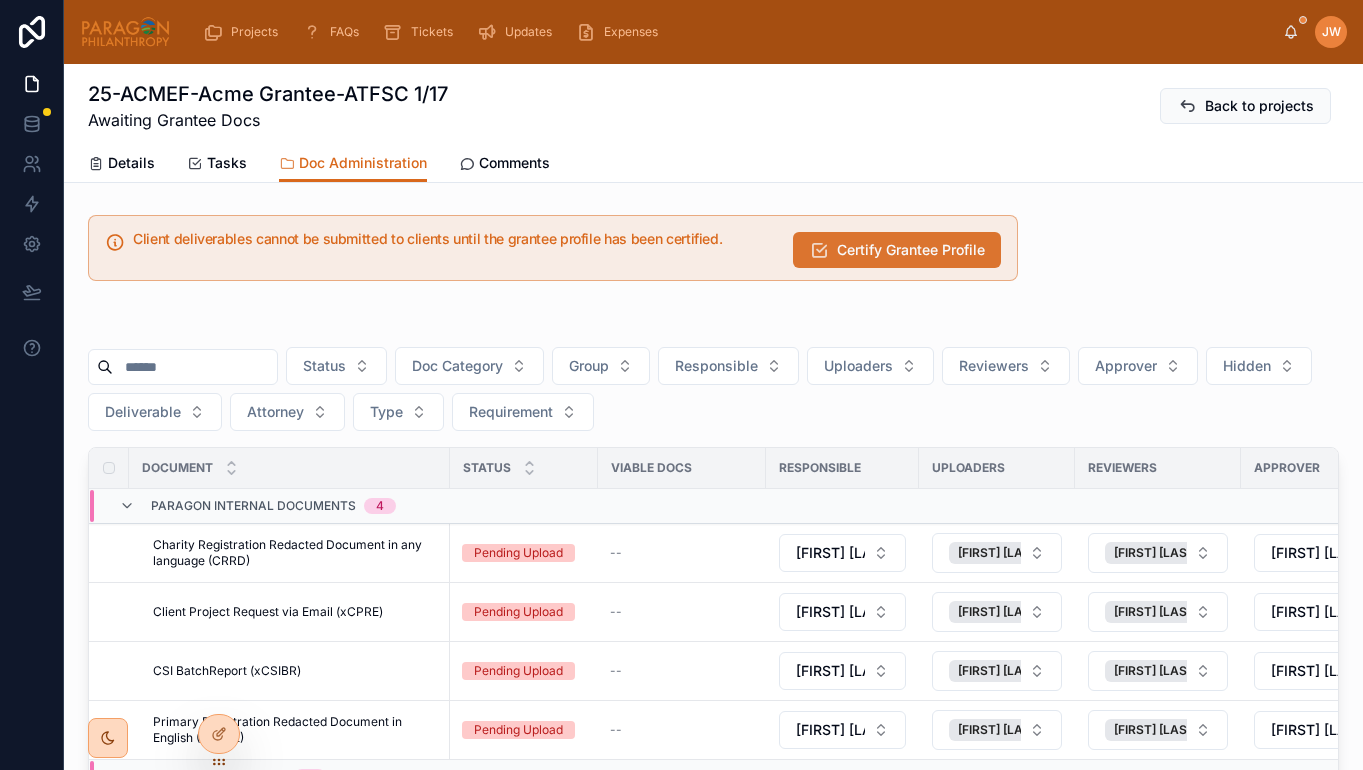 click on "Certify Grantee Profile" at bounding box center (911, 250) 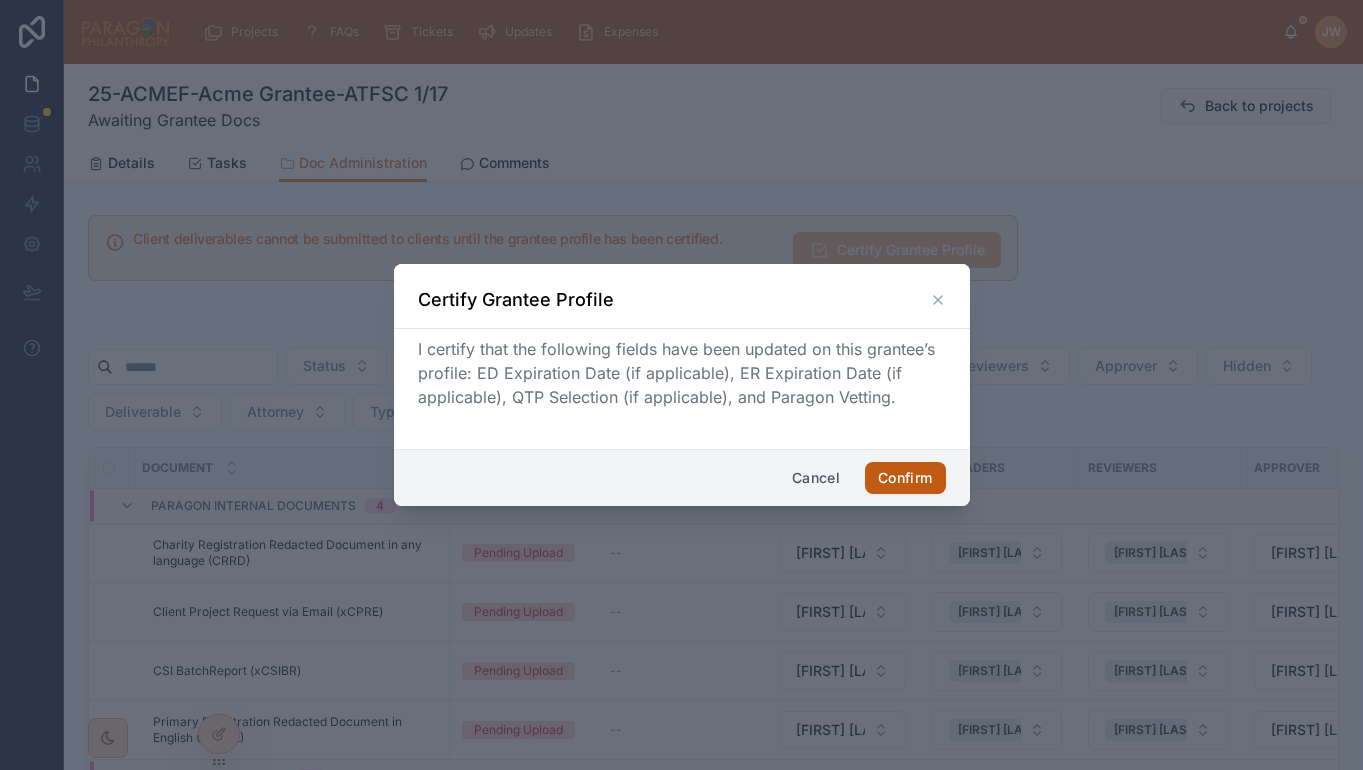 click on "Confirm" at bounding box center (905, 478) 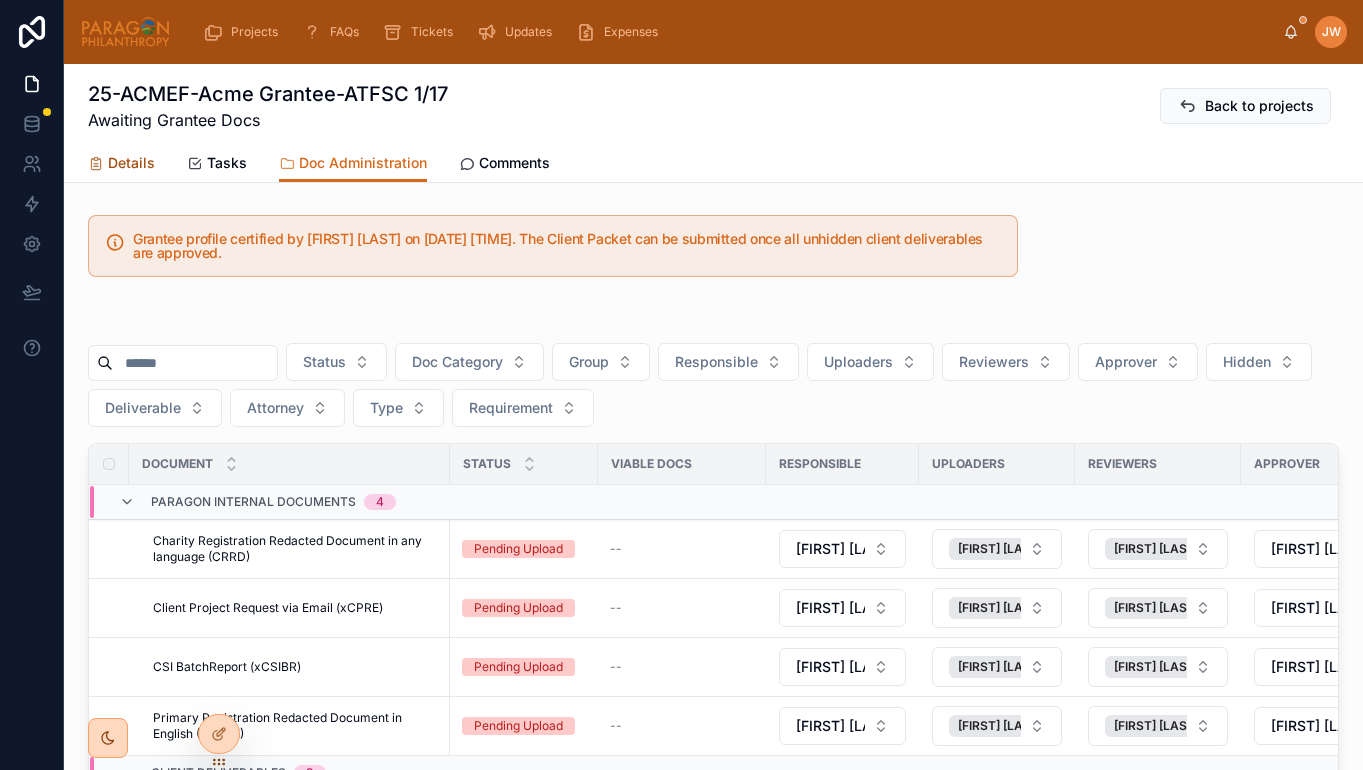 click on "Details" at bounding box center (131, 163) 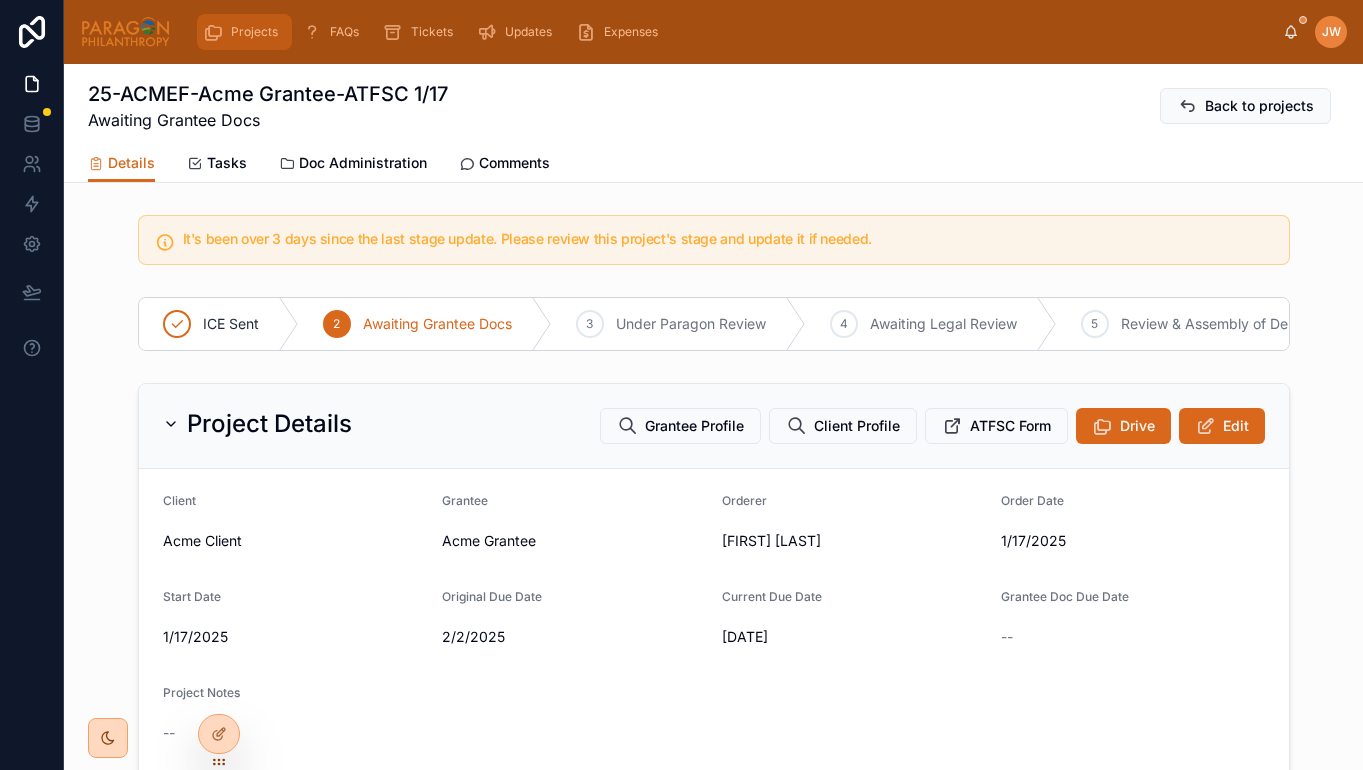click on "Projects" at bounding box center [254, 32] 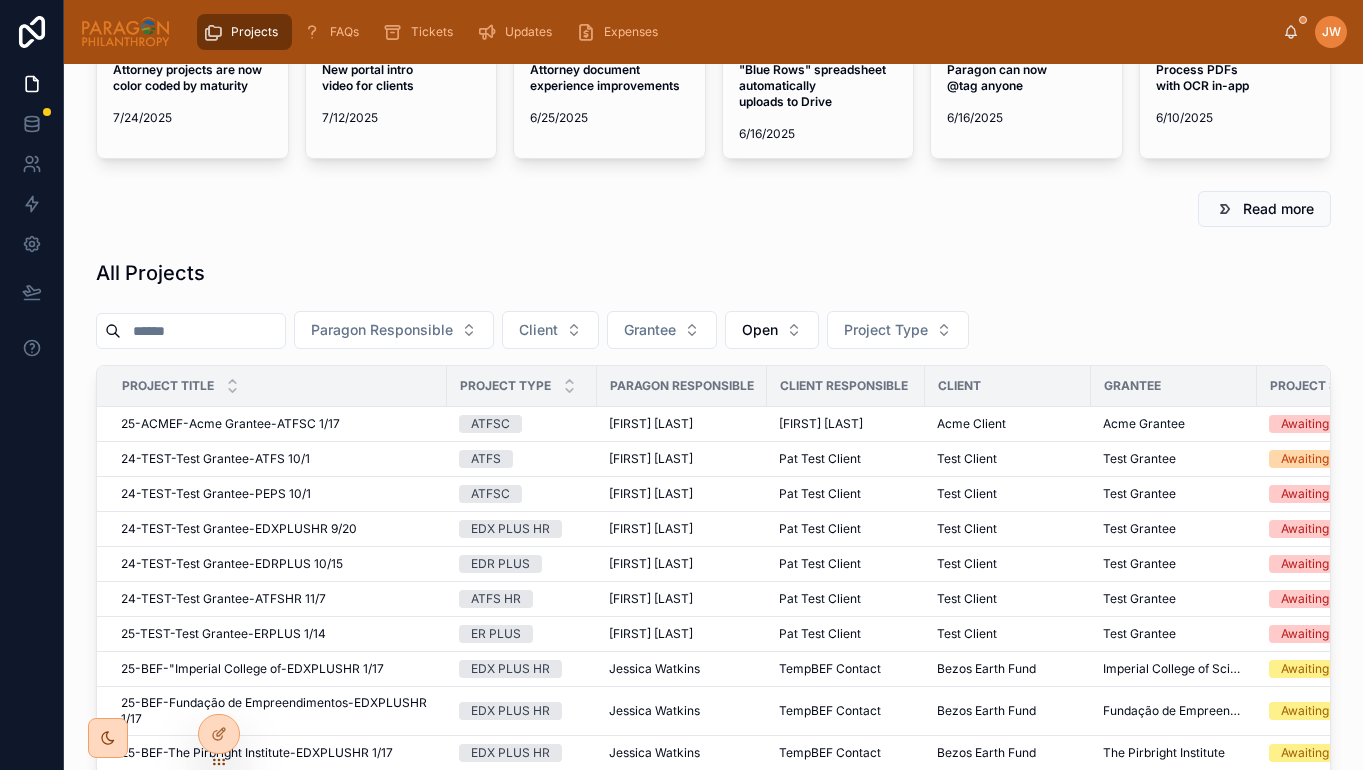 scroll, scrollTop: 123, scrollLeft: 0, axis: vertical 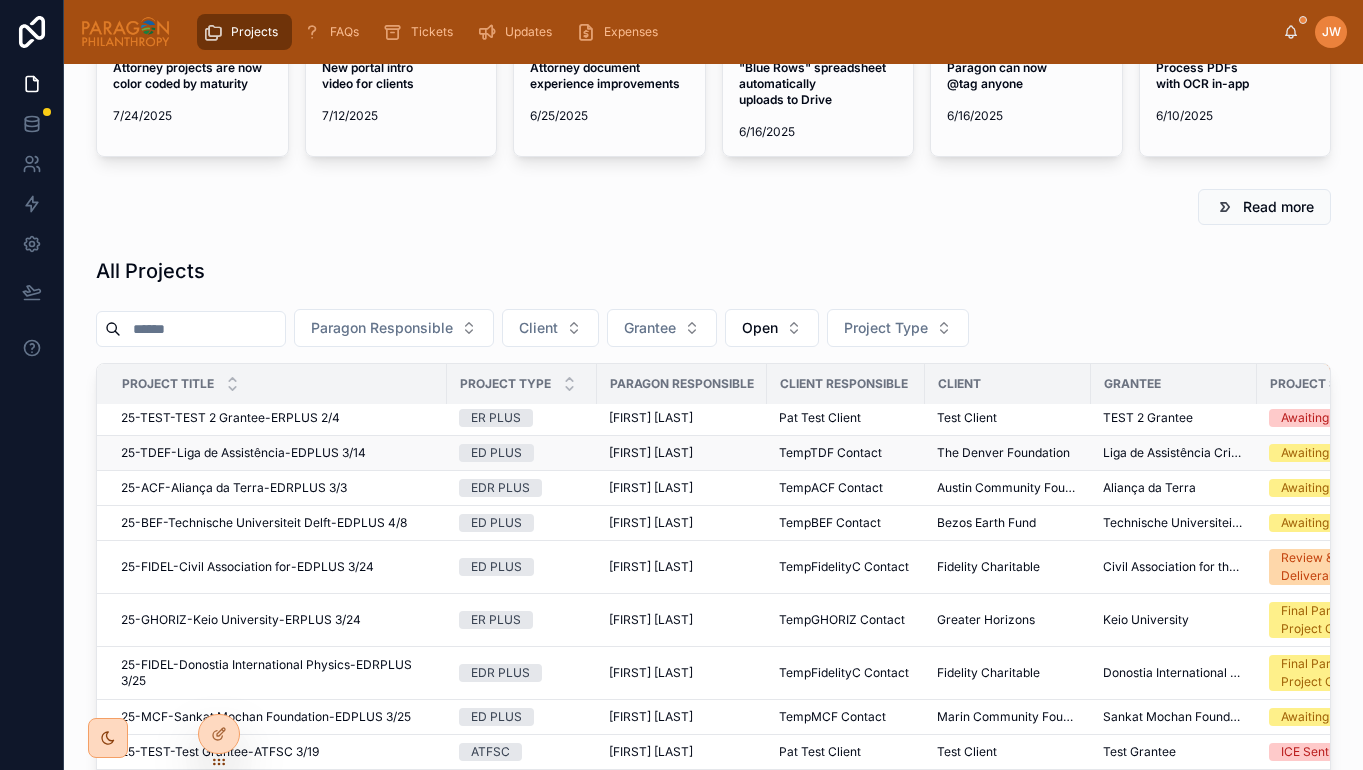 click on "25-TDEF-Liga de Assistência-EDPLUS 3/14" at bounding box center (243, 453) 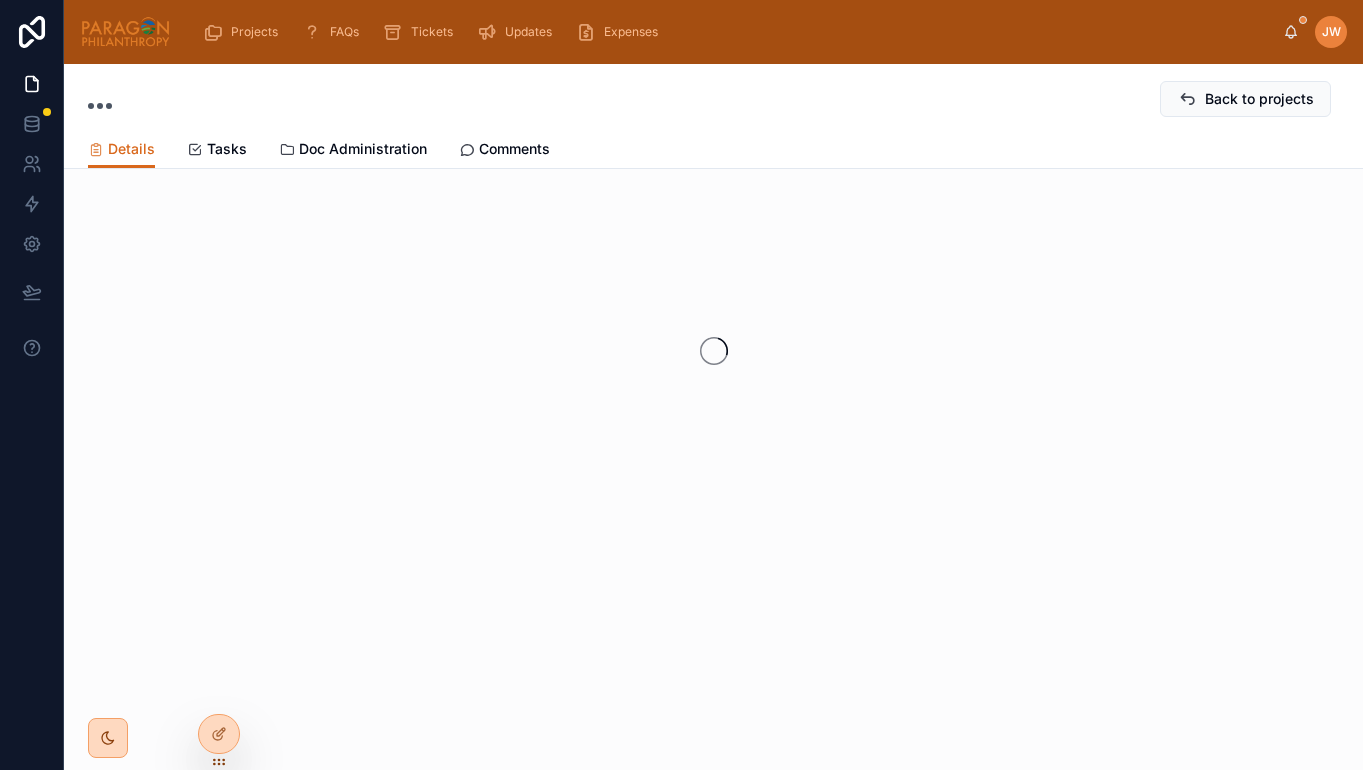 scroll, scrollTop: 0, scrollLeft: 0, axis: both 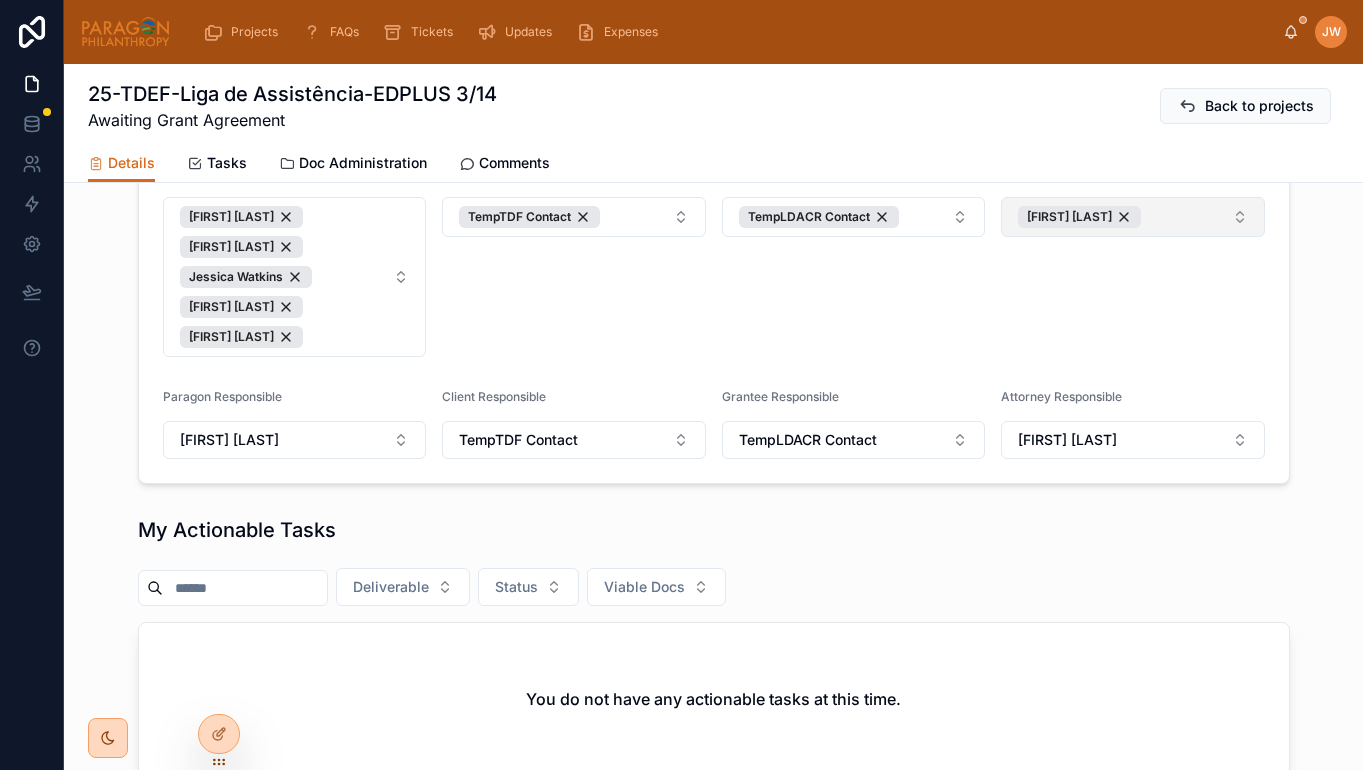 click on "Adam Hooberman" at bounding box center [1133, 217] 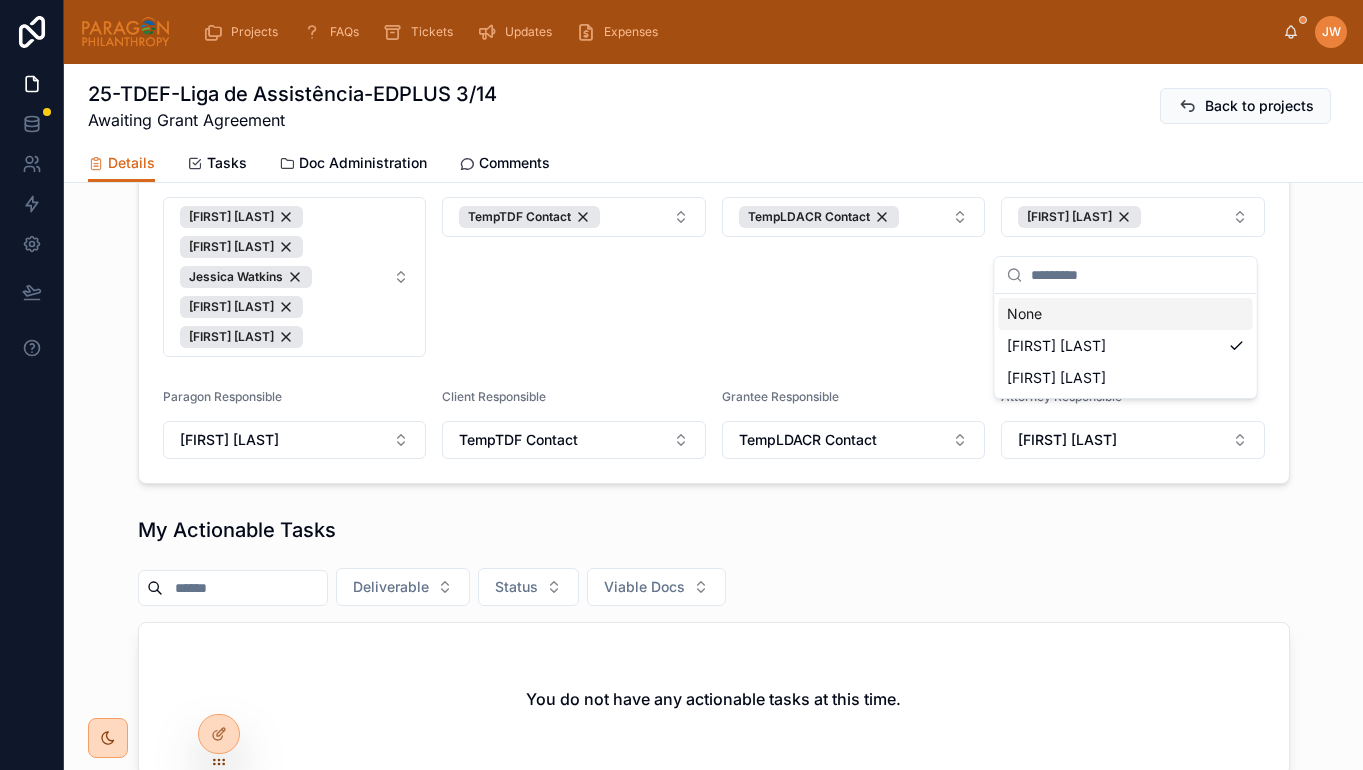 click on "Grantee Participants * TempLDACR	 Contact" at bounding box center [854, 261] 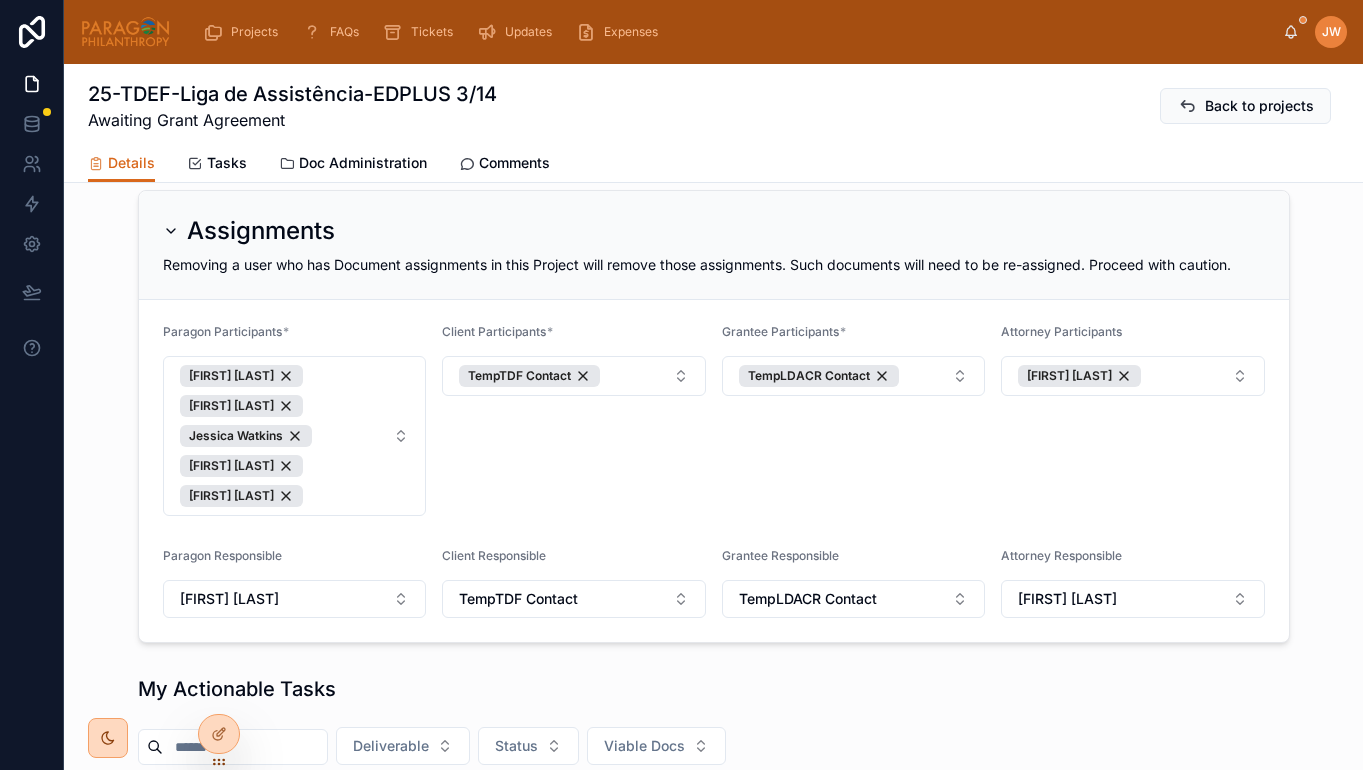scroll, scrollTop: 1180, scrollLeft: 0, axis: vertical 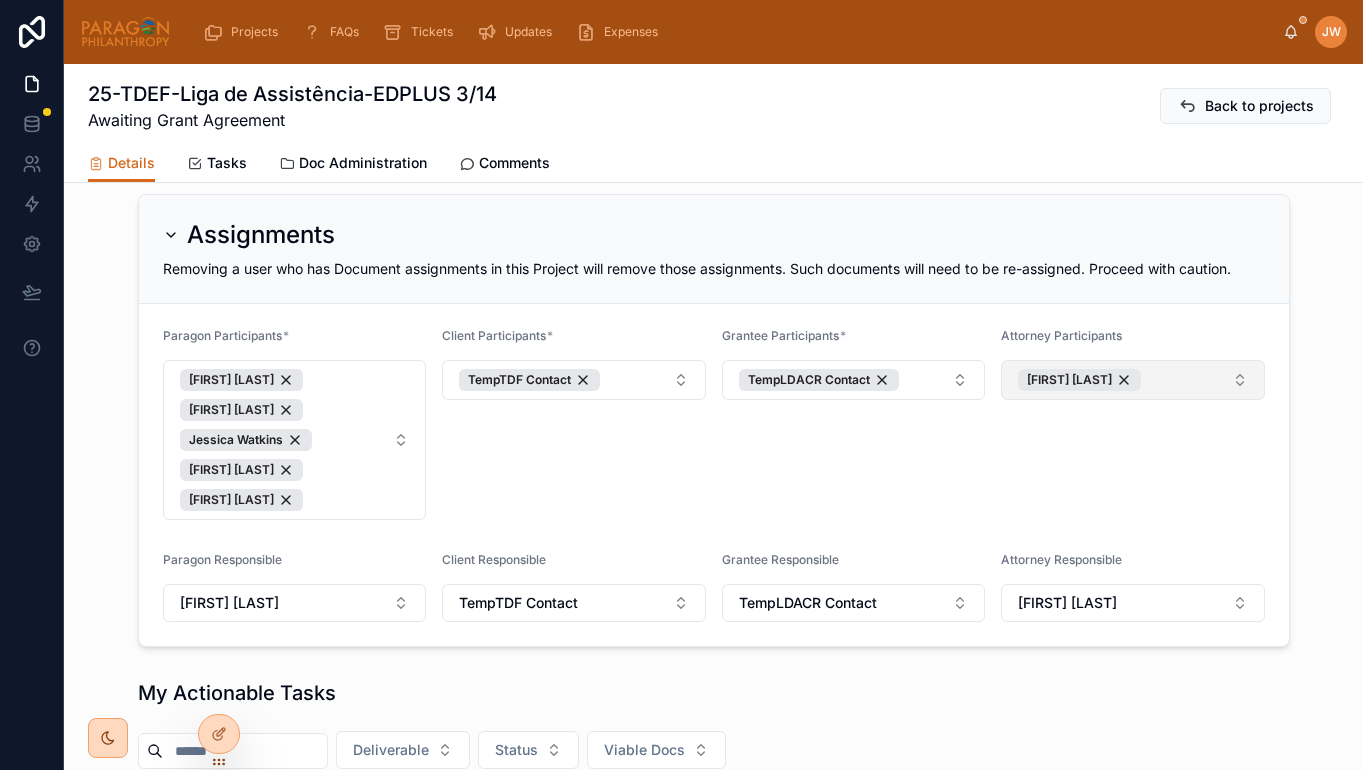 click on "Adam Hooberman" at bounding box center (1133, 380) 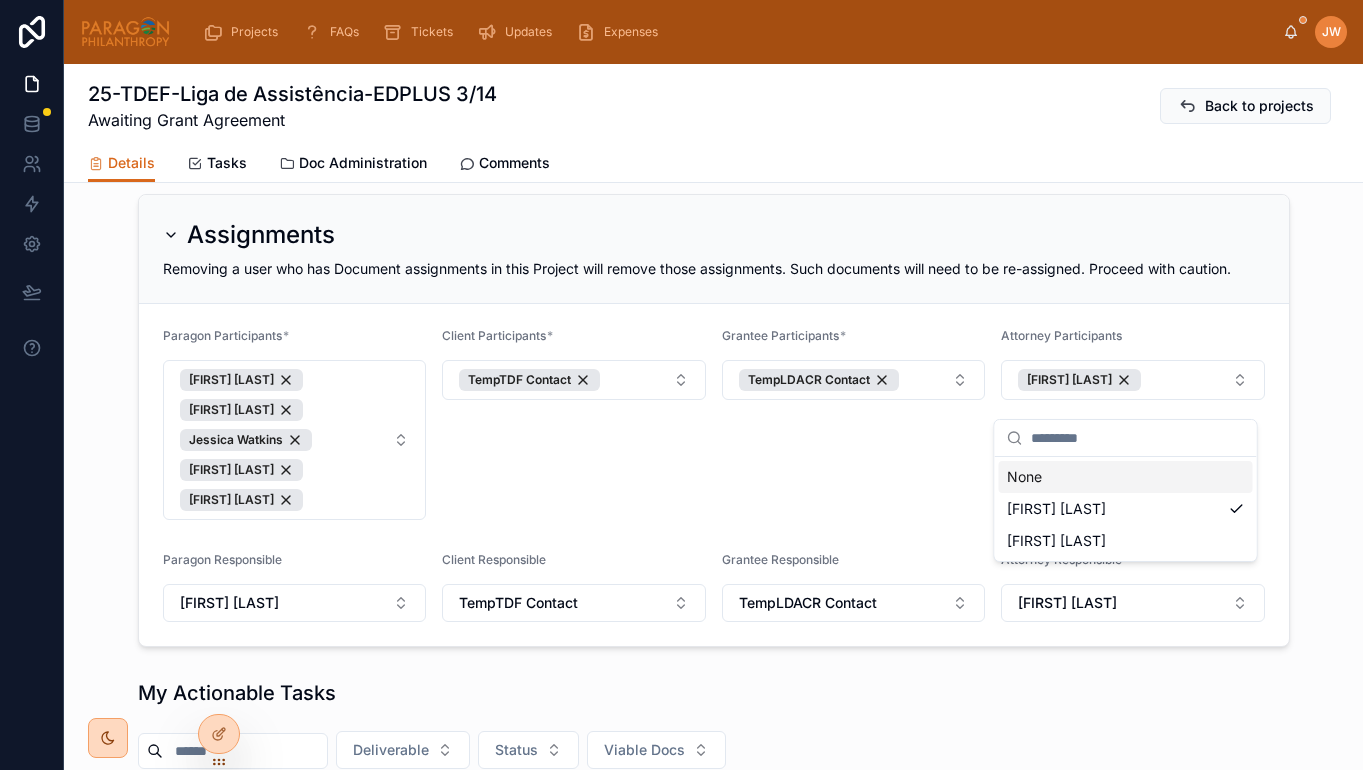 click on "Paragon Participants * Ash Froelich-MacMillan Daria  Kolomiiets Jessica Watkins Brooke Barrera Sheldon Danilo Gonzalez Client Participants * TempTDF Contact Grantee Participants * TempLDACR	 Contact Attorney Participants Adam Hooberman Paragon Responsible Brooke Barrera Sheldon Client Responsible TempTDF Contact Grantee Responsible TempLDACR	 Contact Attorney Responsible Adam Hooberman" at bounding box center [714, 475] 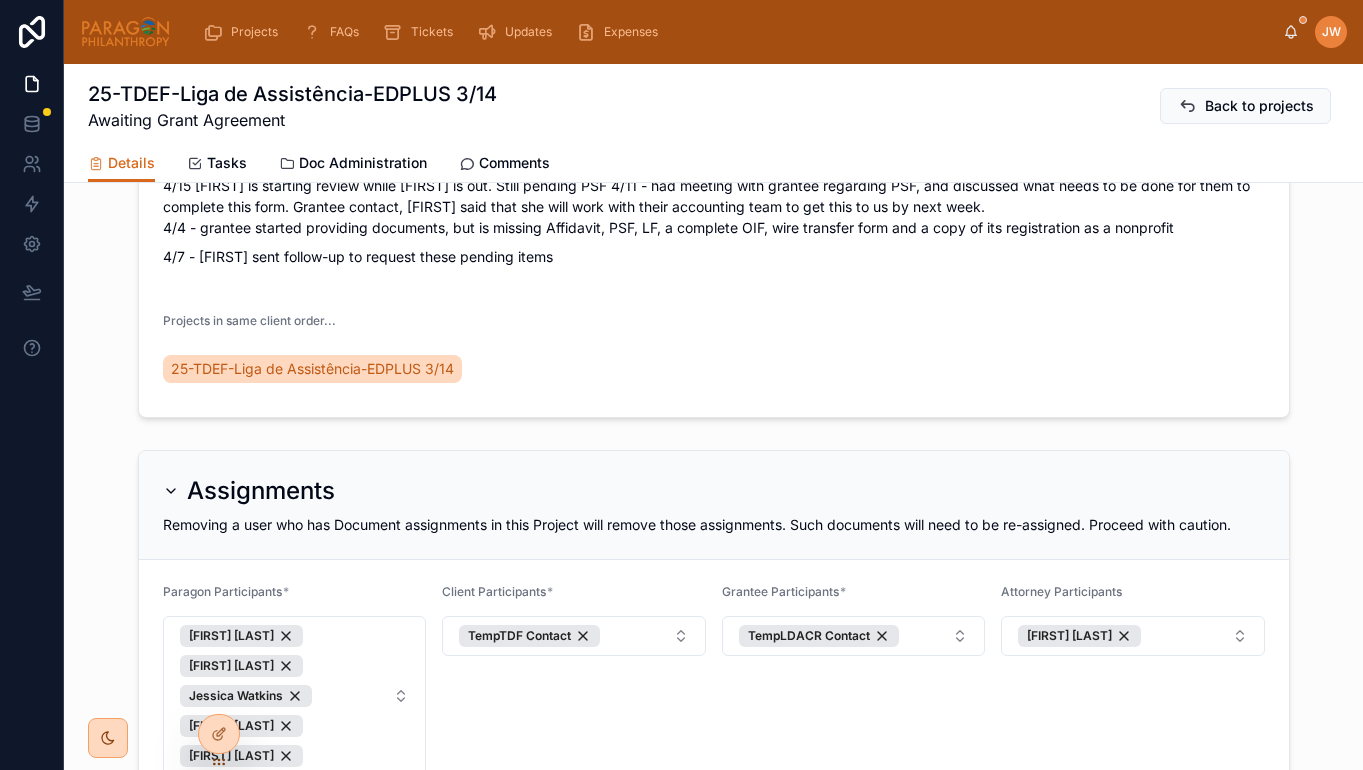 scroll, scrollTop: 897, scrollLeft: 0, axis: vertical 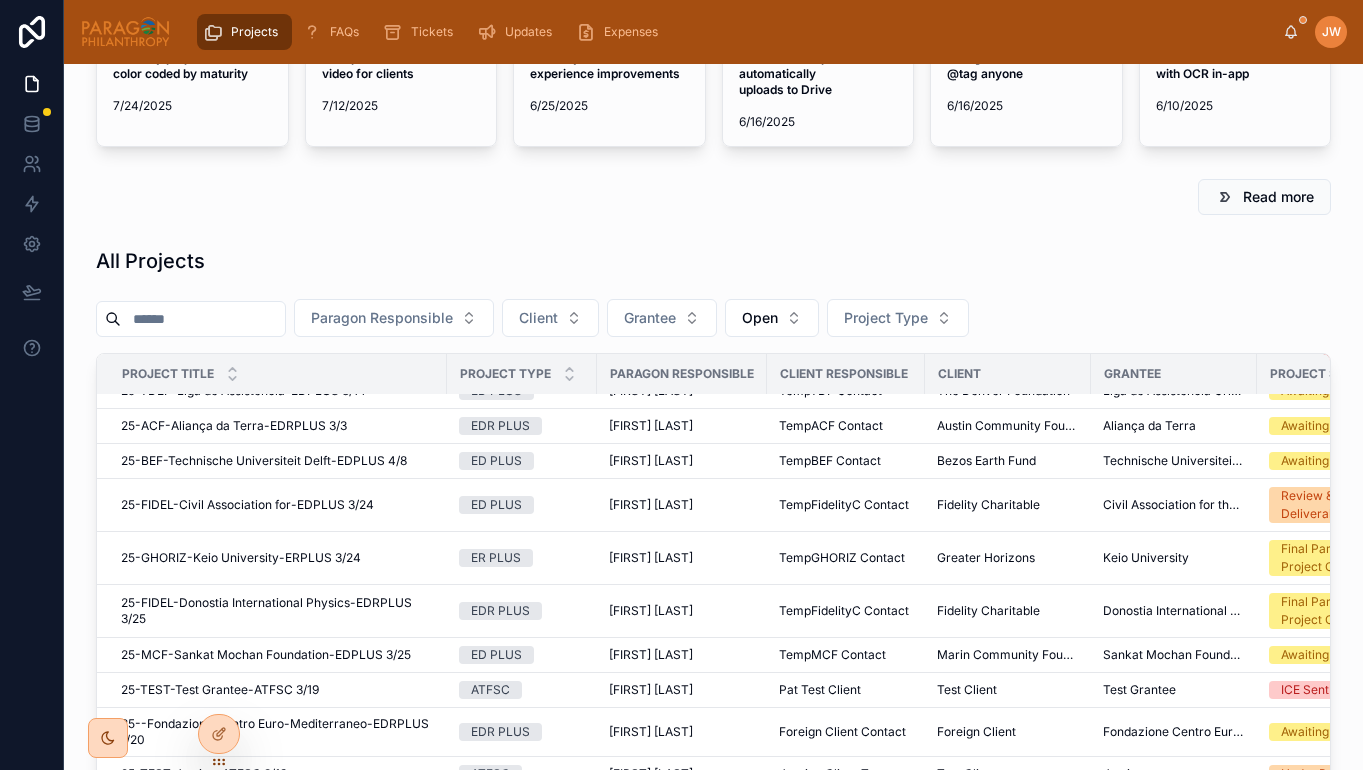 click at bounding box center (203, 319) 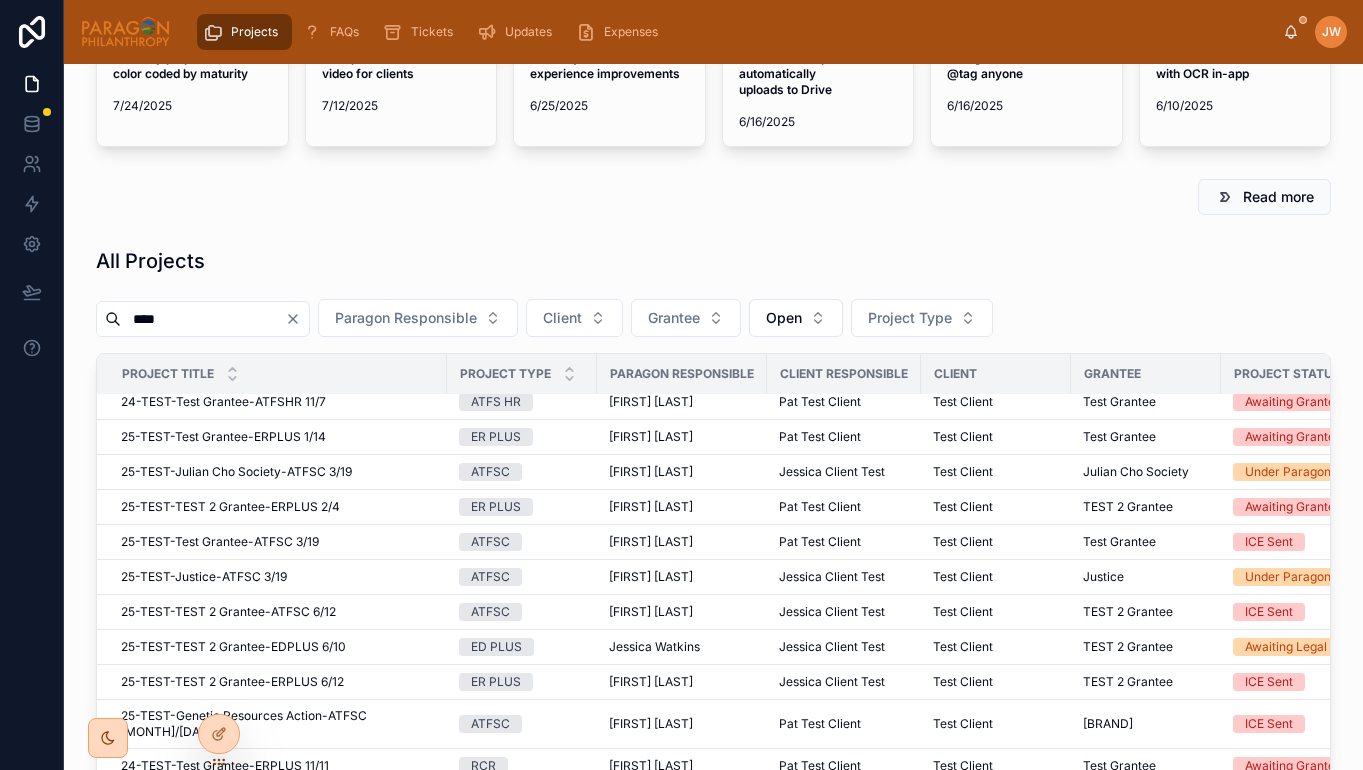 scroll, scrollTop: 169, scrollLeft: 0, axis: vertical 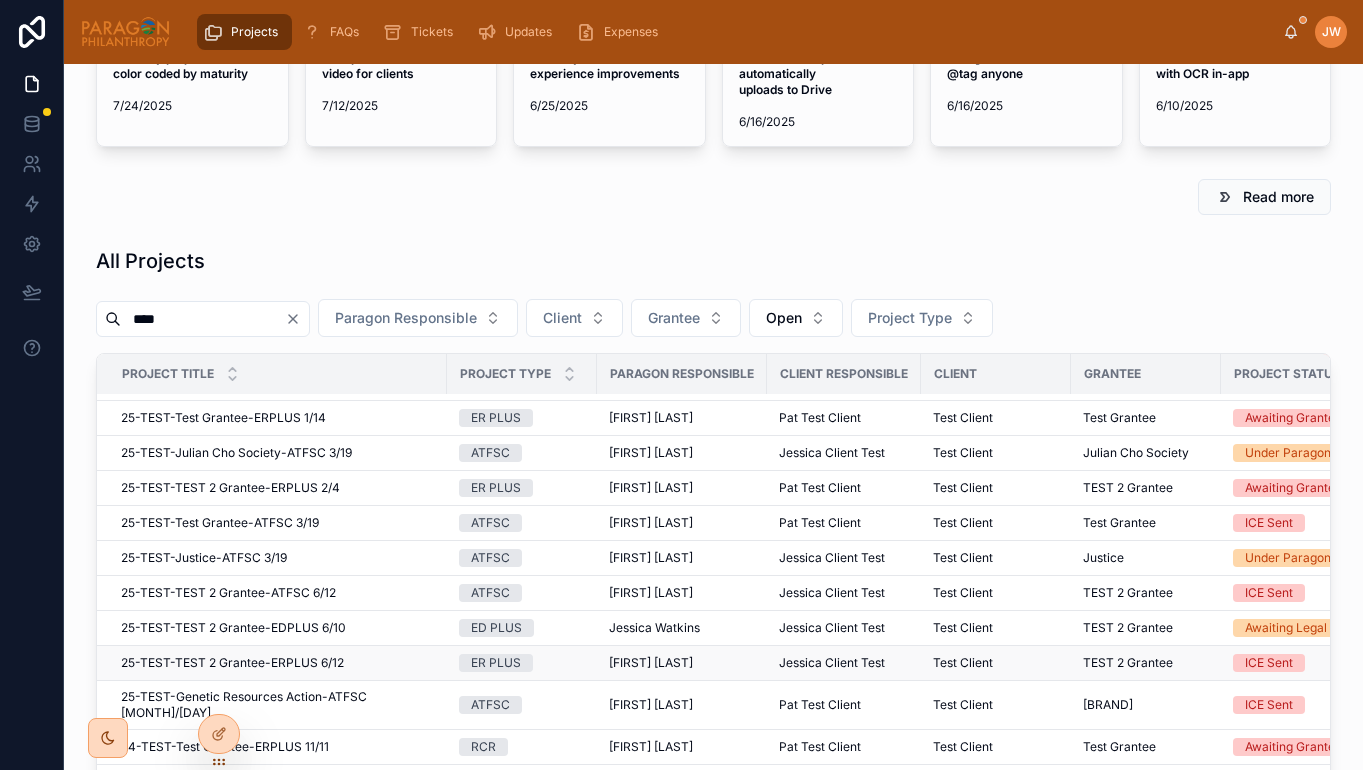 type on "****" 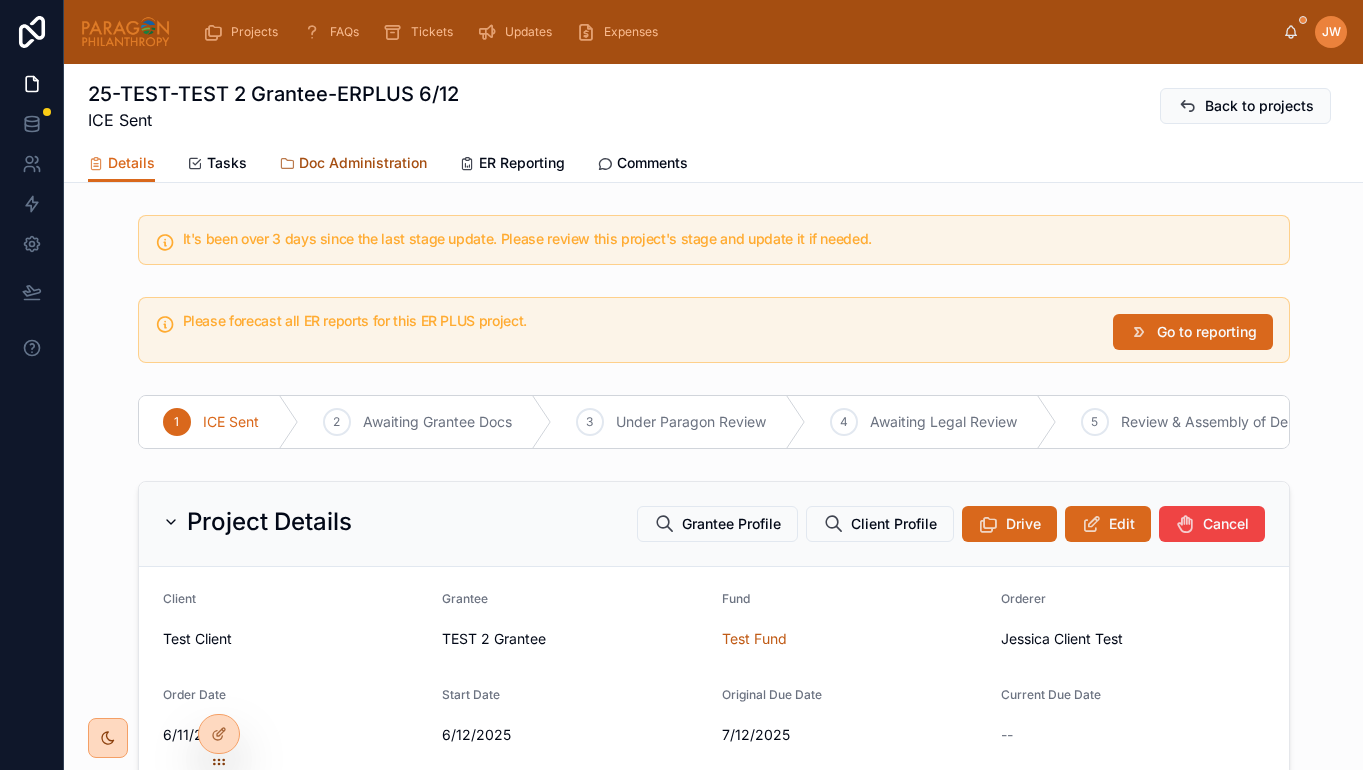 click on "Doc Administration" at bounding box center (363, 163) 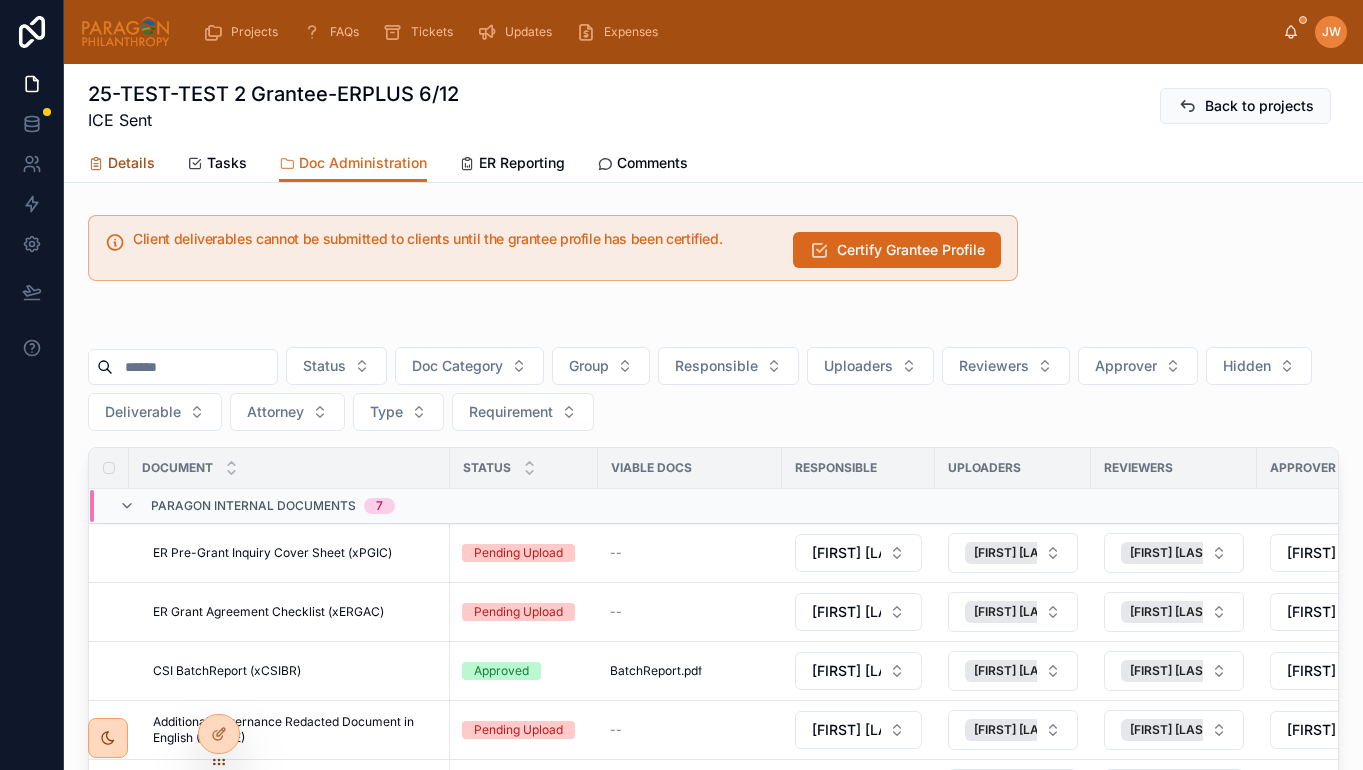 click on "Details" at bounding box center [131, 163] 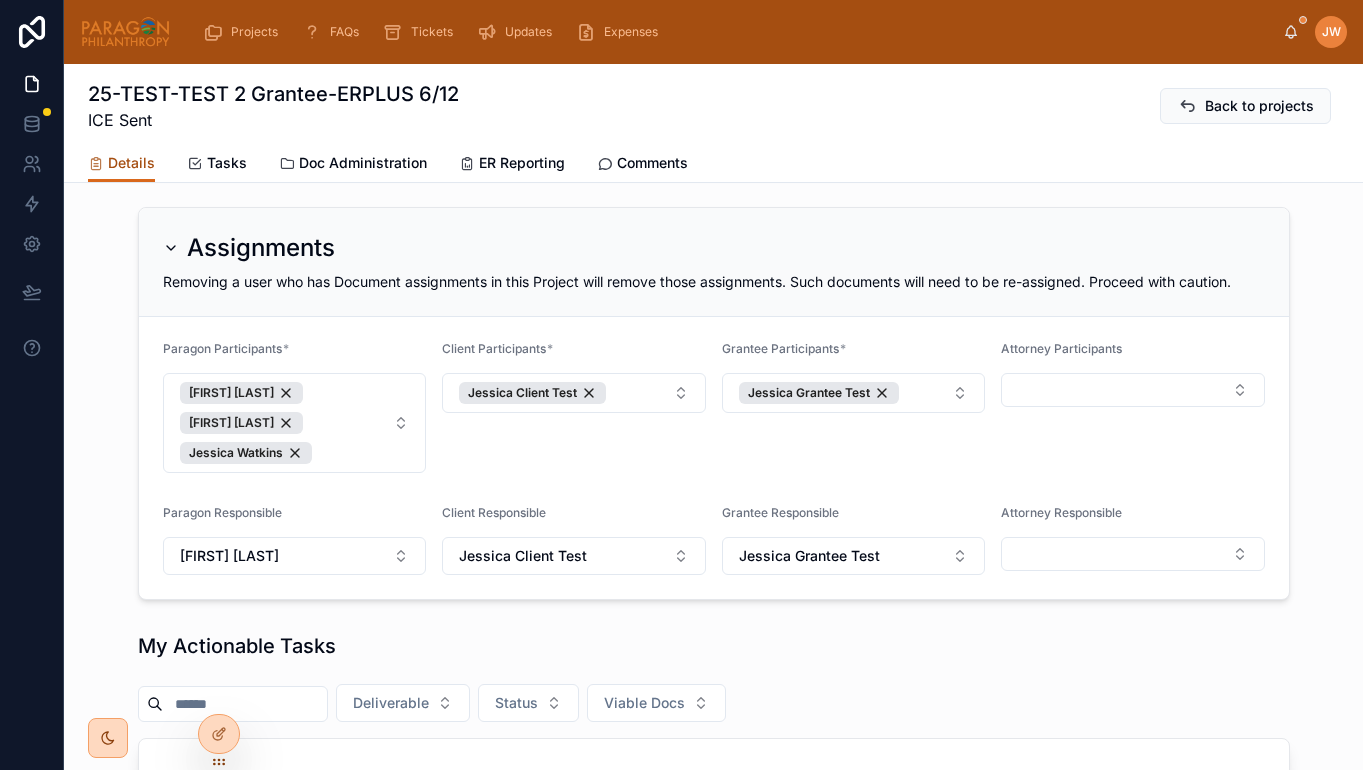scroll, scrollTop: 909, scrollLeft: 0, axis: vertical 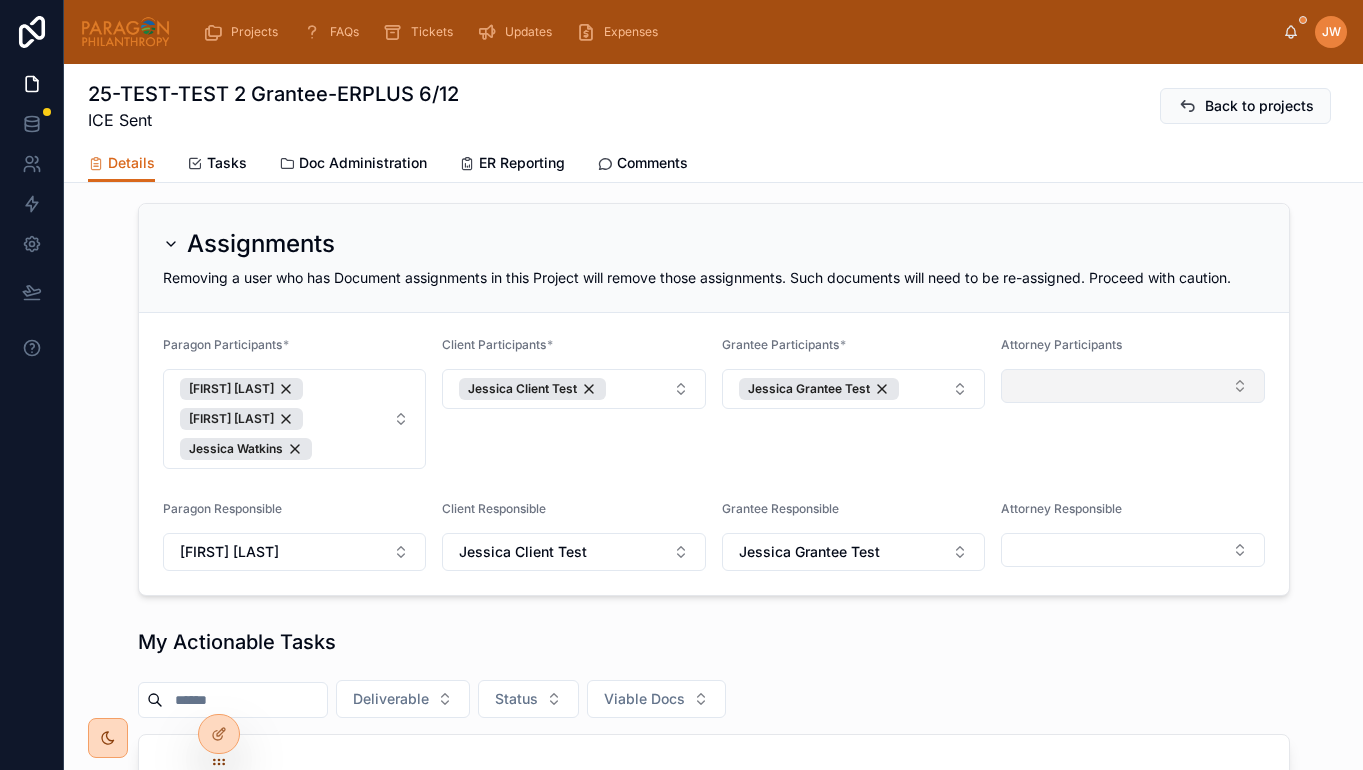 click at bounding box center [1133, 386] 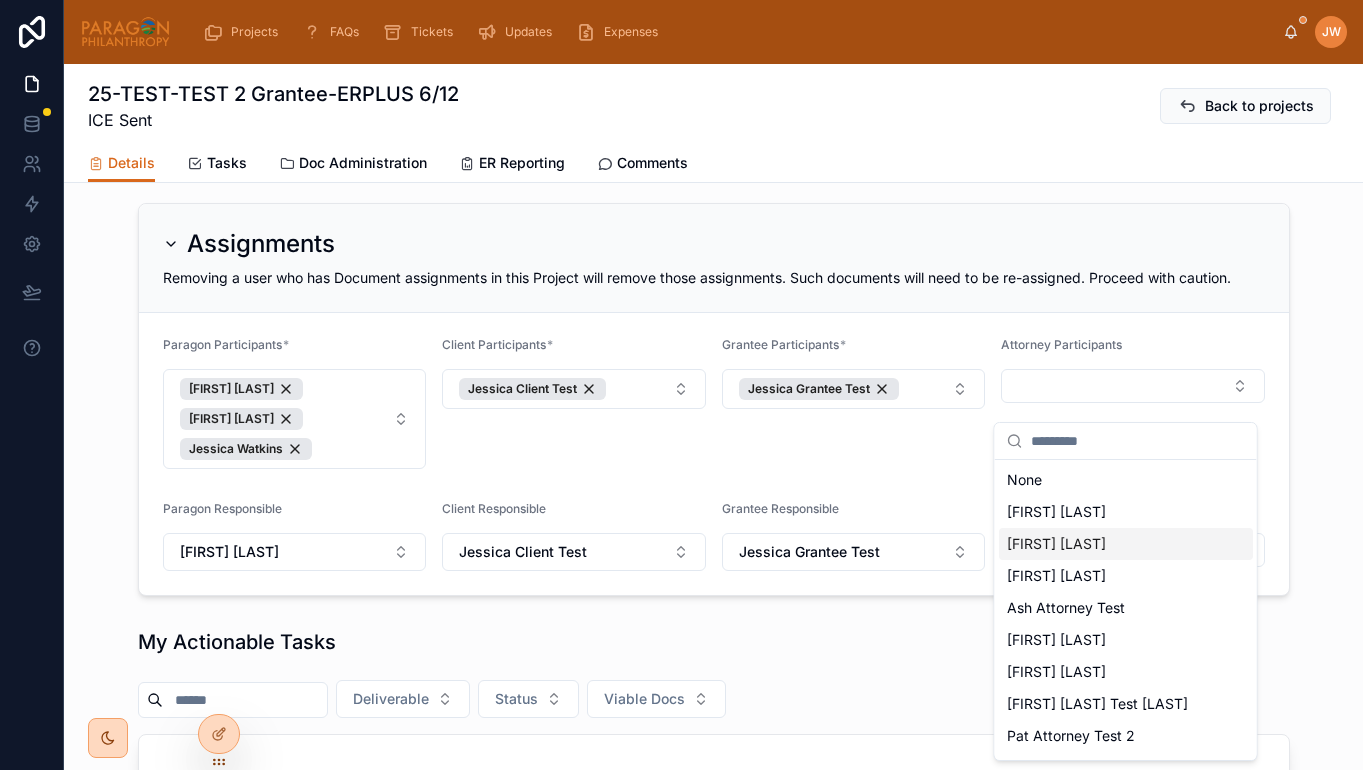 scroll, scrollTop: 25, scrollLeft: 0, axis: vertical 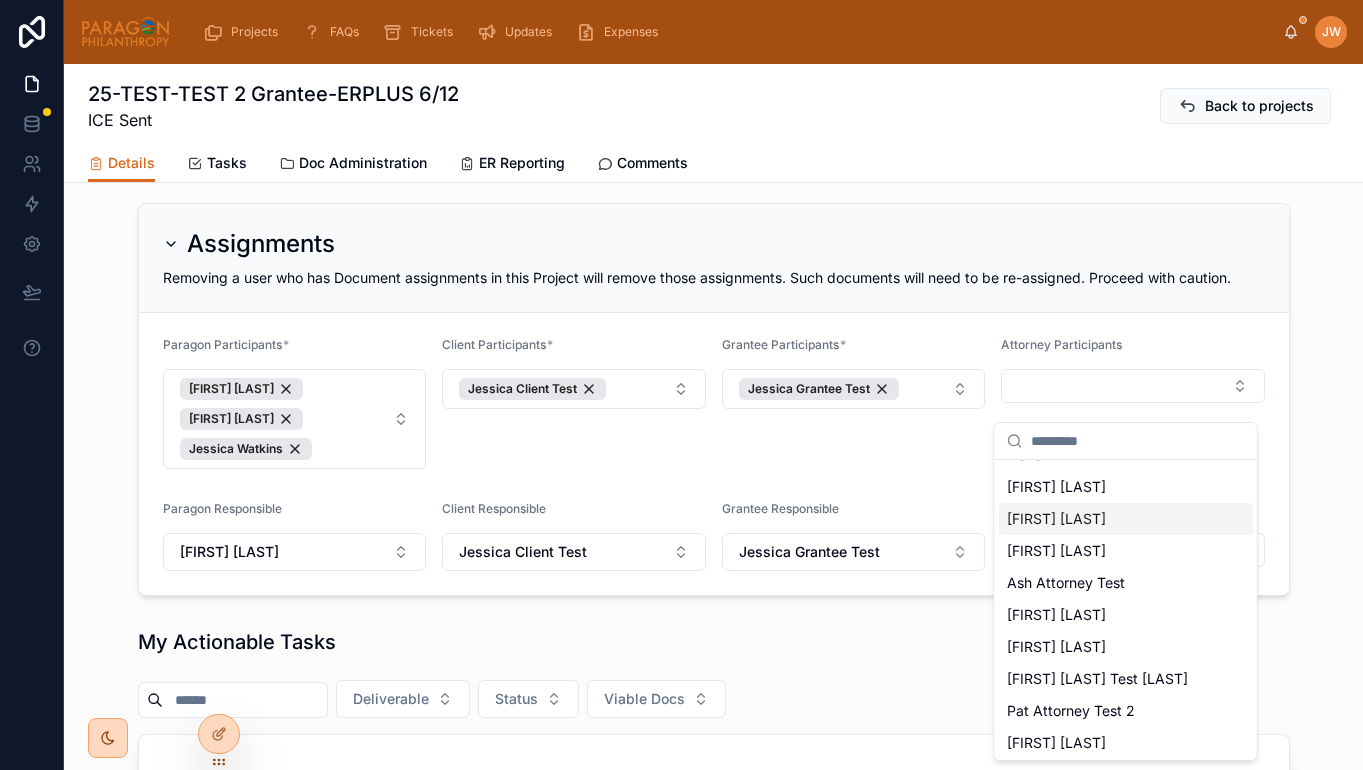click on "[FIRST] [LAST]" at bounding box center [1056, 519] 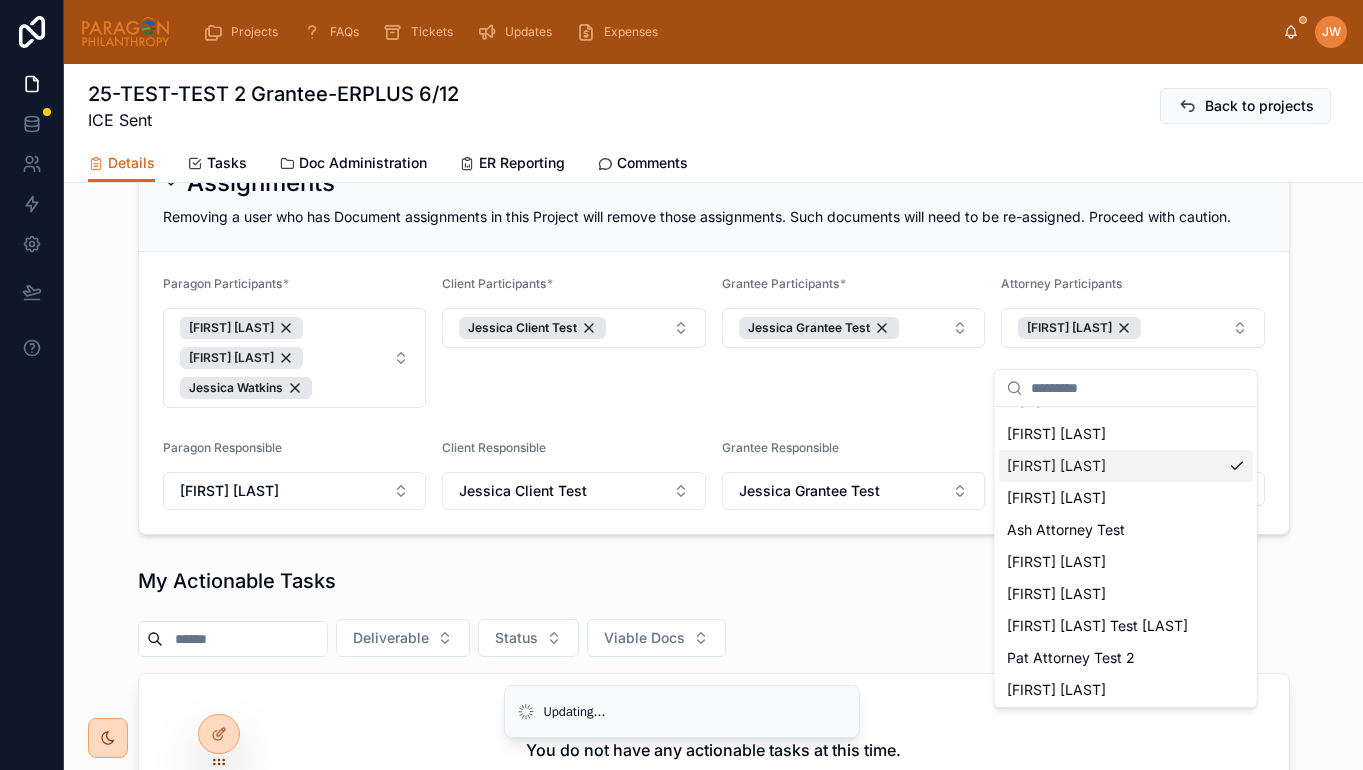 scroll, scrollTop: 968, scrollLeft: 0, axis: vertical 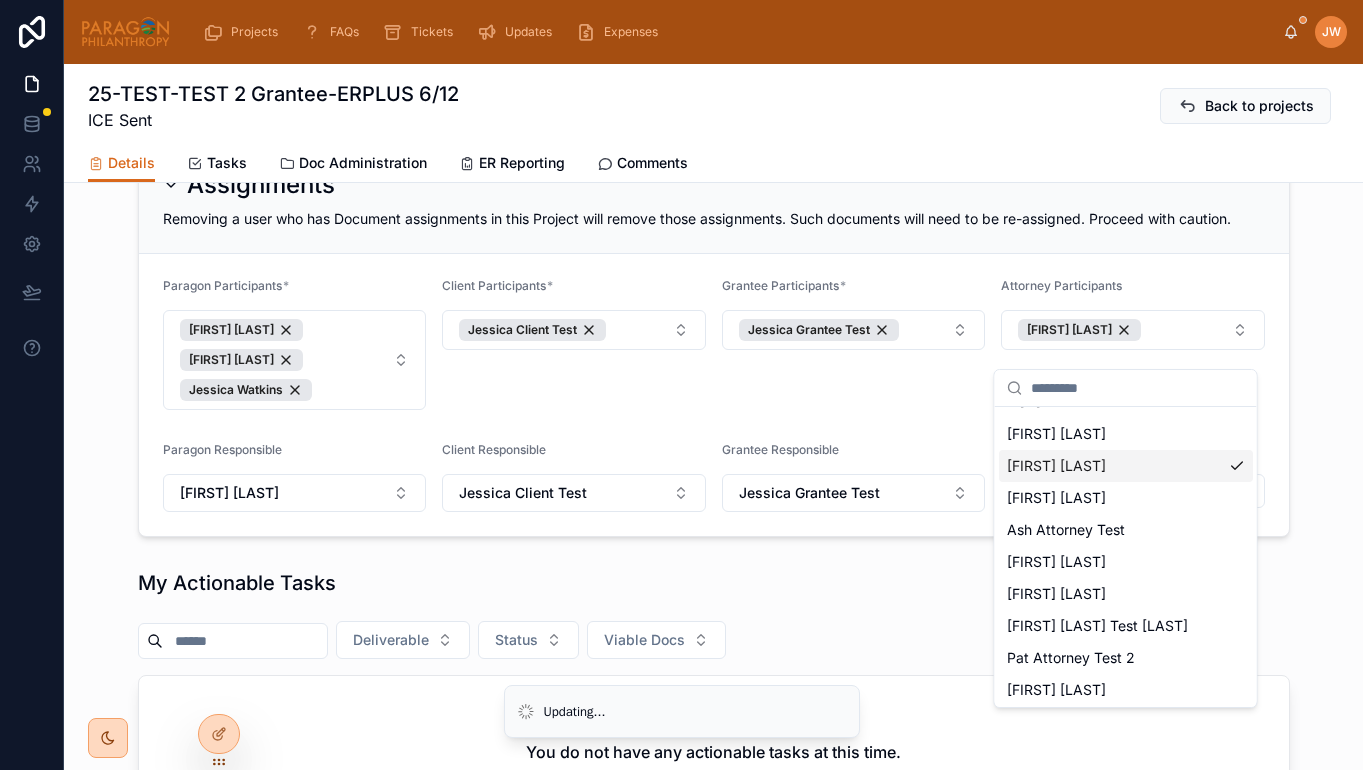 click on "Paragon Participants * Ash Froelich-MacMillan Daria  Kolomiiets Jessica Watkins Client Participants * Jessica Client Test Grantee Participants * Jessica Grantee Test Attorney Participants Jake Millington Paragon Responsible Daria  Kolomiiets Client Responsible Jessica Client Test Grantee Responsible Jessica Grantee Test Attorney Responsible" at bounding box center (714, 395) 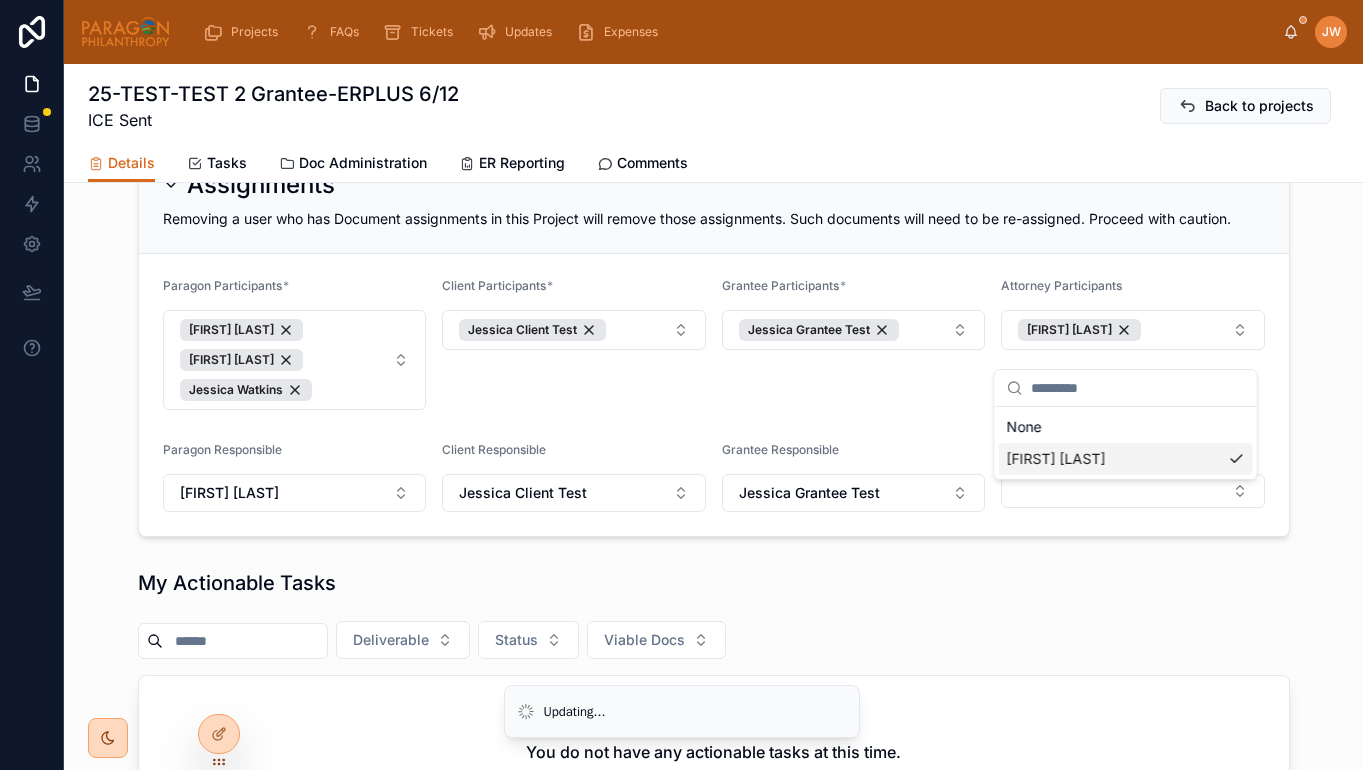 scroll, scrollTop: 0, scrollLeft: 0, axis: both 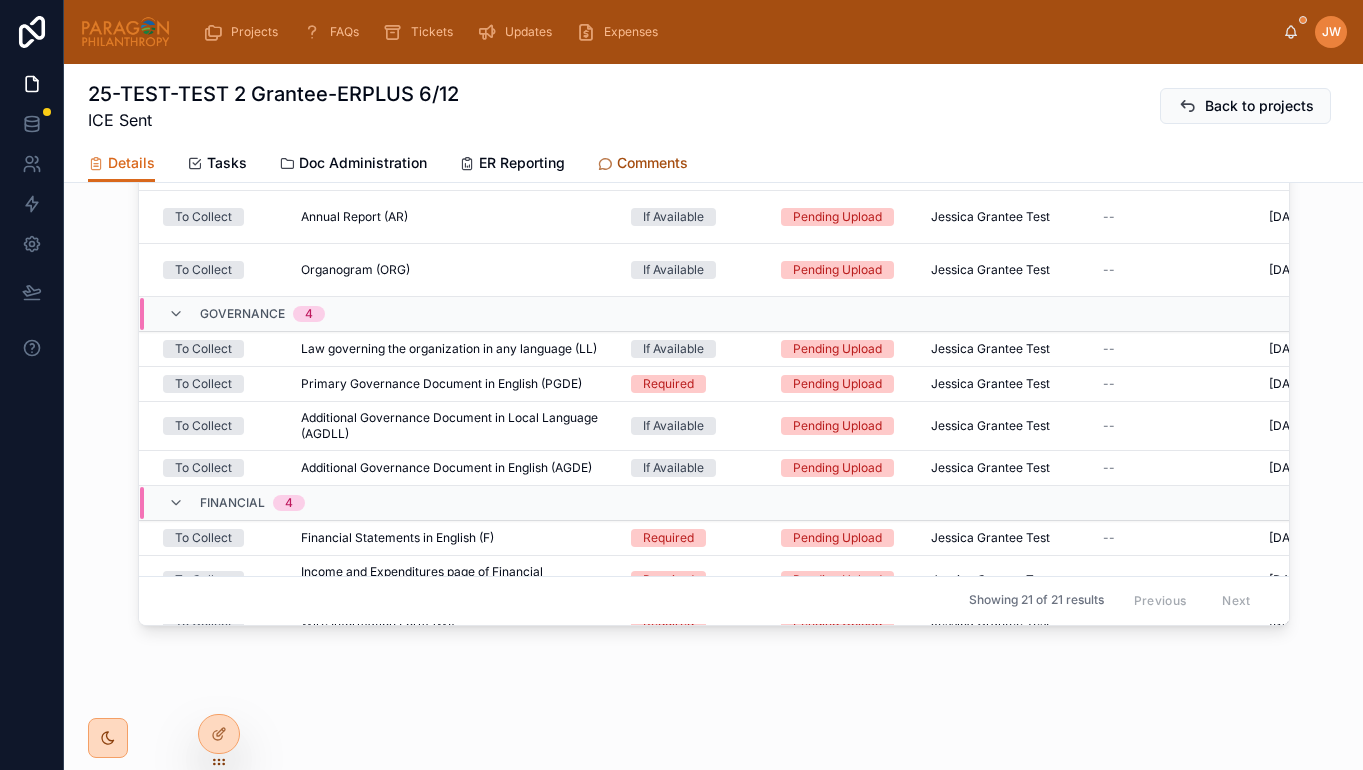 click on "Comments" at bounding box center [642, 165] 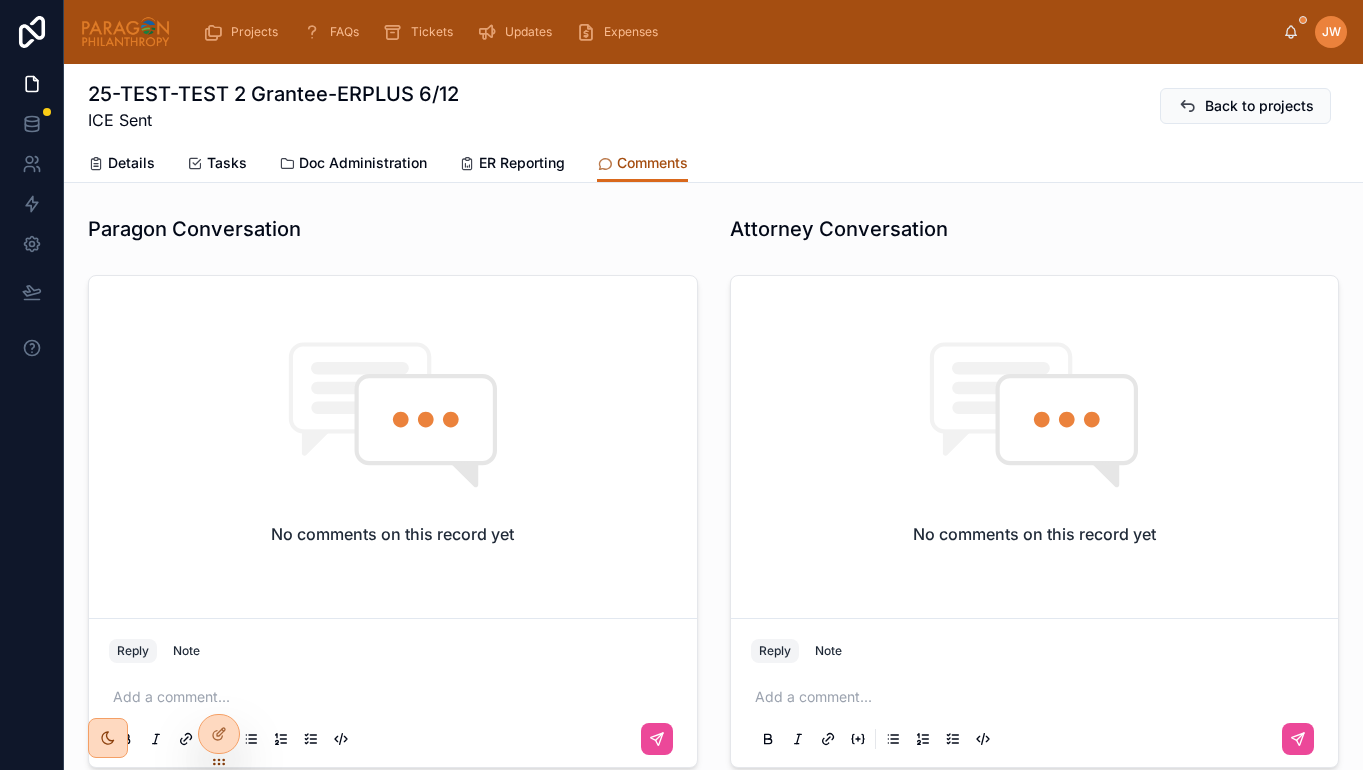 scroll, scrollTop: 64, scrollLeft: 0, axis: vertical 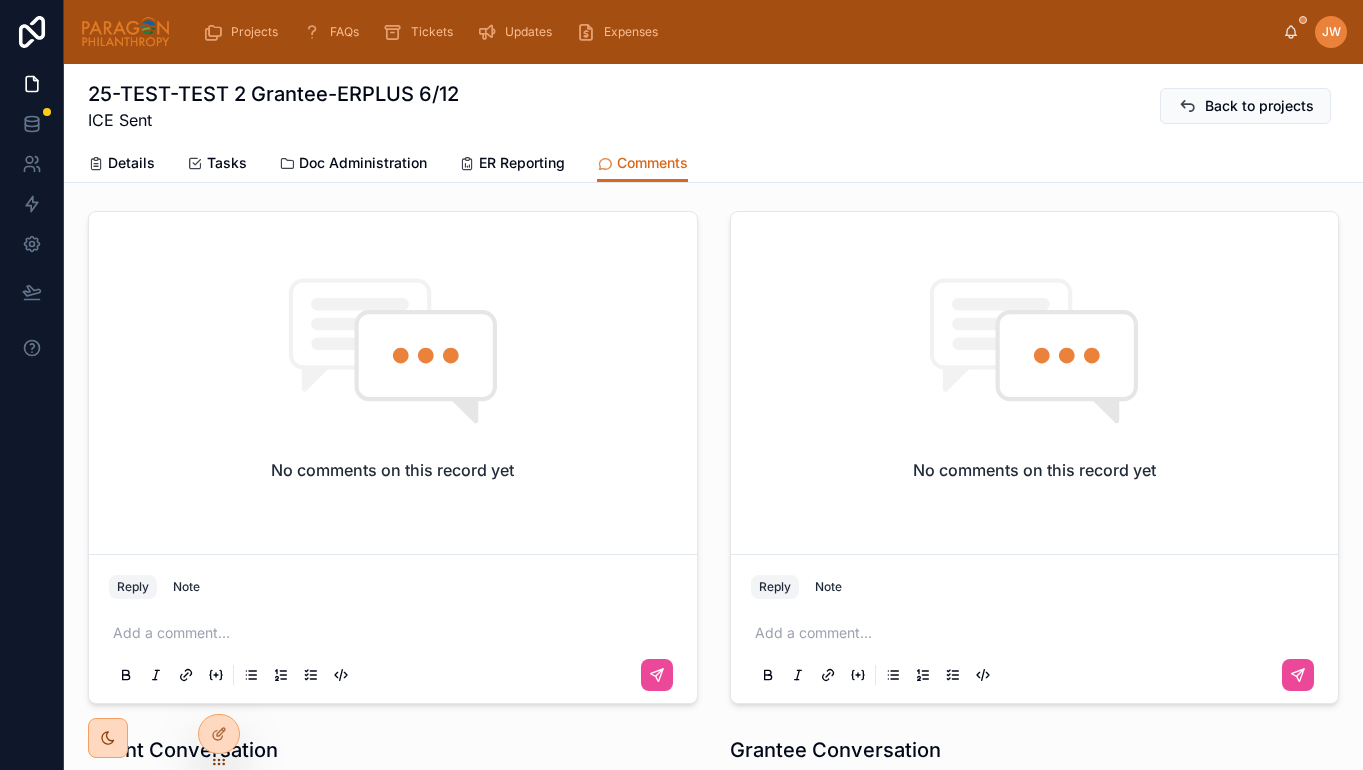 click at bounding box center [1039, 633] 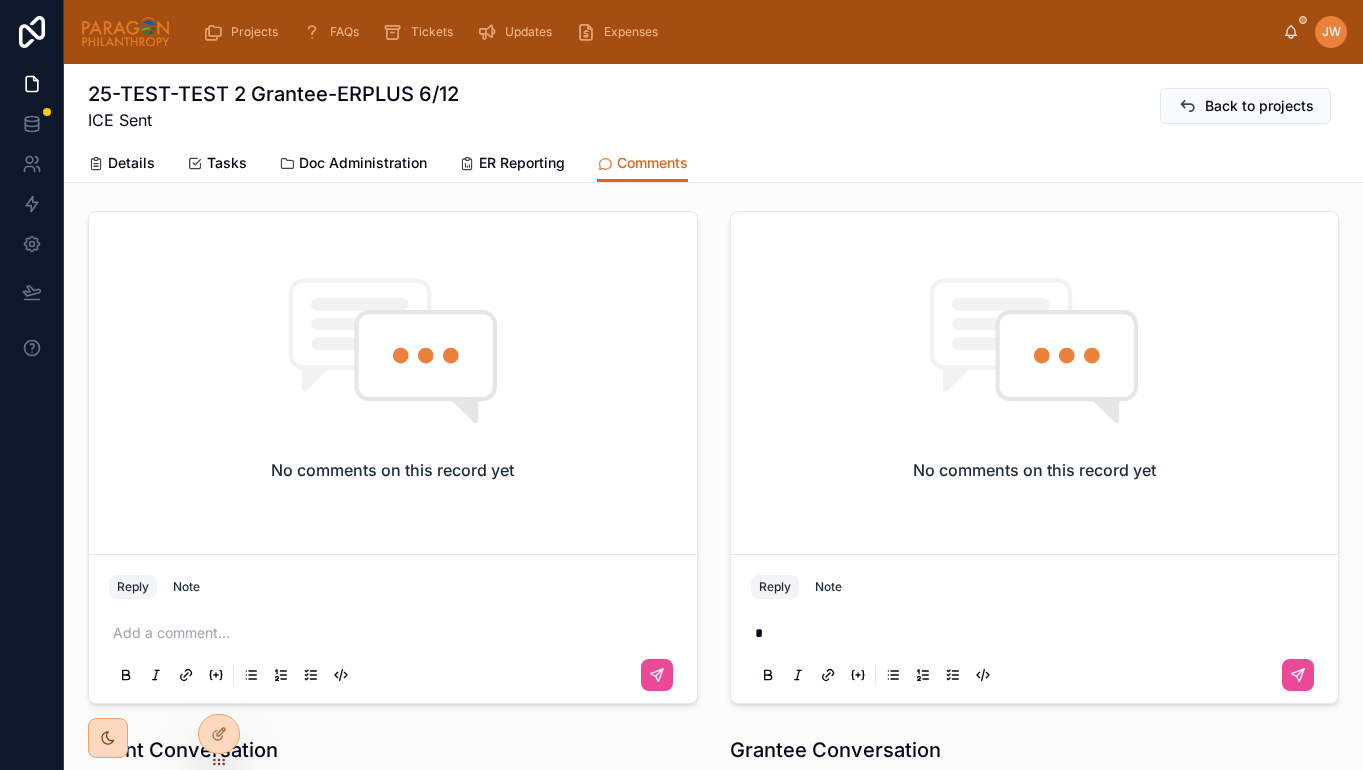 type 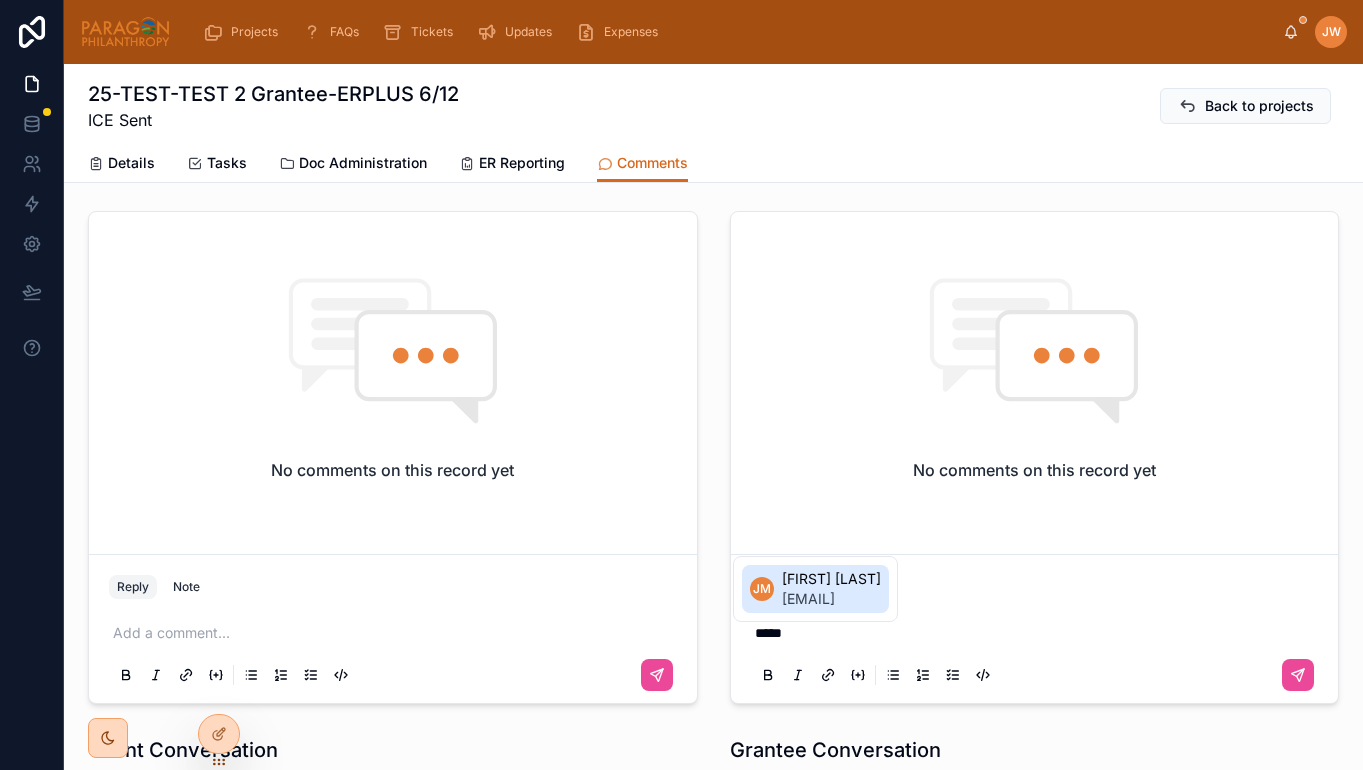 click on "[FIRST] [LAST]" at bounding box center (831, 579) 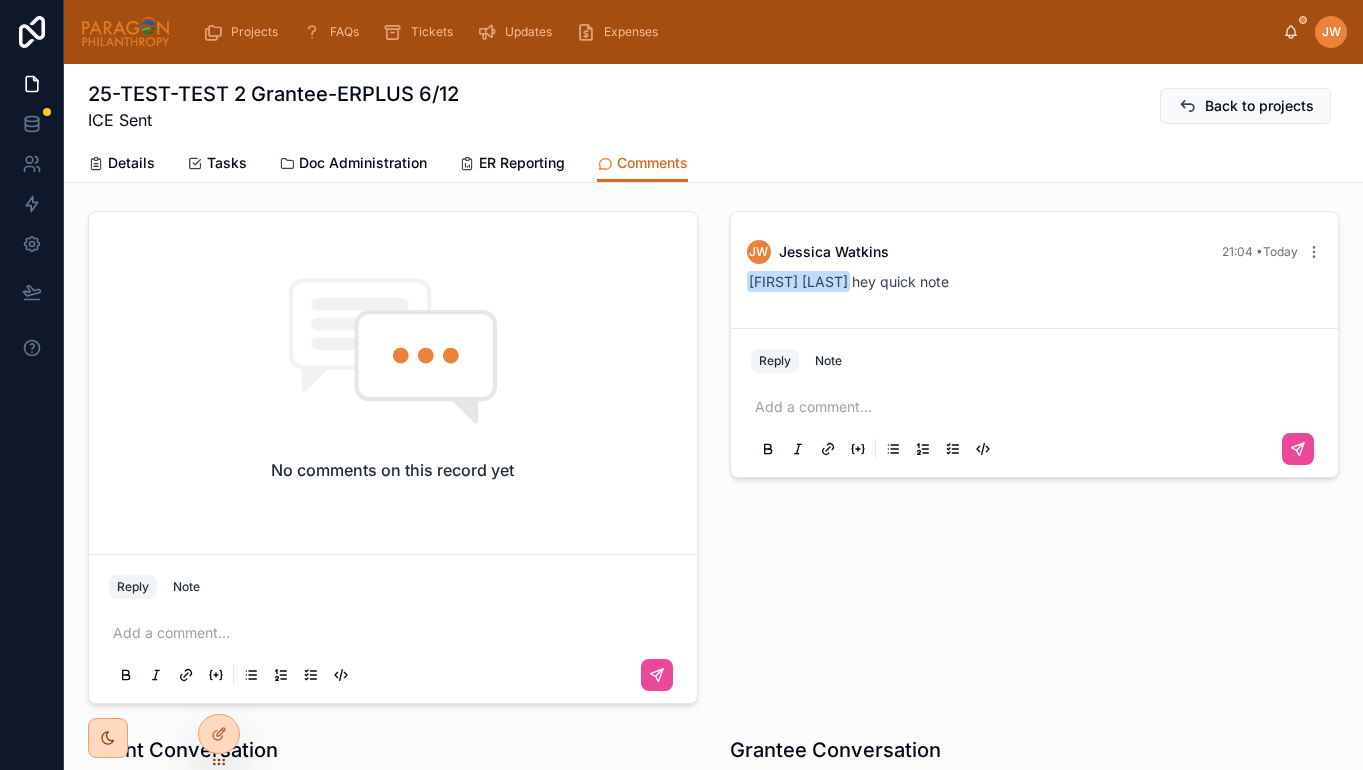 scroll, scrollTop: 0, scrollLeft: 0, axis: both 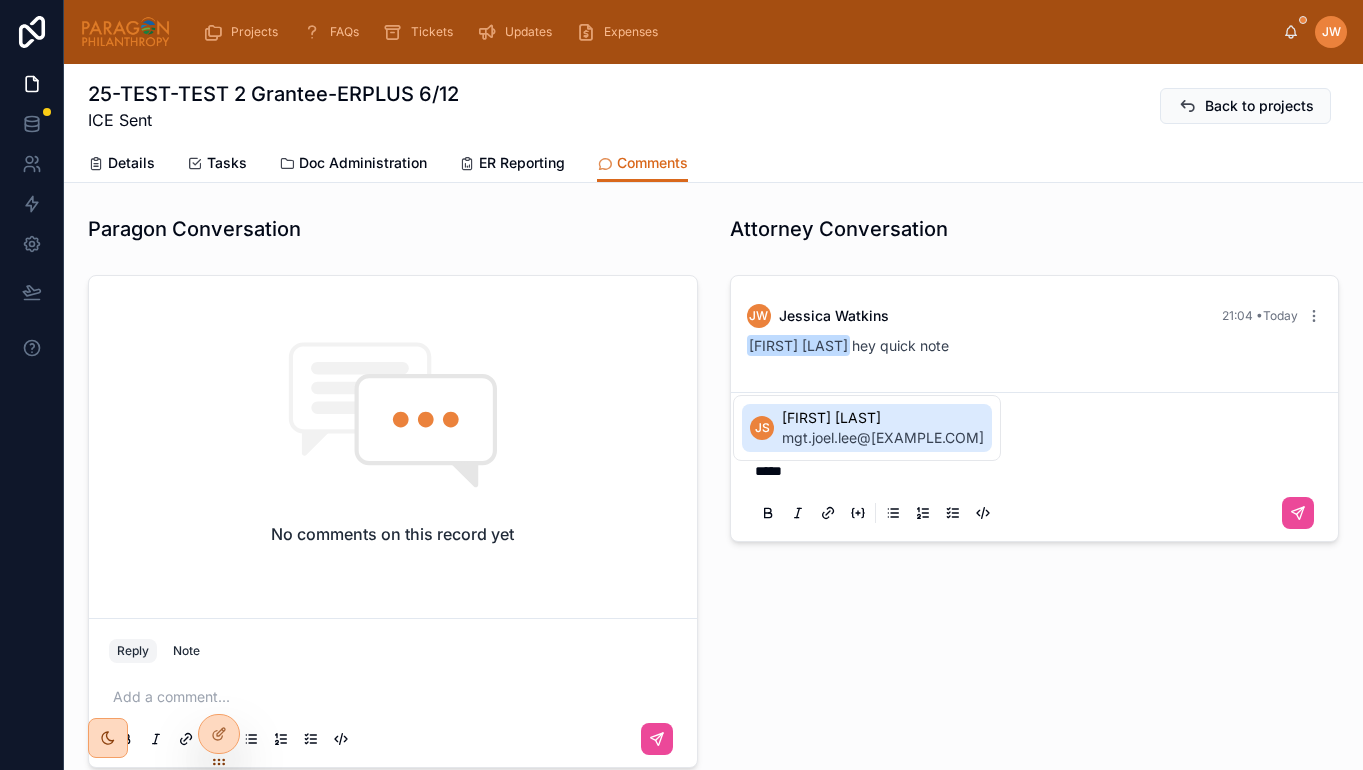 drag, startPoint x: 826, startPoint y: 426, endPoint x: 963, endPoint y: 454, distance: 139.83205 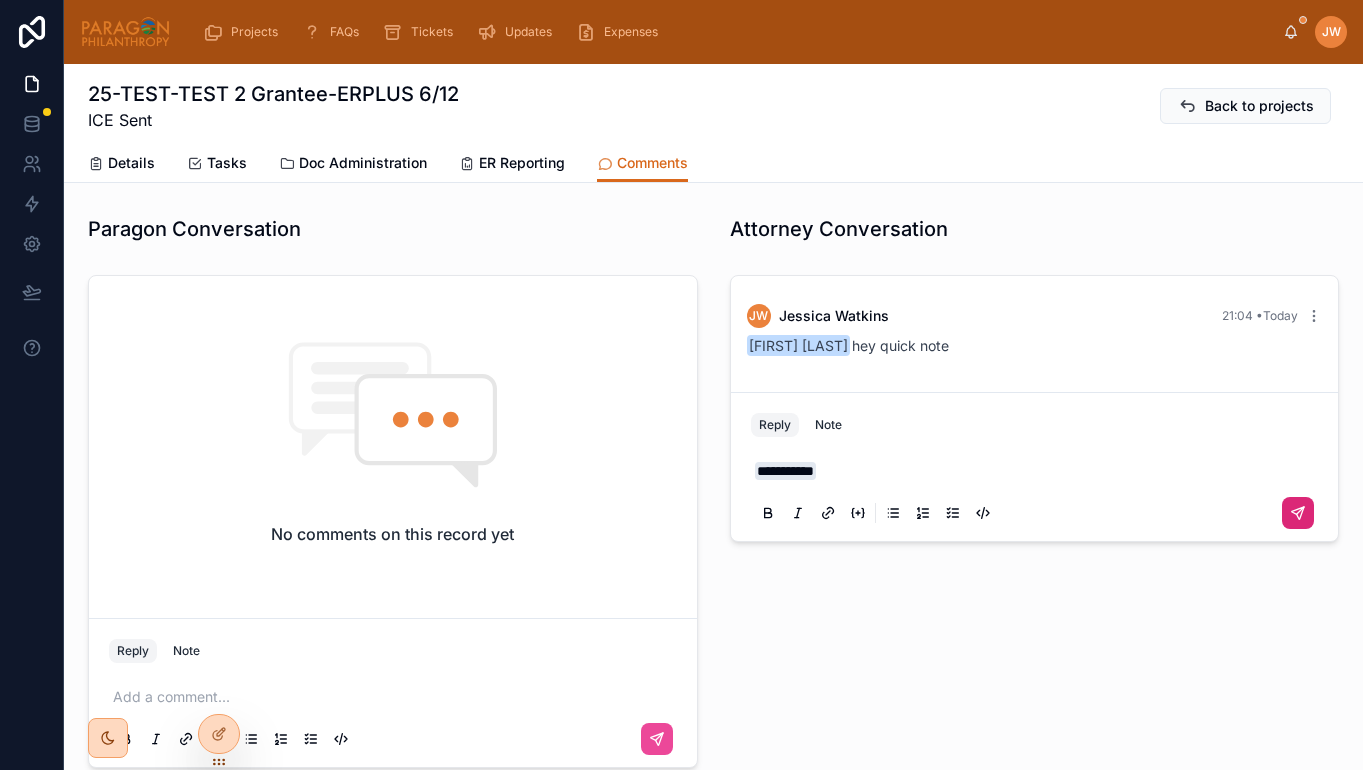 click 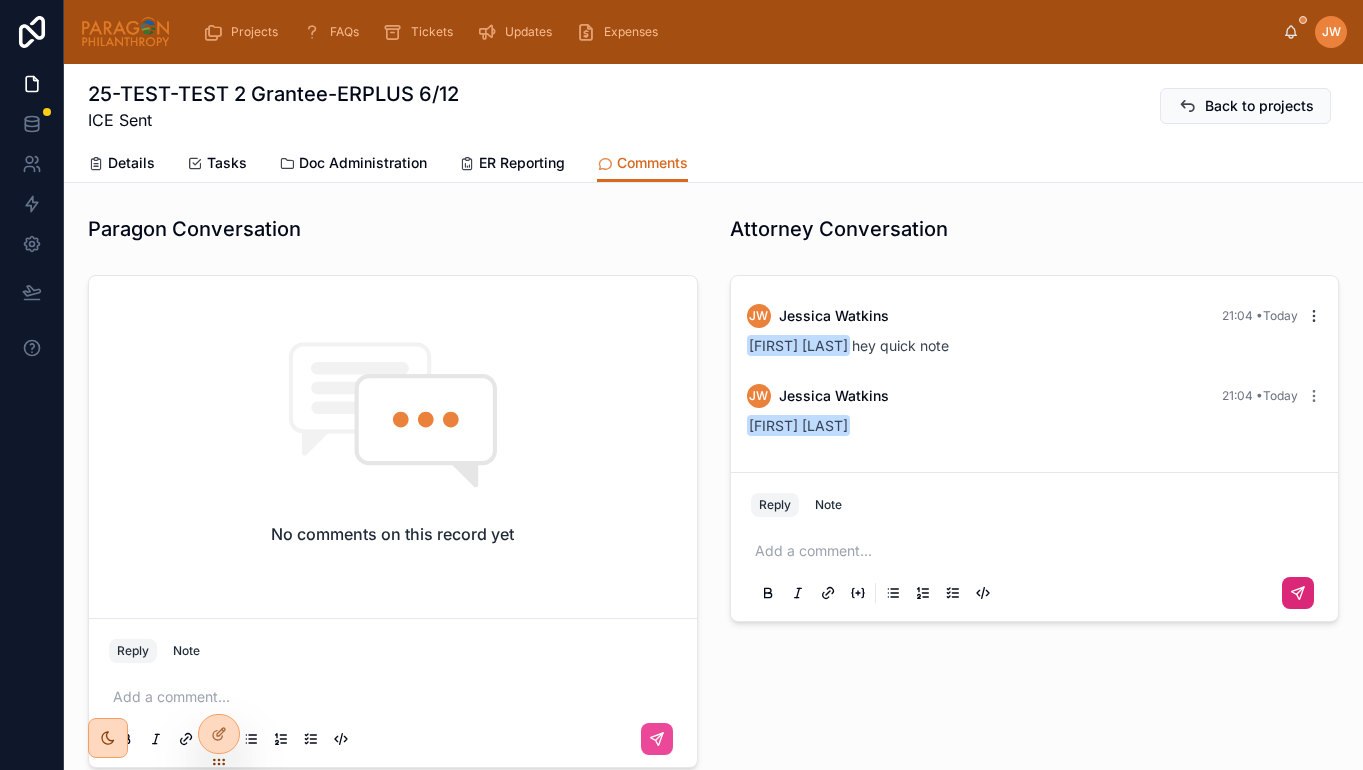 click 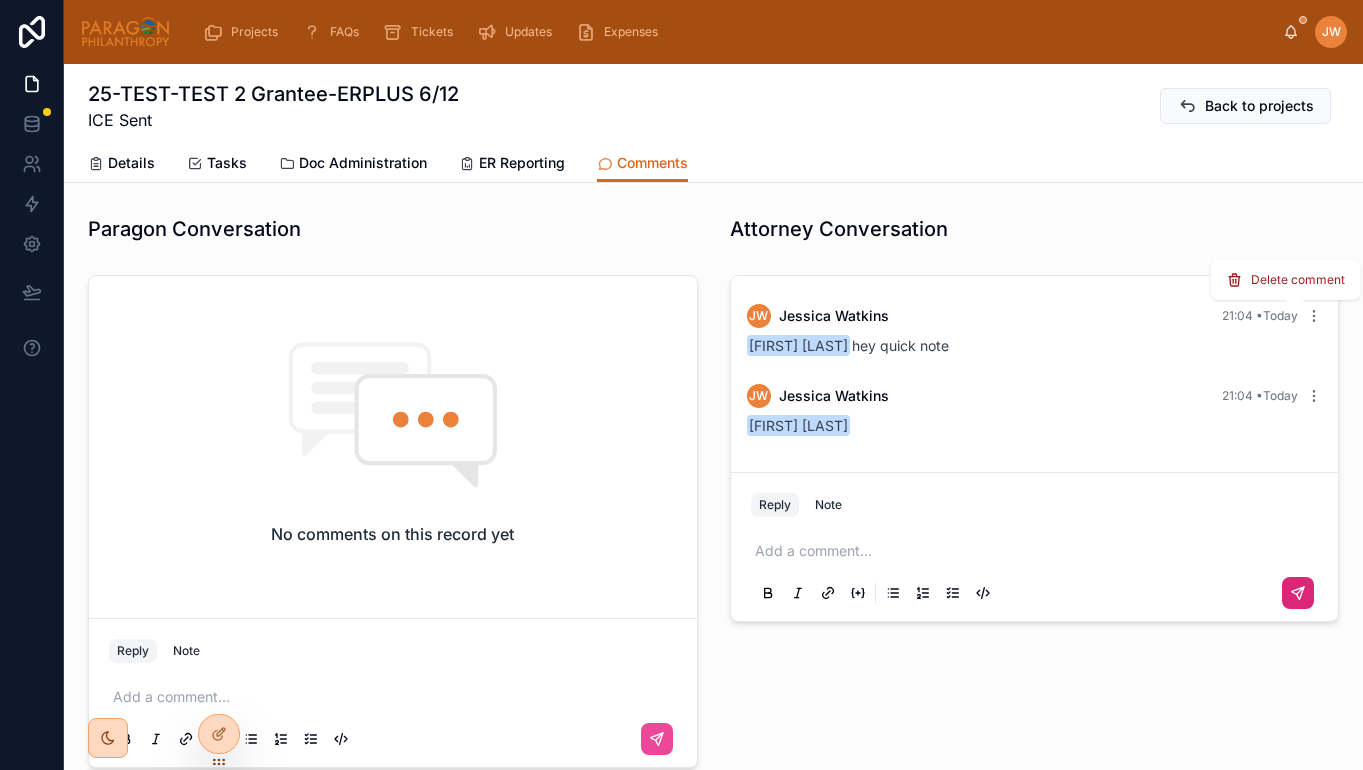 click on "Delete comment" at bounding box center [1298, 280] 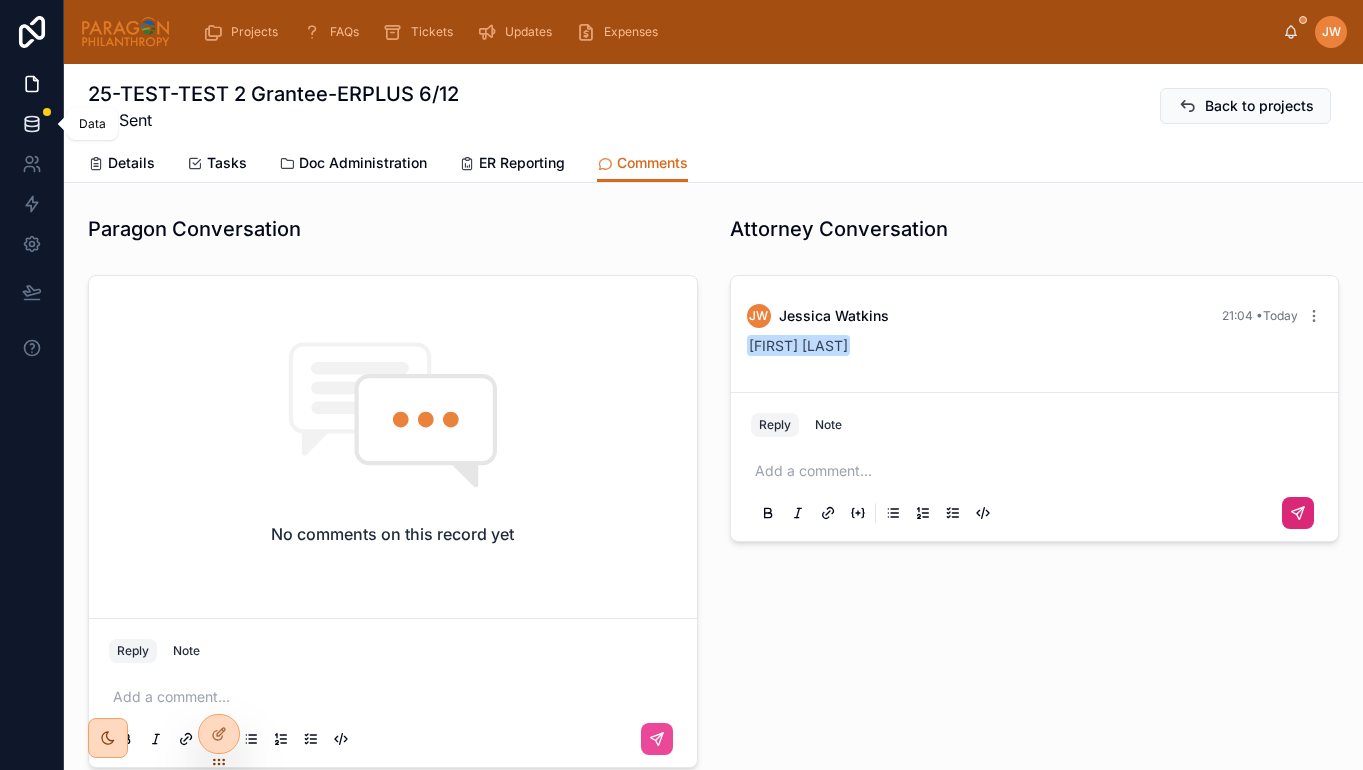 click at bounding box center [31, 124] 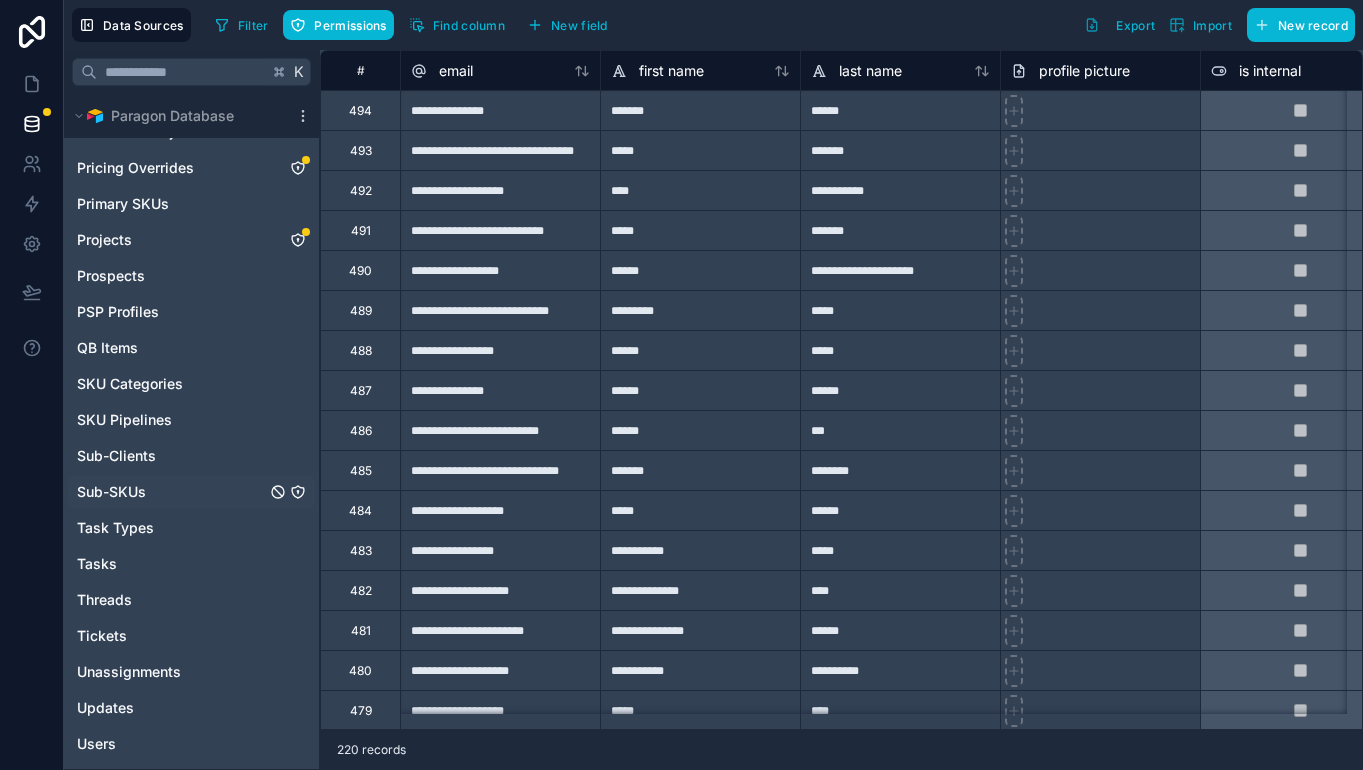scroll, scrollTop: 911, scrollLeft: 0, axis: vertical 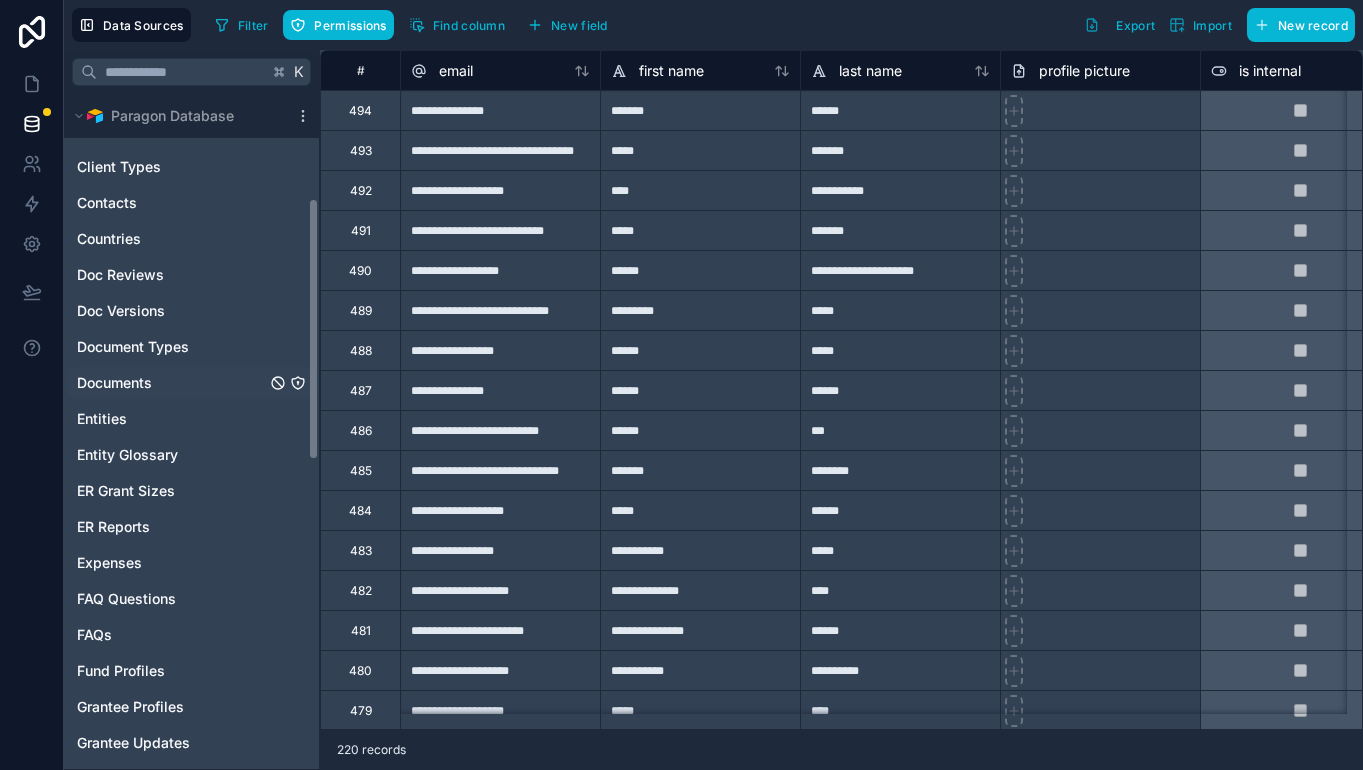 click on "Documents" at bounding box center [191, 383] 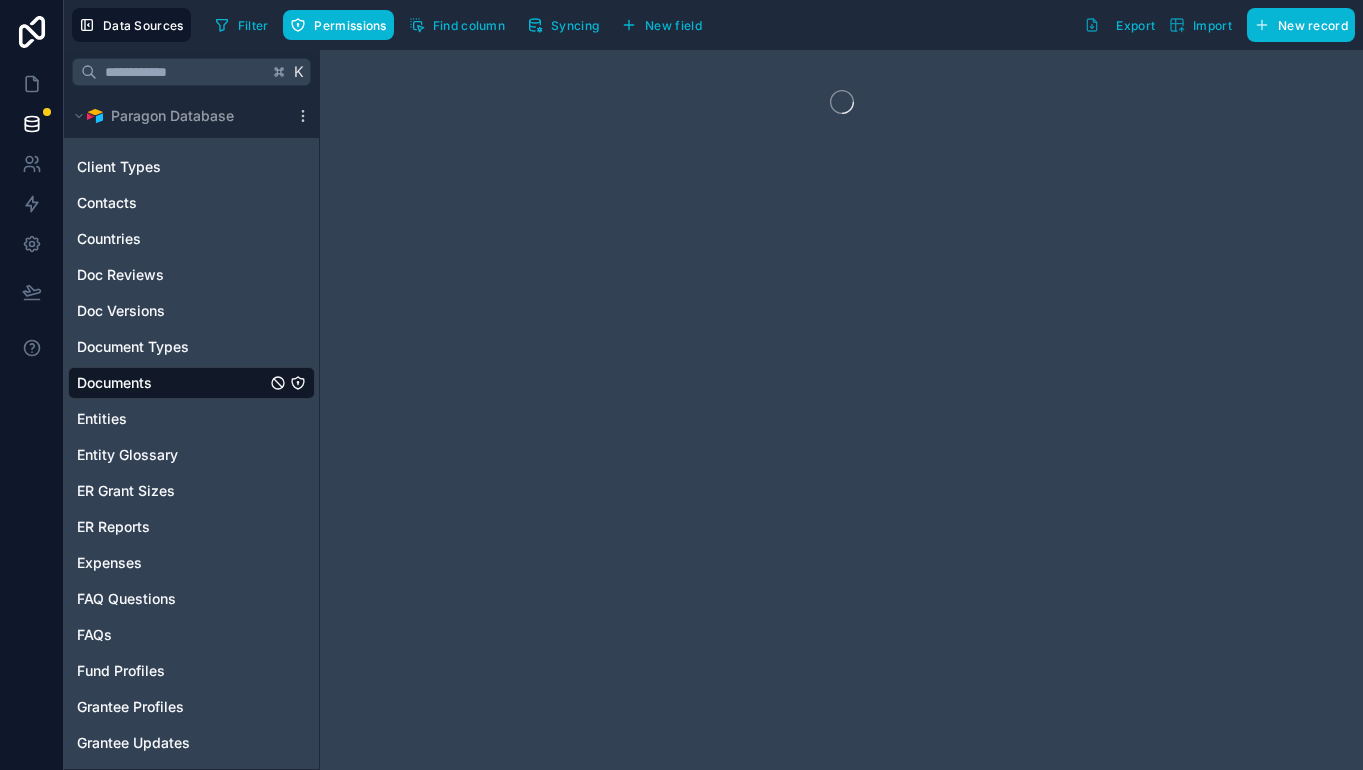click 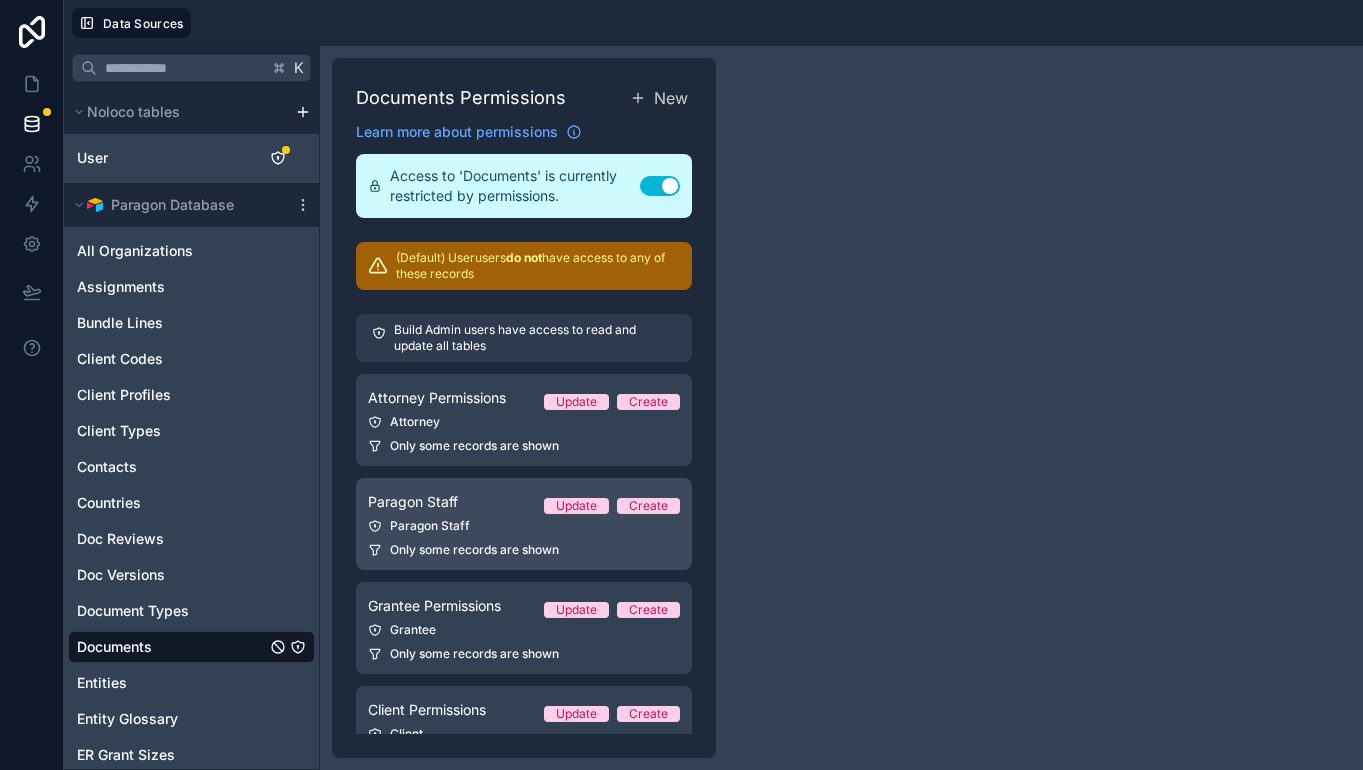scroll, scrollTop: 56, scrollLeft: 0, axis: vertical 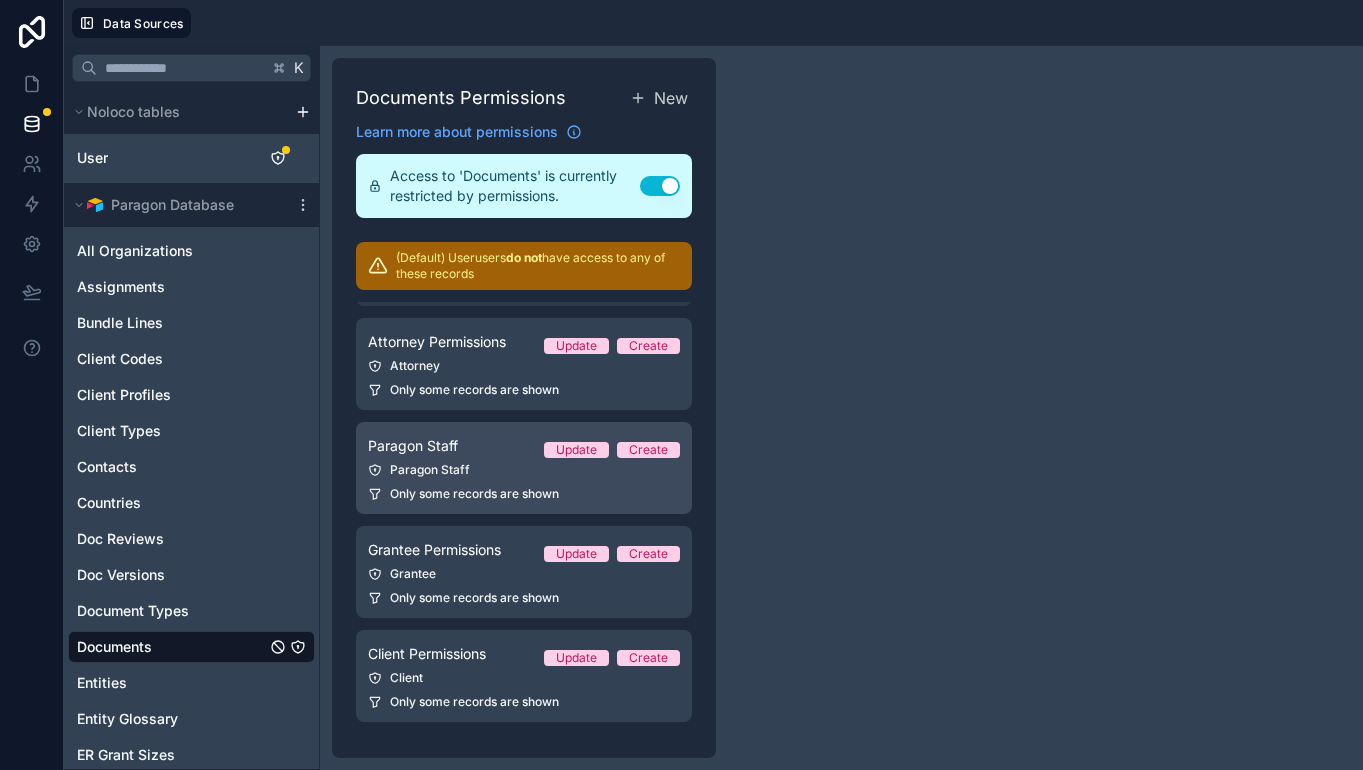 click on "Only some records are shown" at bounding box center (474, 494) 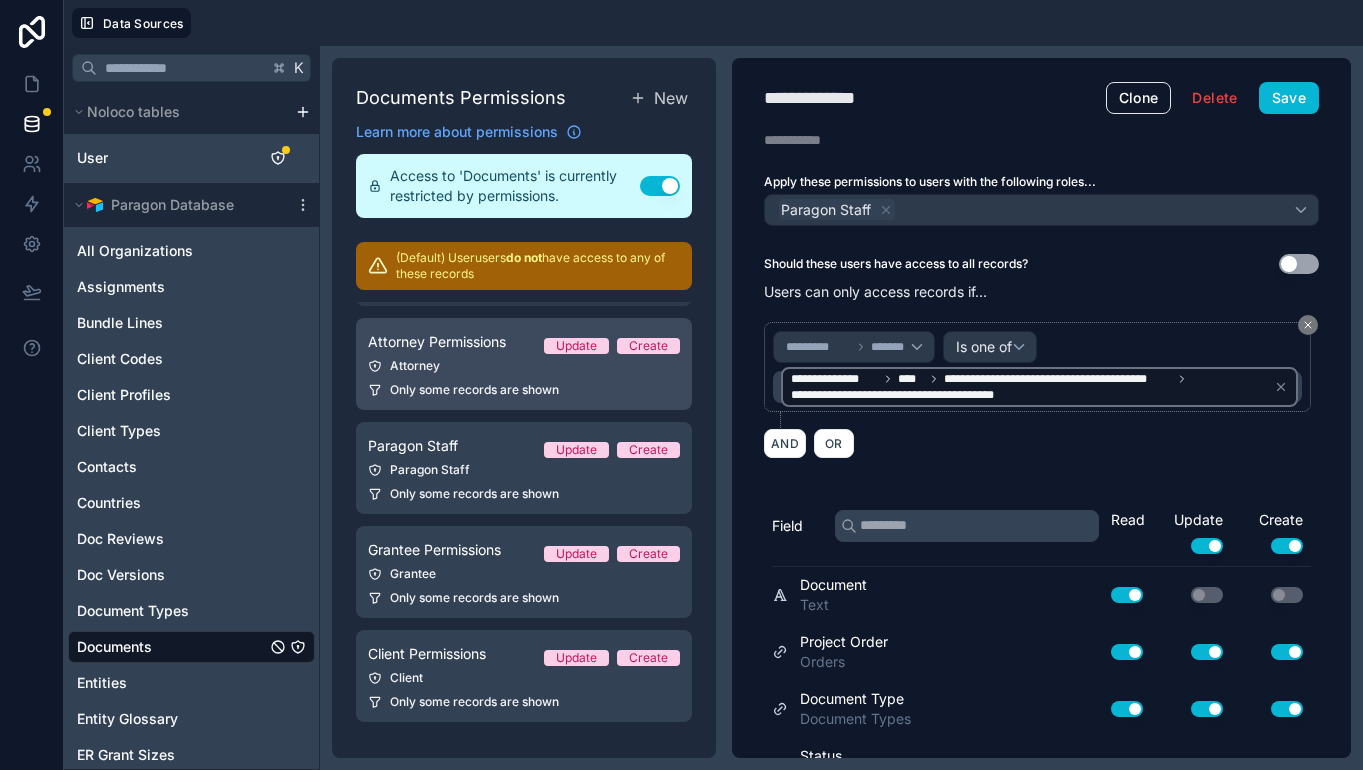 click on "Attorney Permissions Update Create Attorney Only some records are shown" at bounding box center [524, 364] 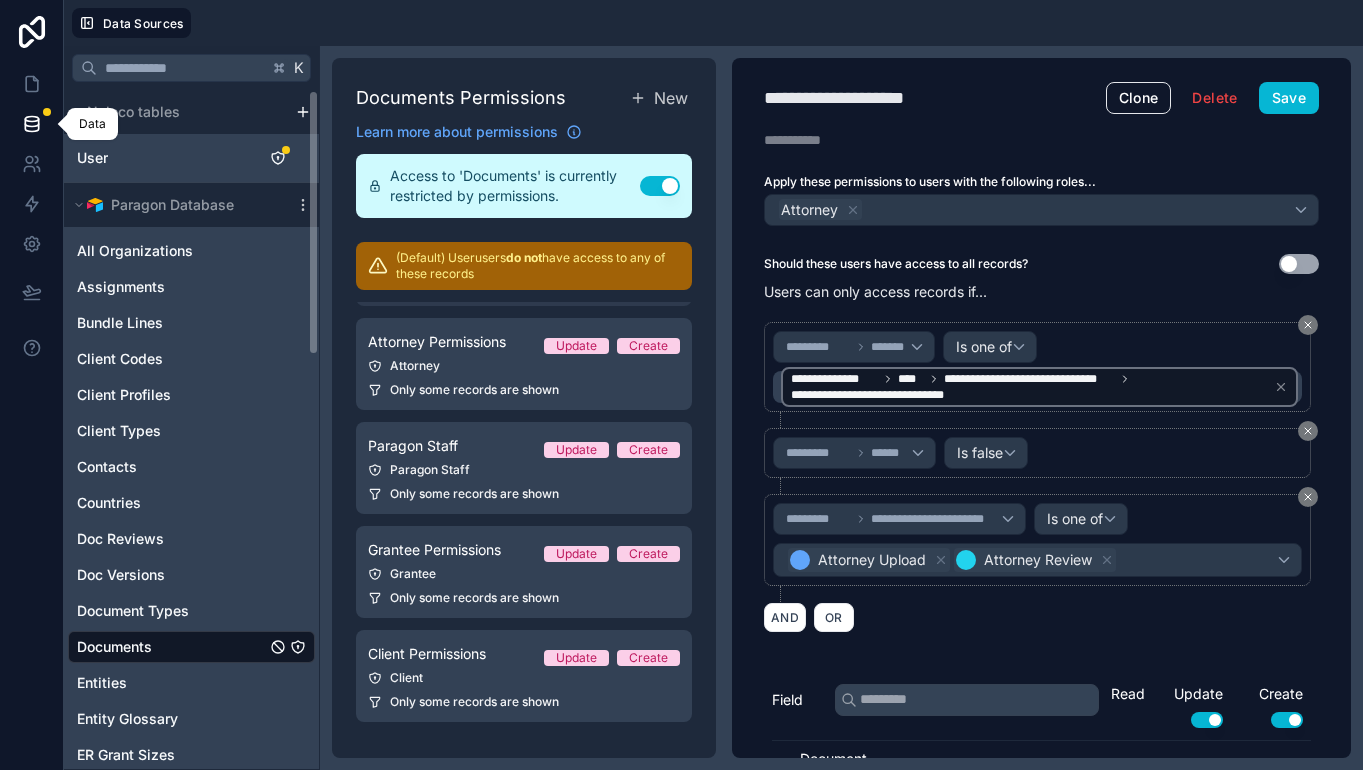 click at bounding box center [31, 124] 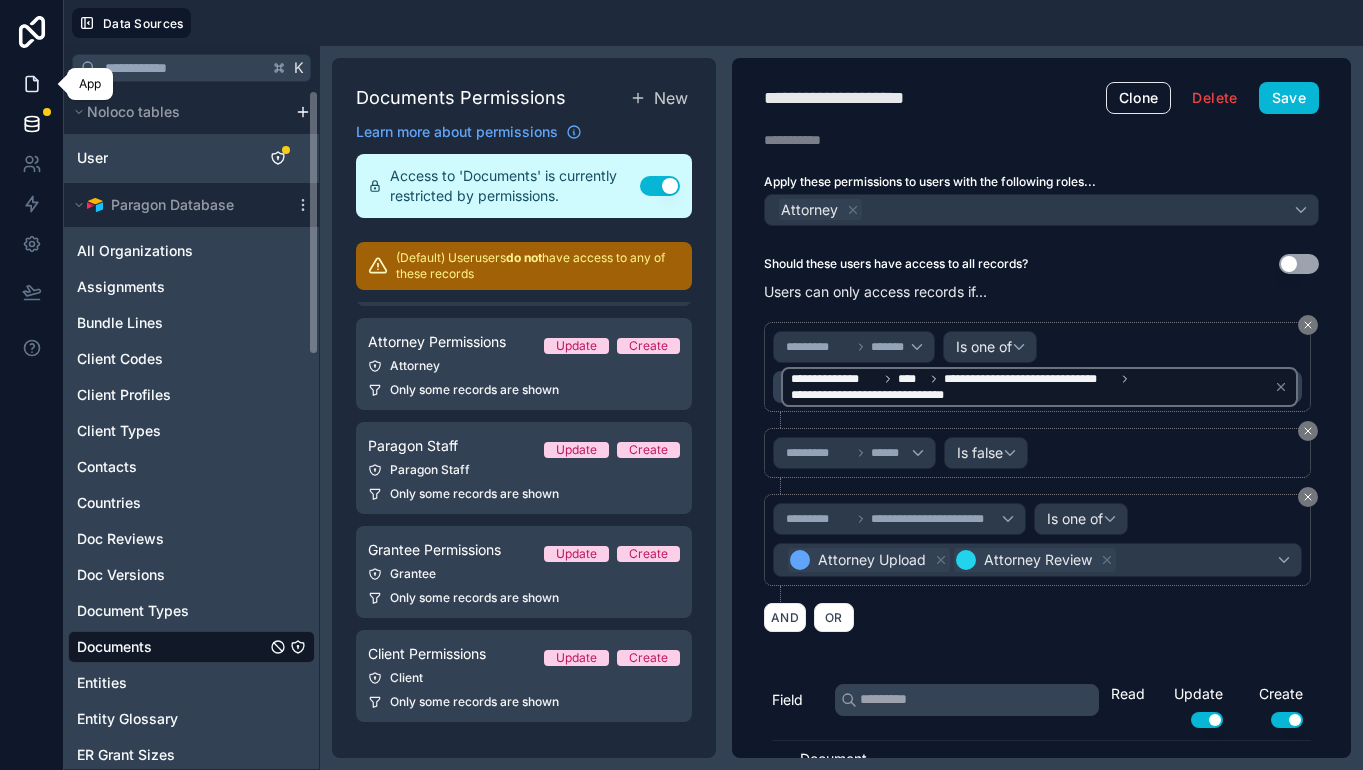 click 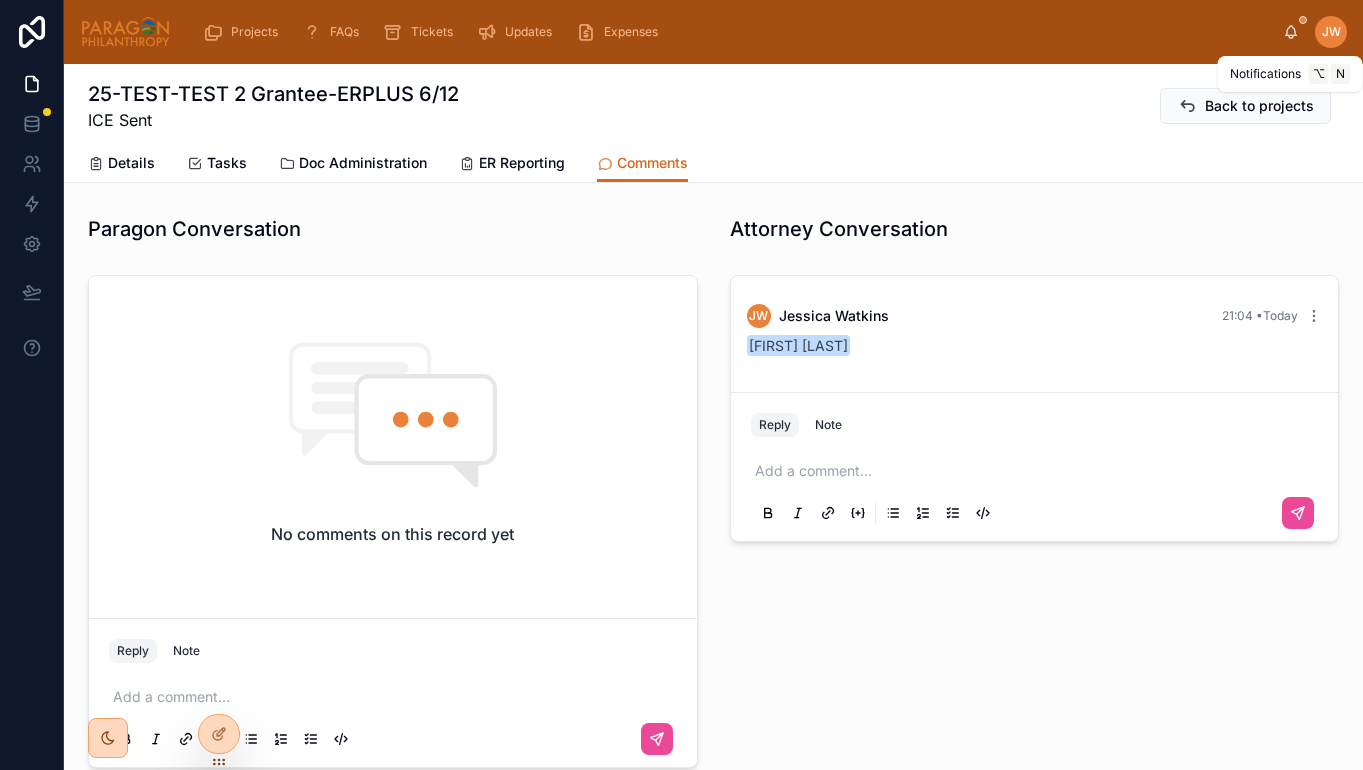 click 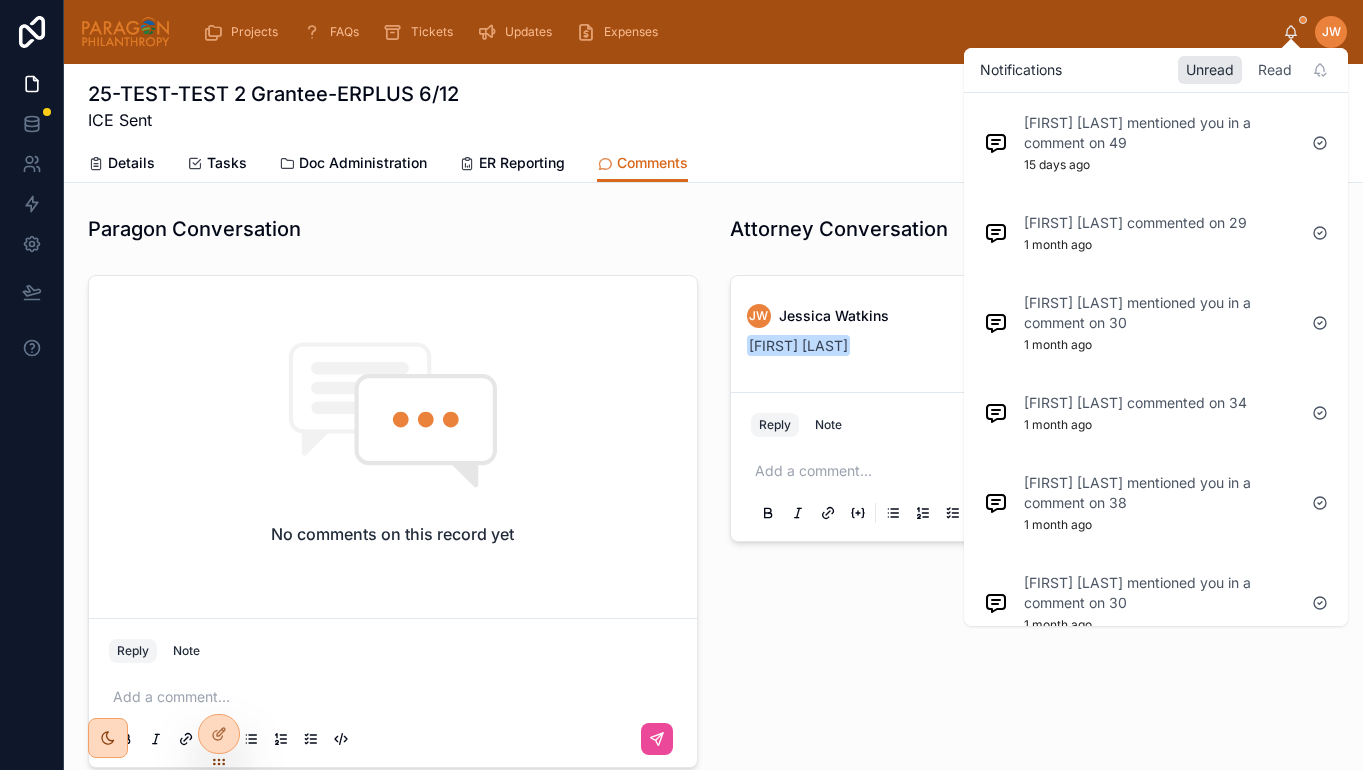 click on "Read" at bounding box center (1275, 70) 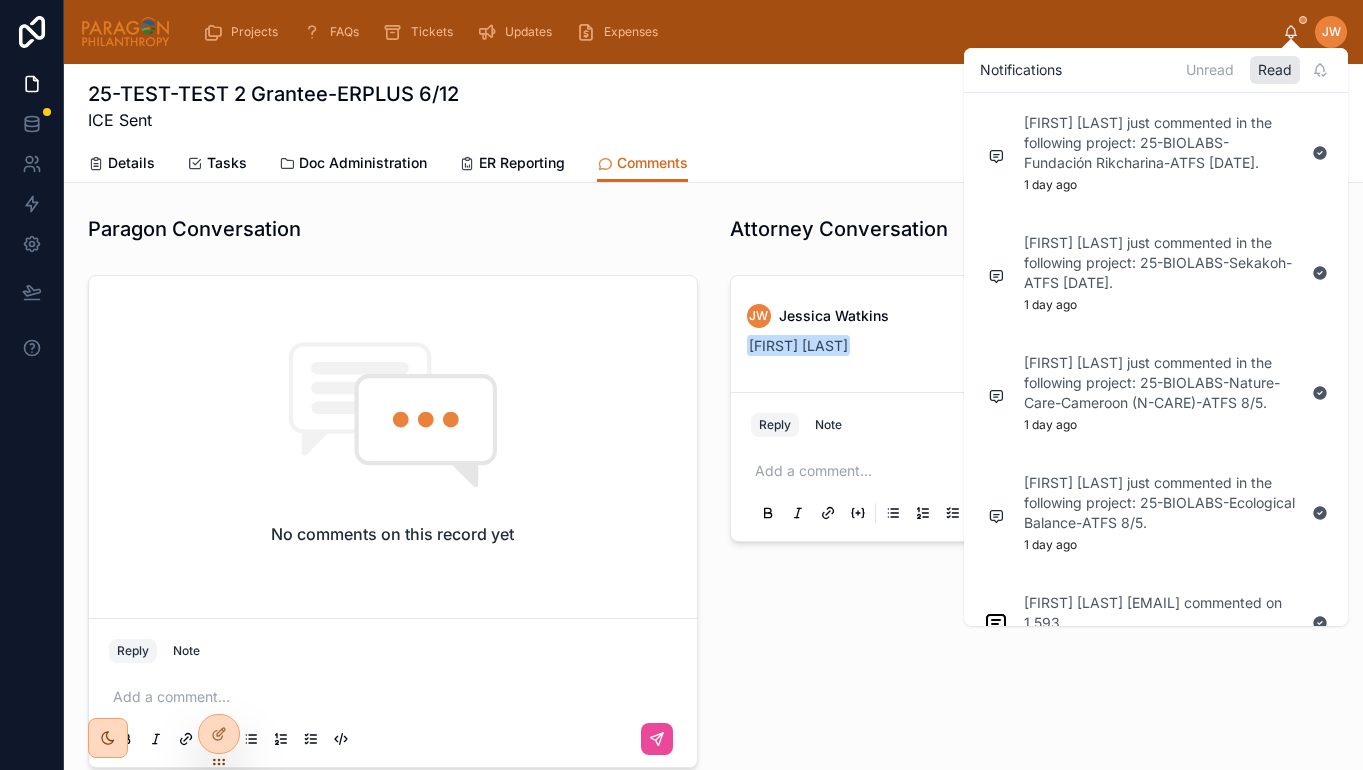 click on "JW" at bounding box center (1331, 32) 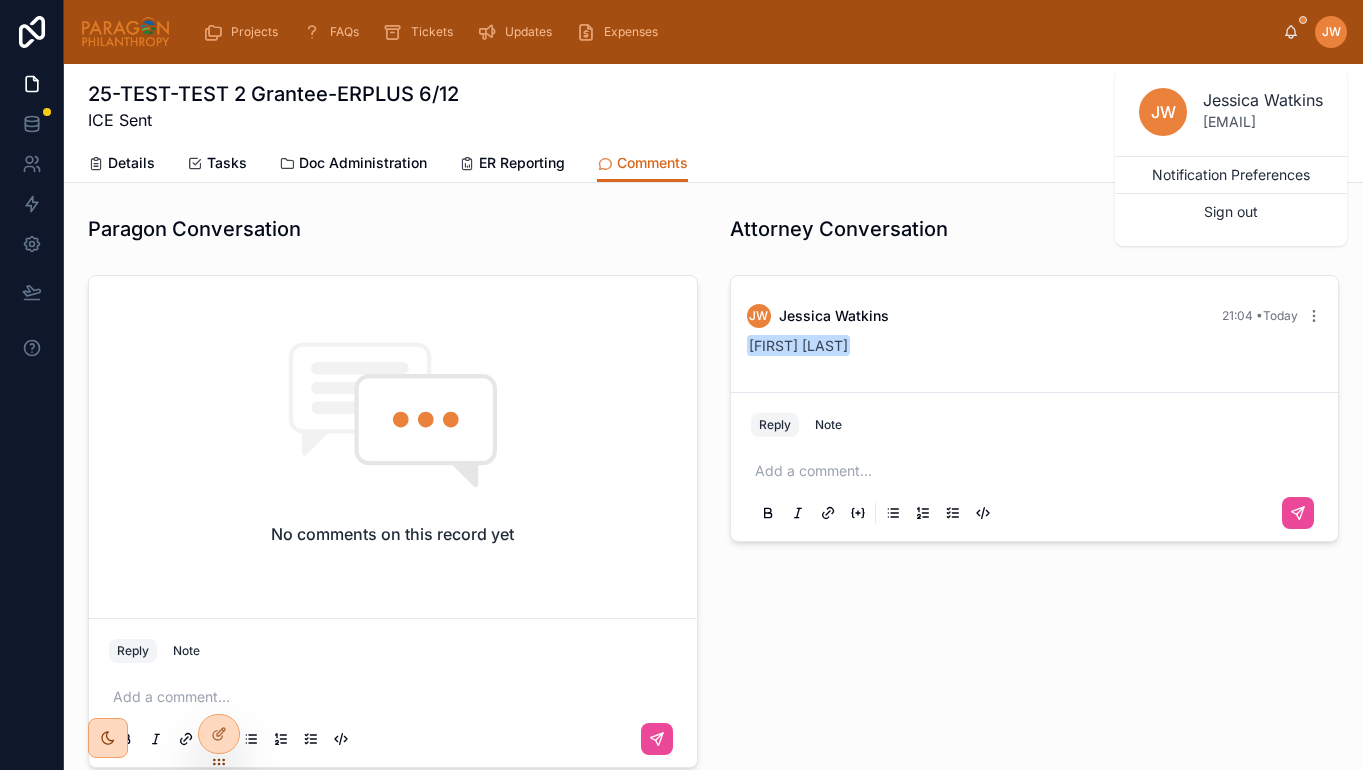 click on "No comments on this record yet Reply Note Add a comment..." at bounding box center (393, 521) 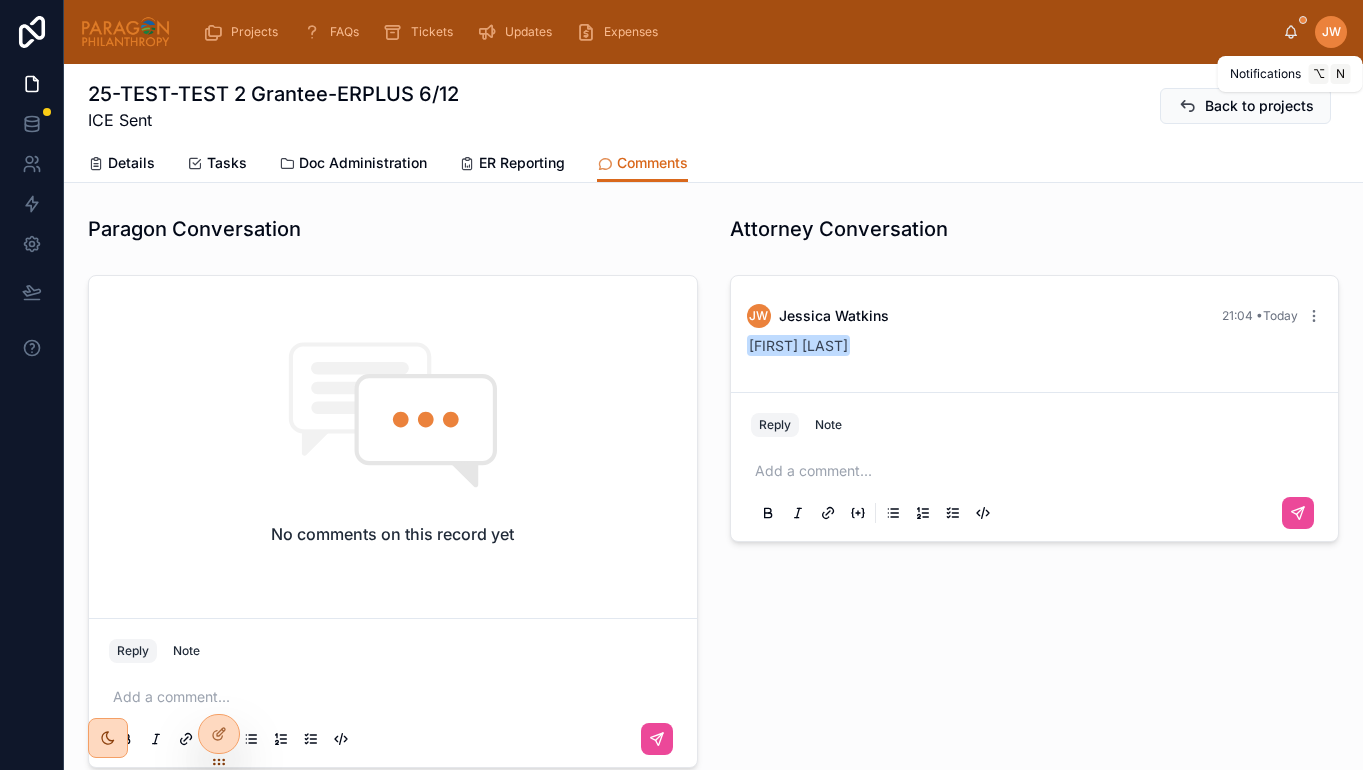 click 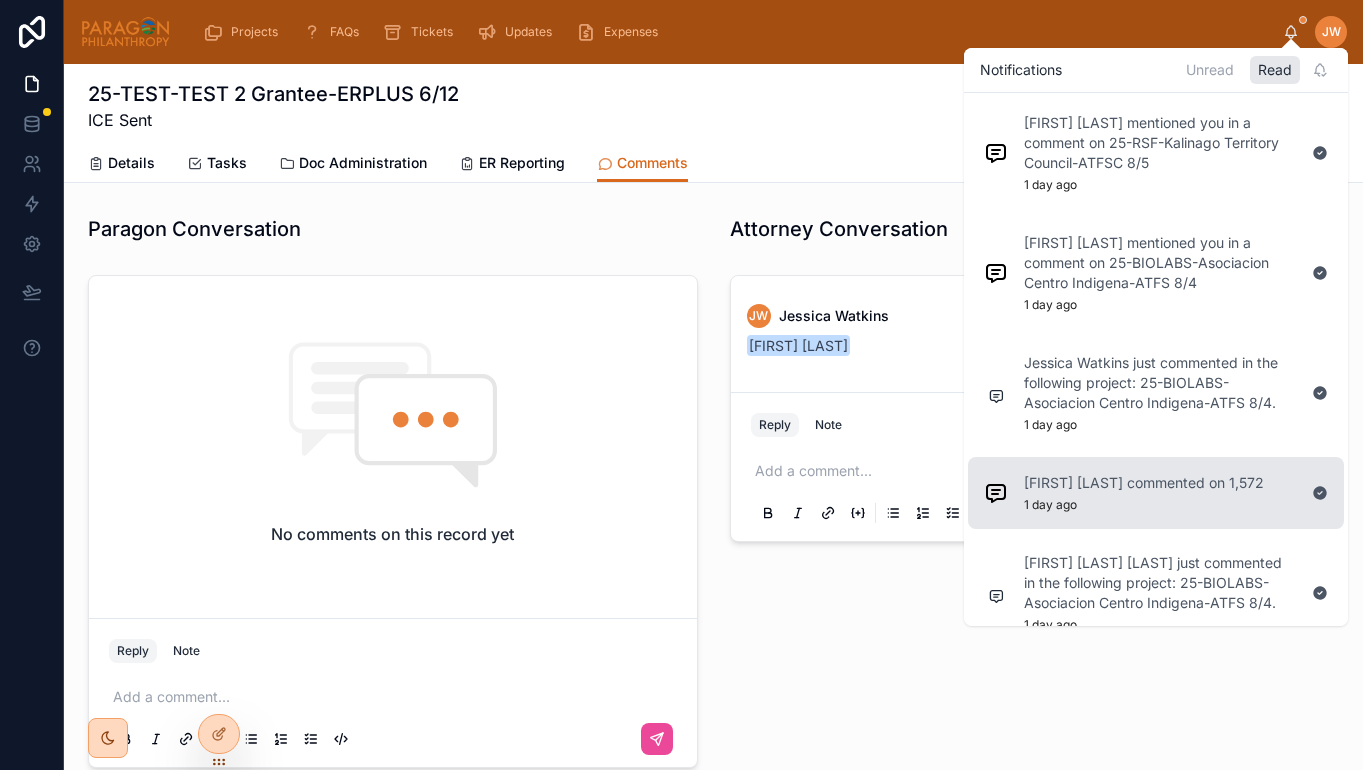 click on "[NAME] commented on 1,572" at bounding box center (1144, 483) 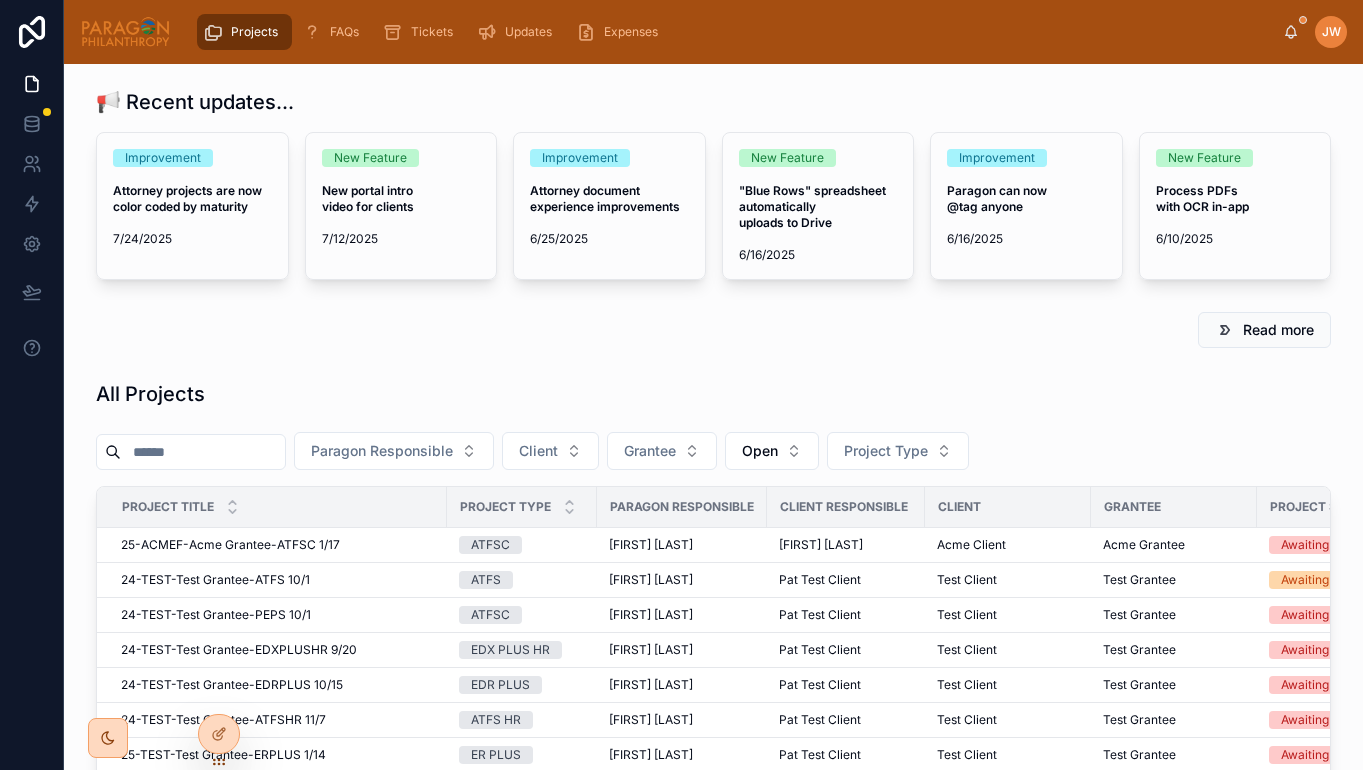 click on "Projects FAQs Tickets Updates Expenses" at bounding box center (735, 32) 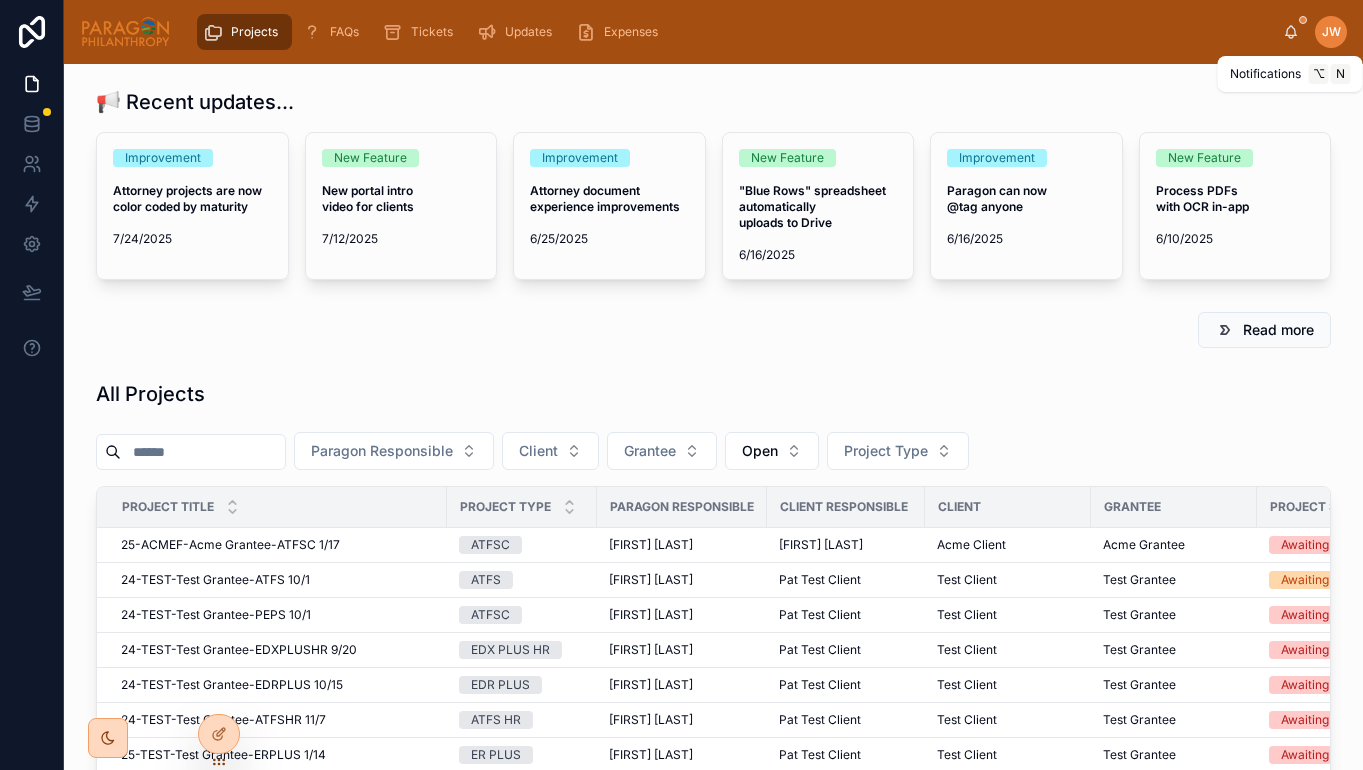 click 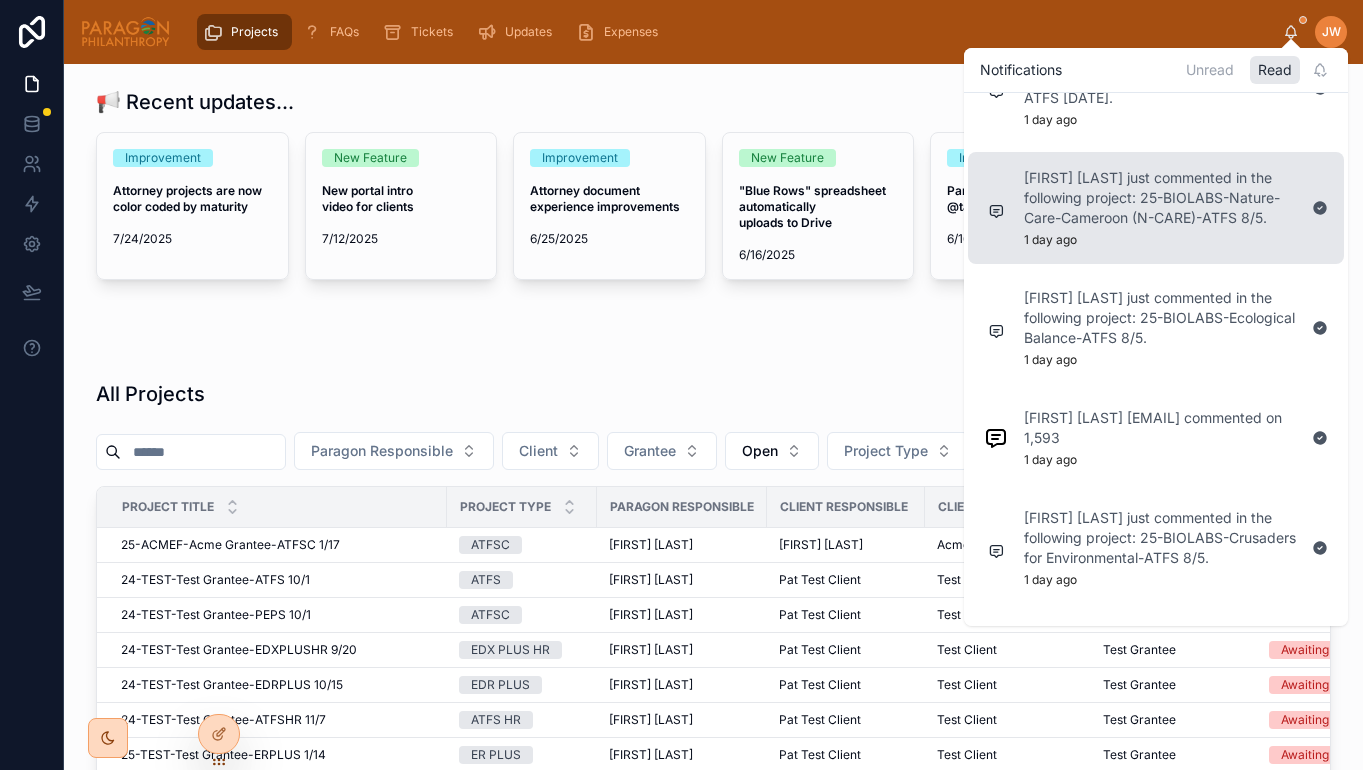 scroll, scrollTop: 198, scrollLeft: 0, axis: vertical 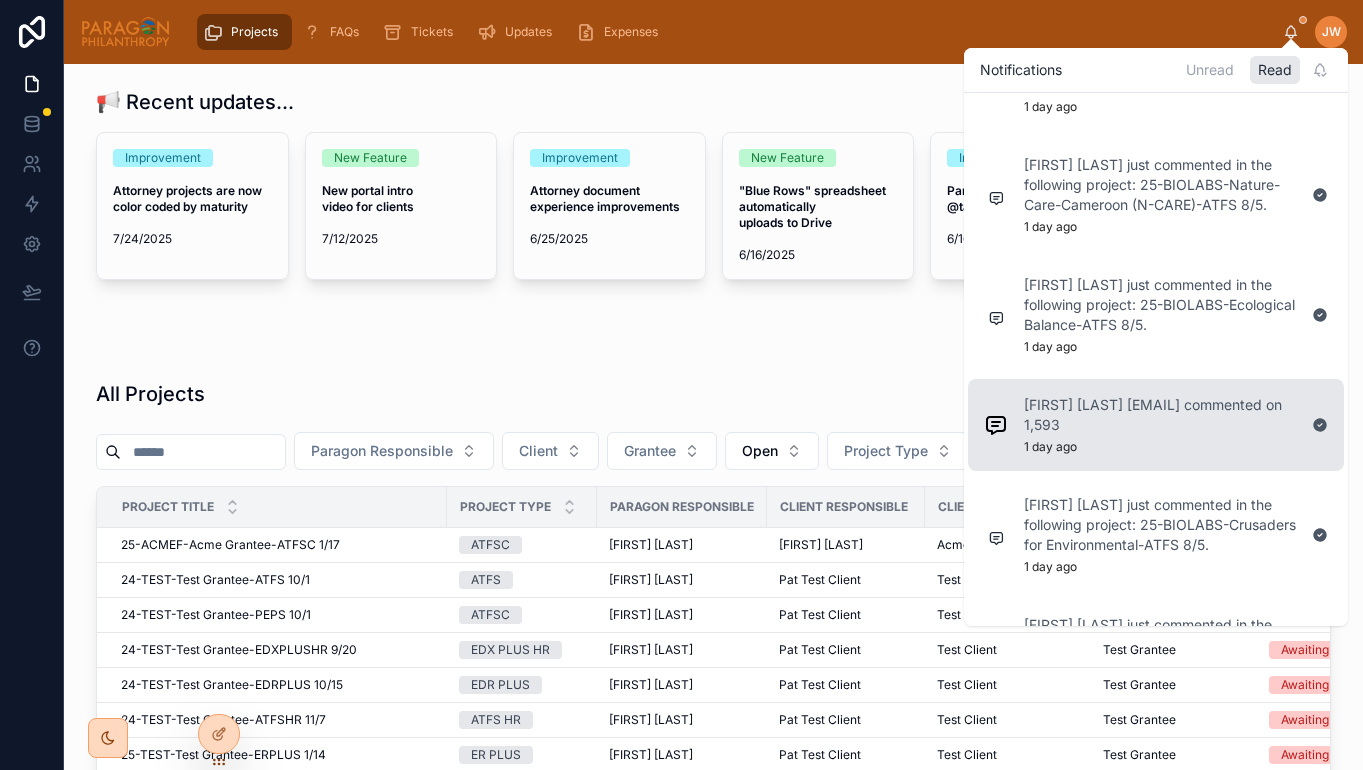 drag, startPoint x: 1319, startPoint y: 438, endPoint x: 1133, endPoint y: 450, distance: 186.38669 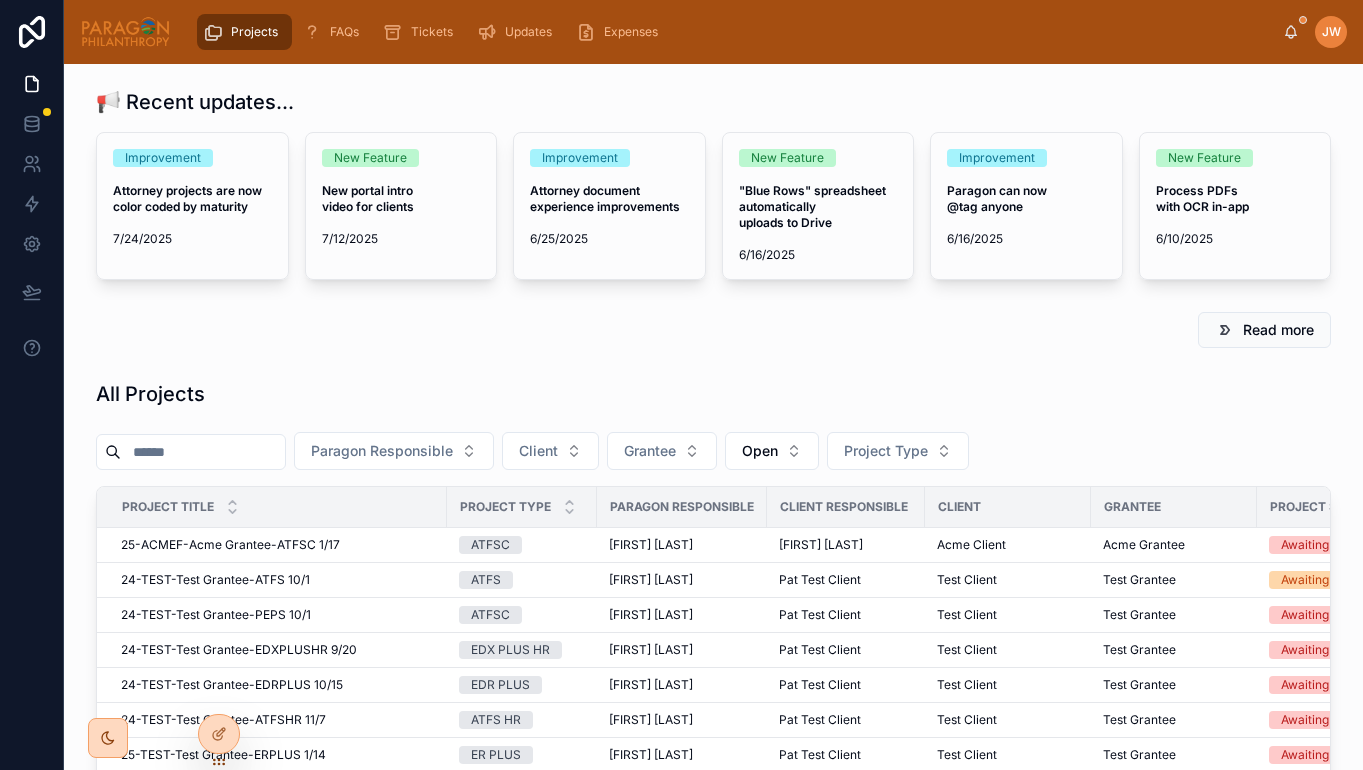 click on "Paragon Responsible Client Grantee Open Project Type" at bounding box center (713, 455) 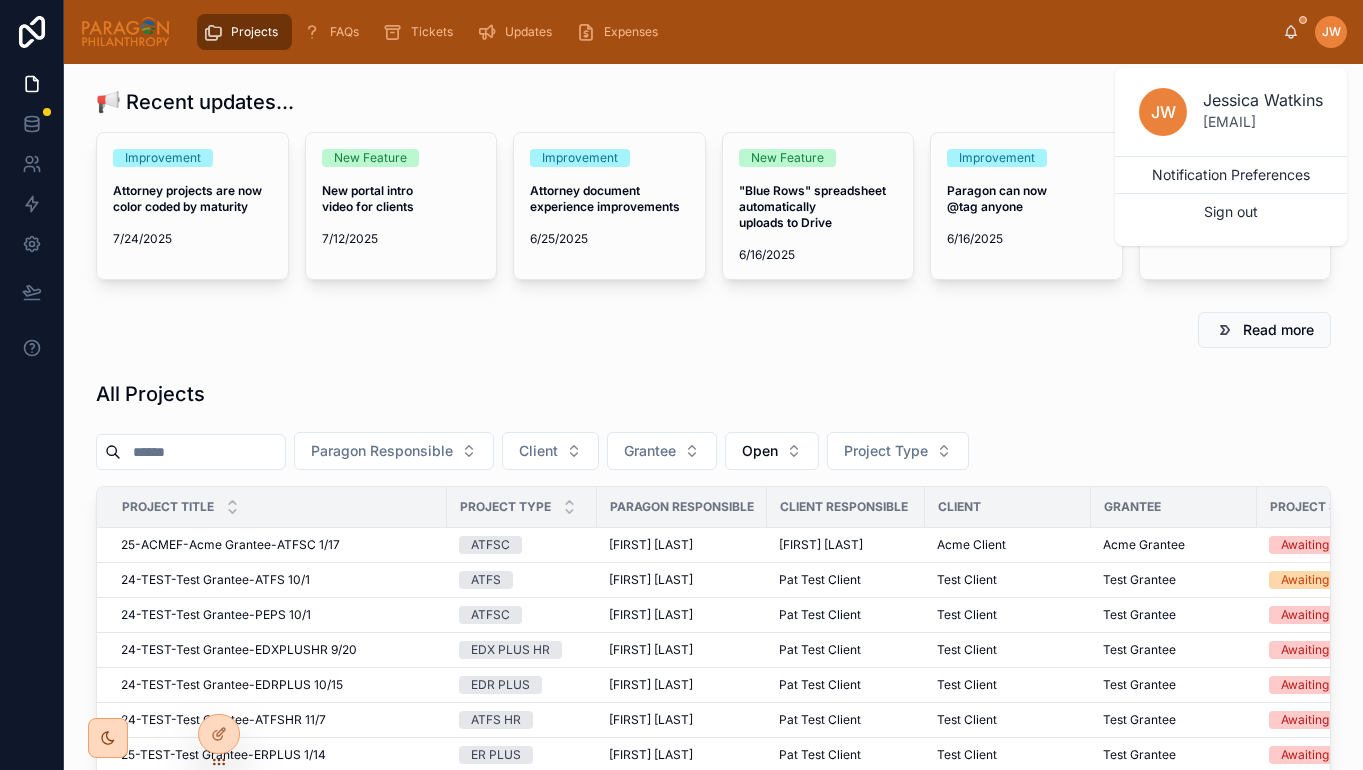 click on "JW" at bounding box center [1331, 32] 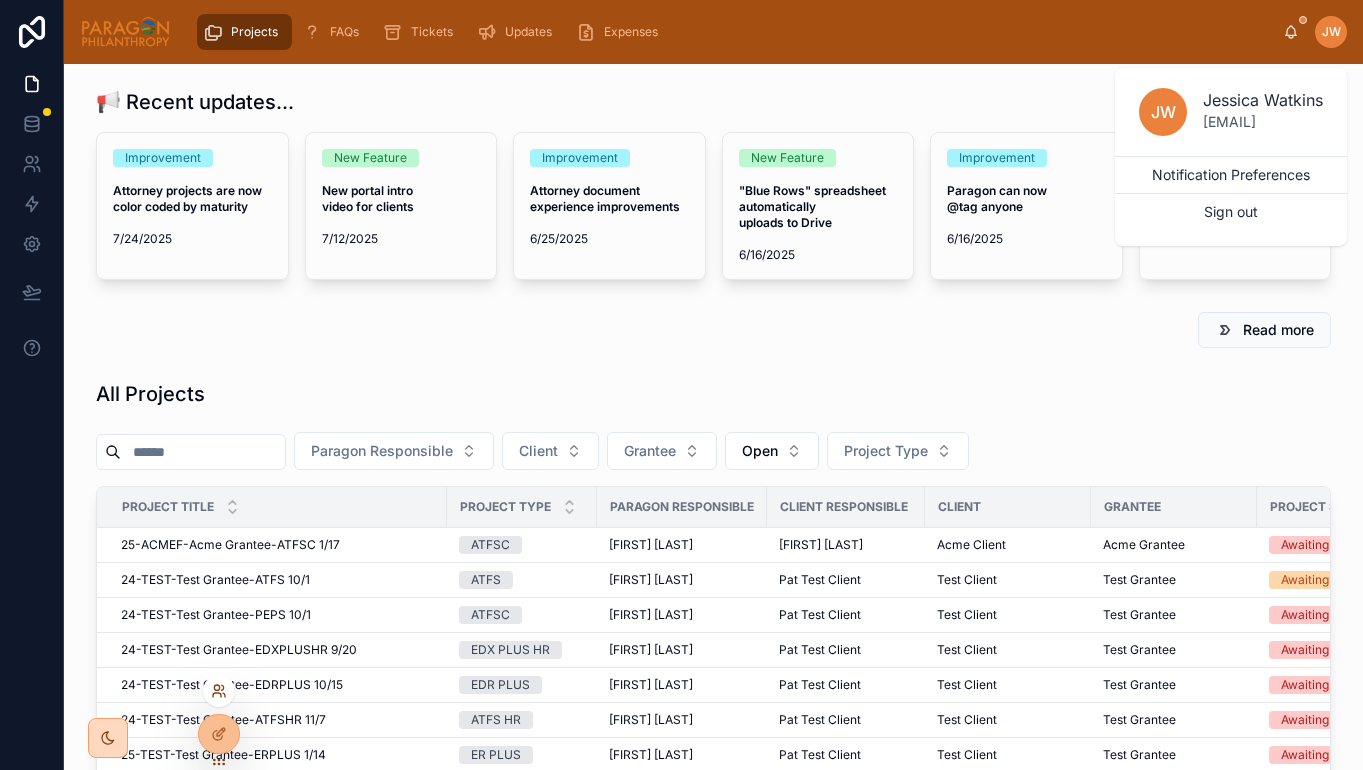 click 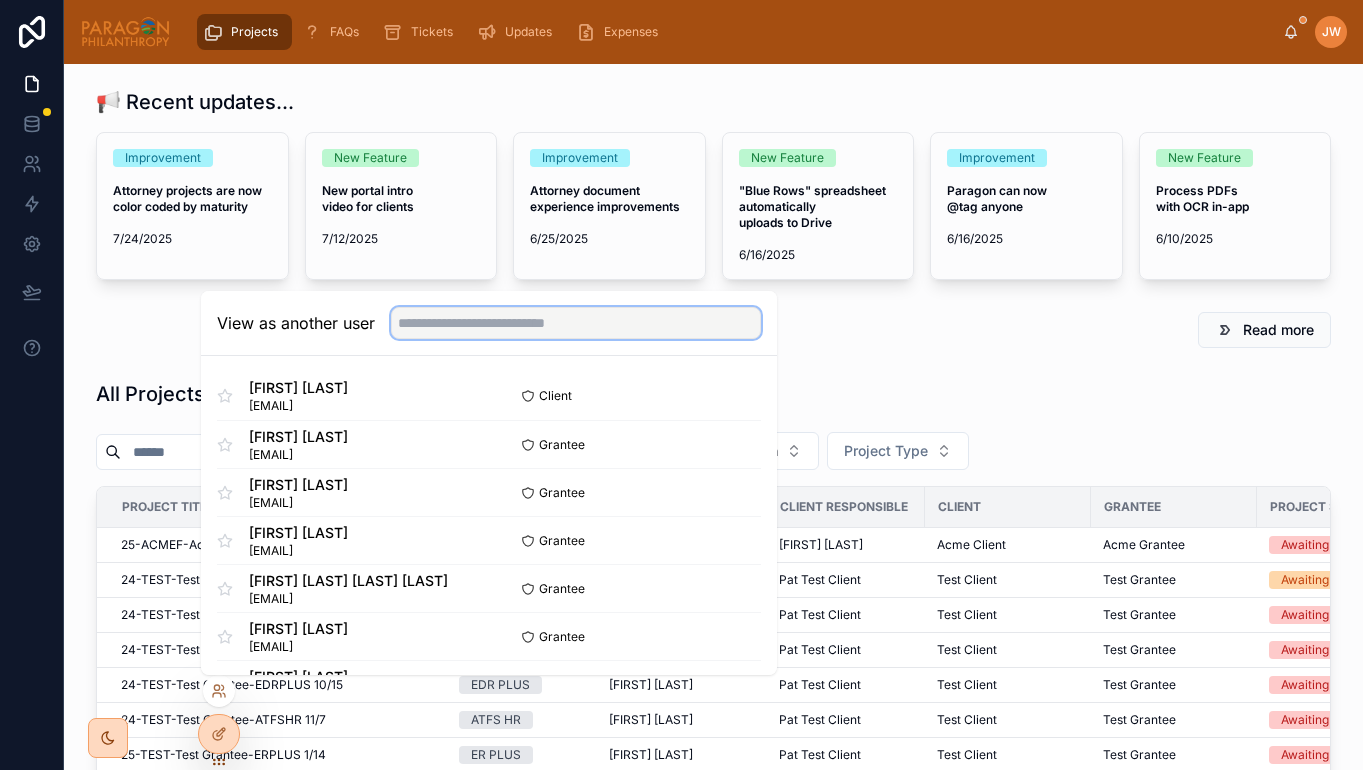 click at bounding box center (576, 323) 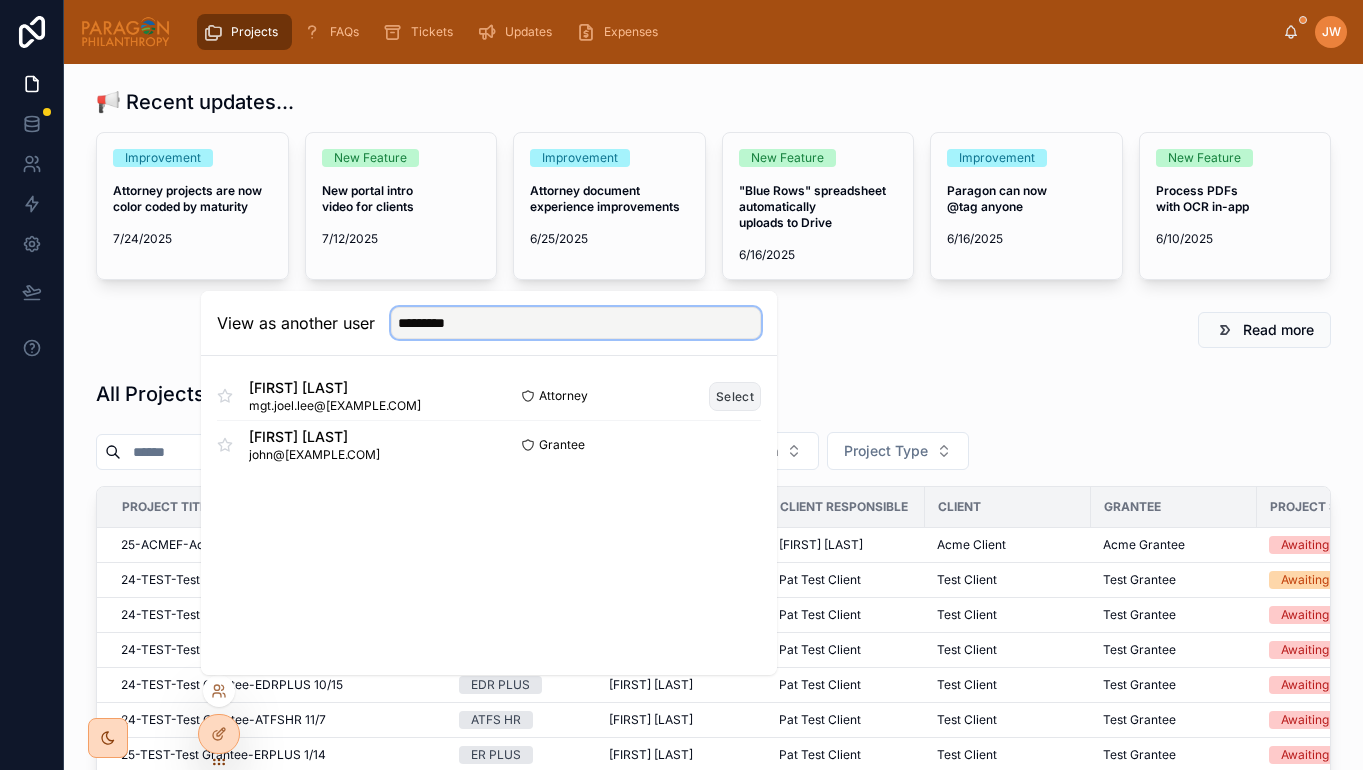 type on "*********" 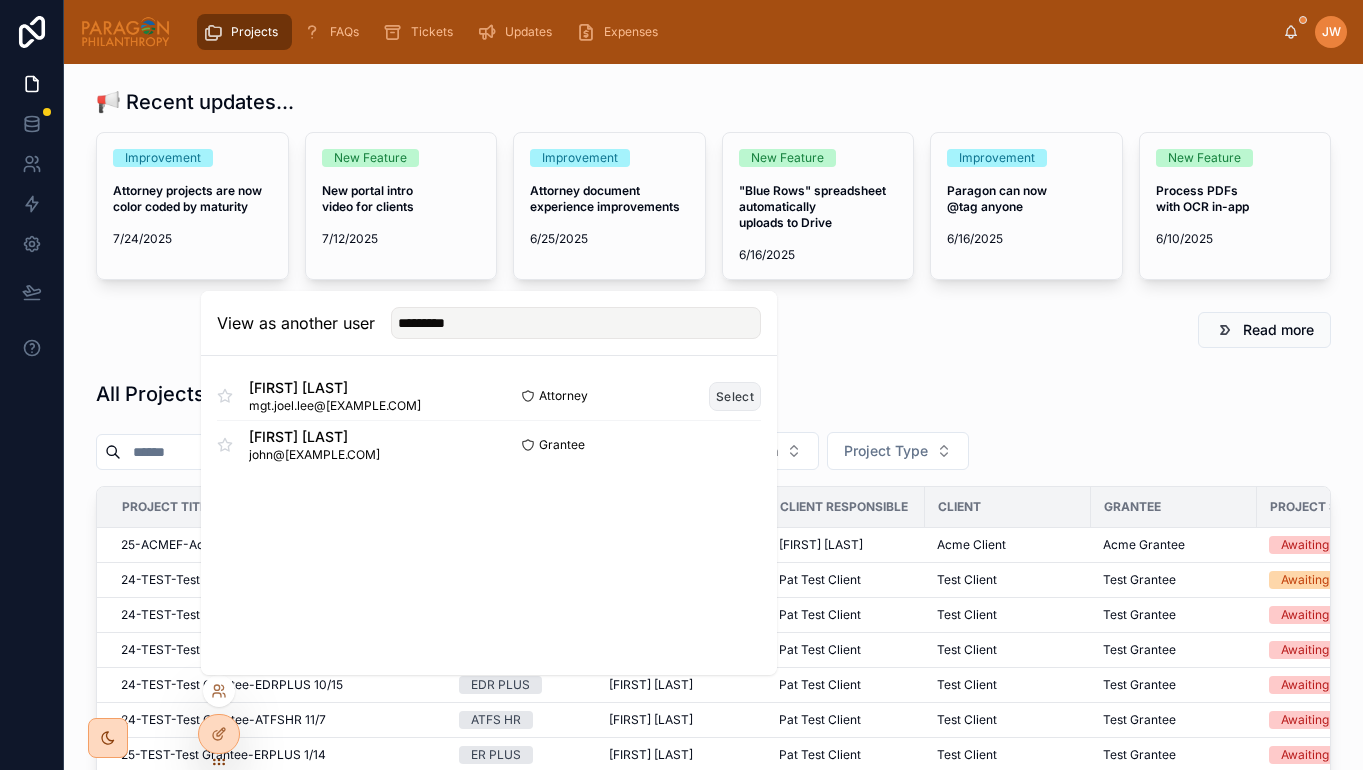 click on "Select" at bounding box center [735, 396] 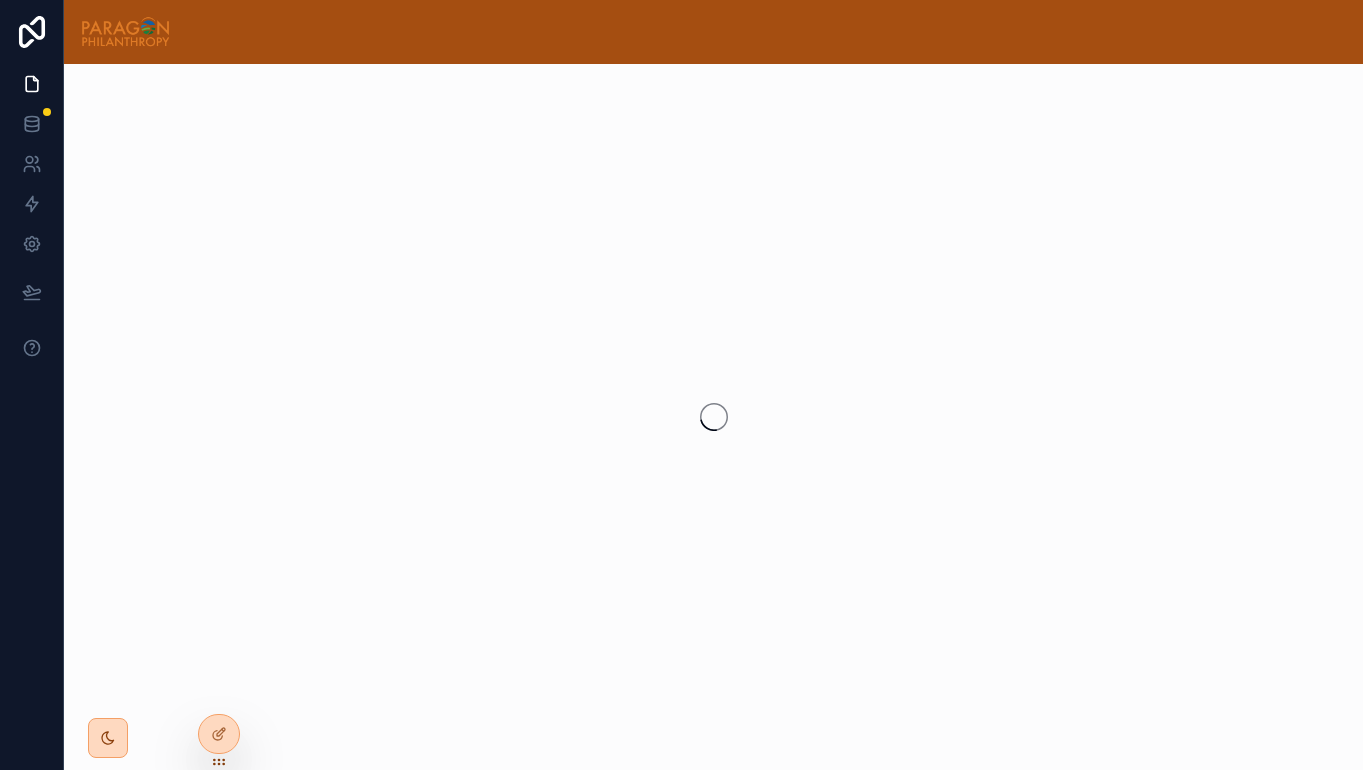 scroll, scrollTop: 0, scrollLeft: 0, axis: both 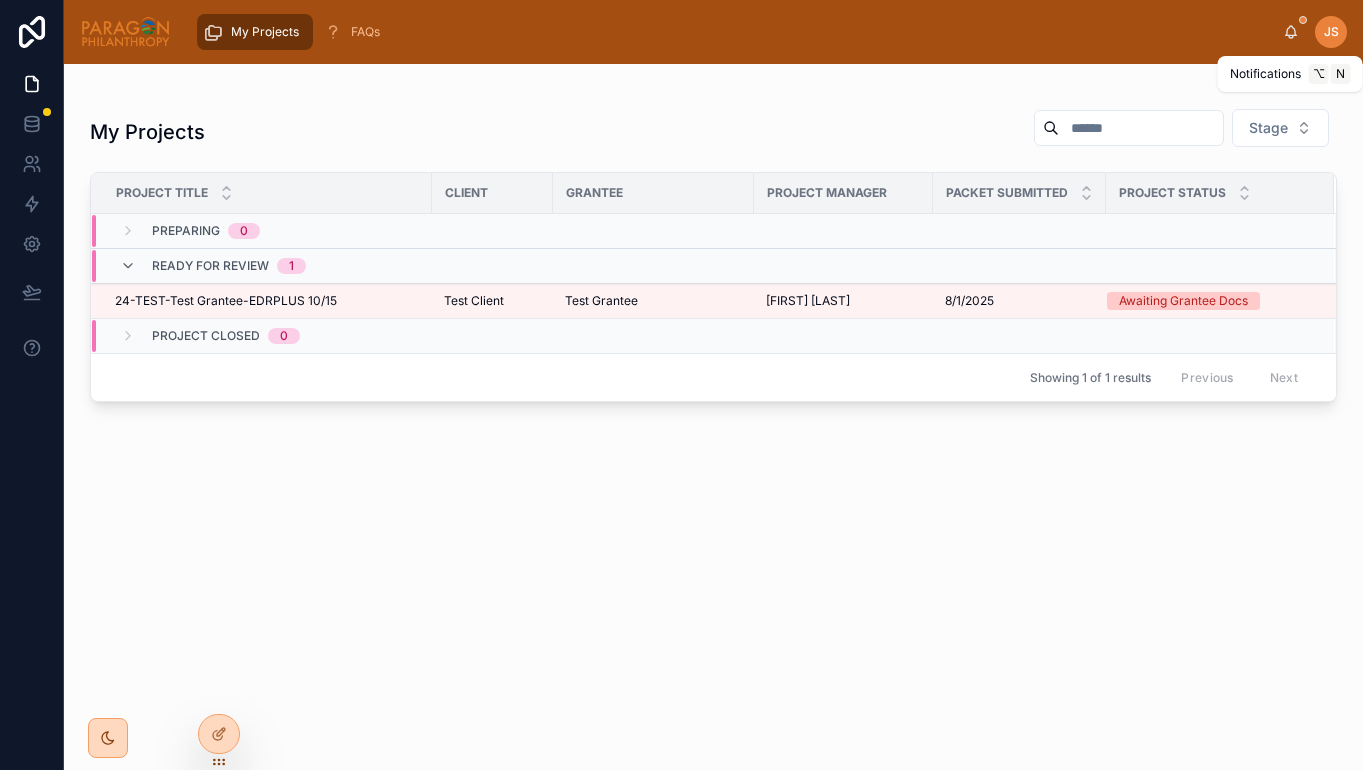 click 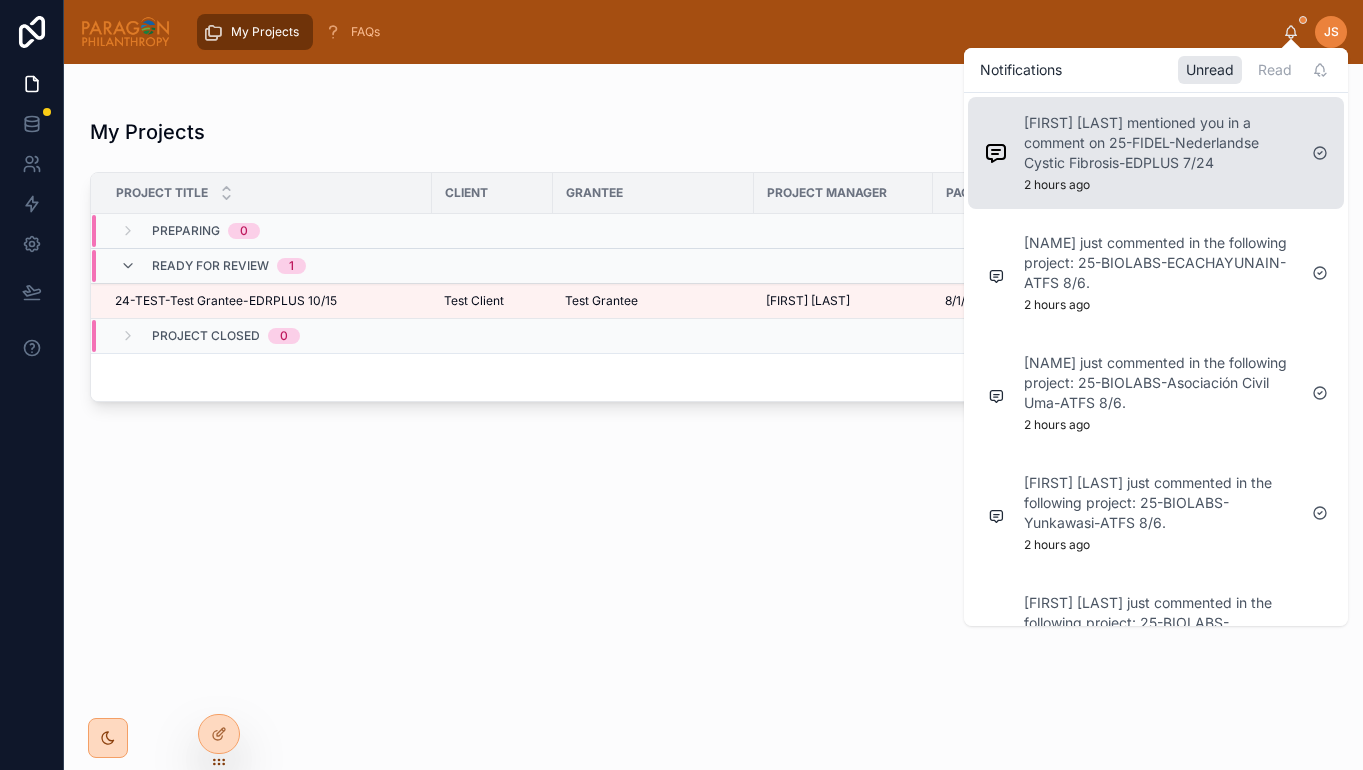 click on "[FIRST] [LAST] mentioned you in a comment on 25-FIDEL-Nederlandse Cystic Fibrosis-EDPLUS 7/24" at bounding box center (1160, 143) 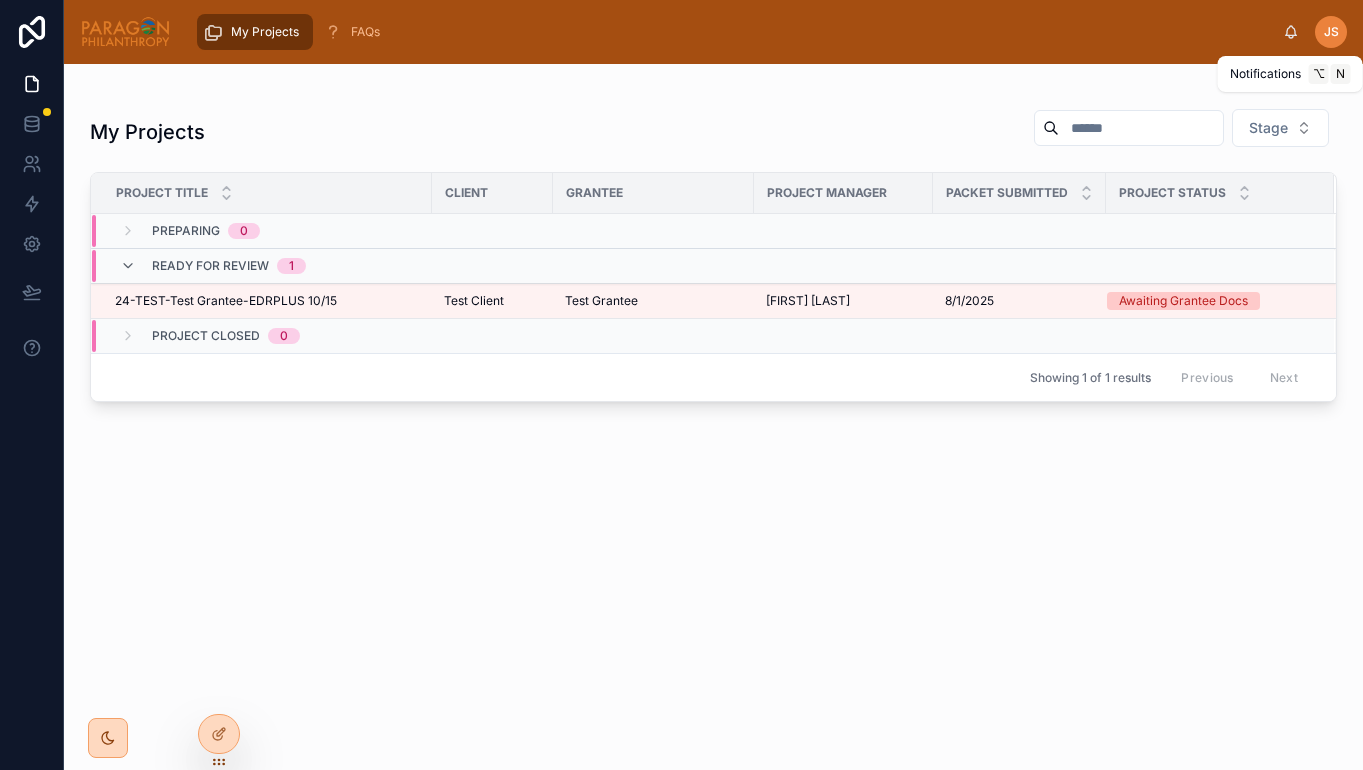 click 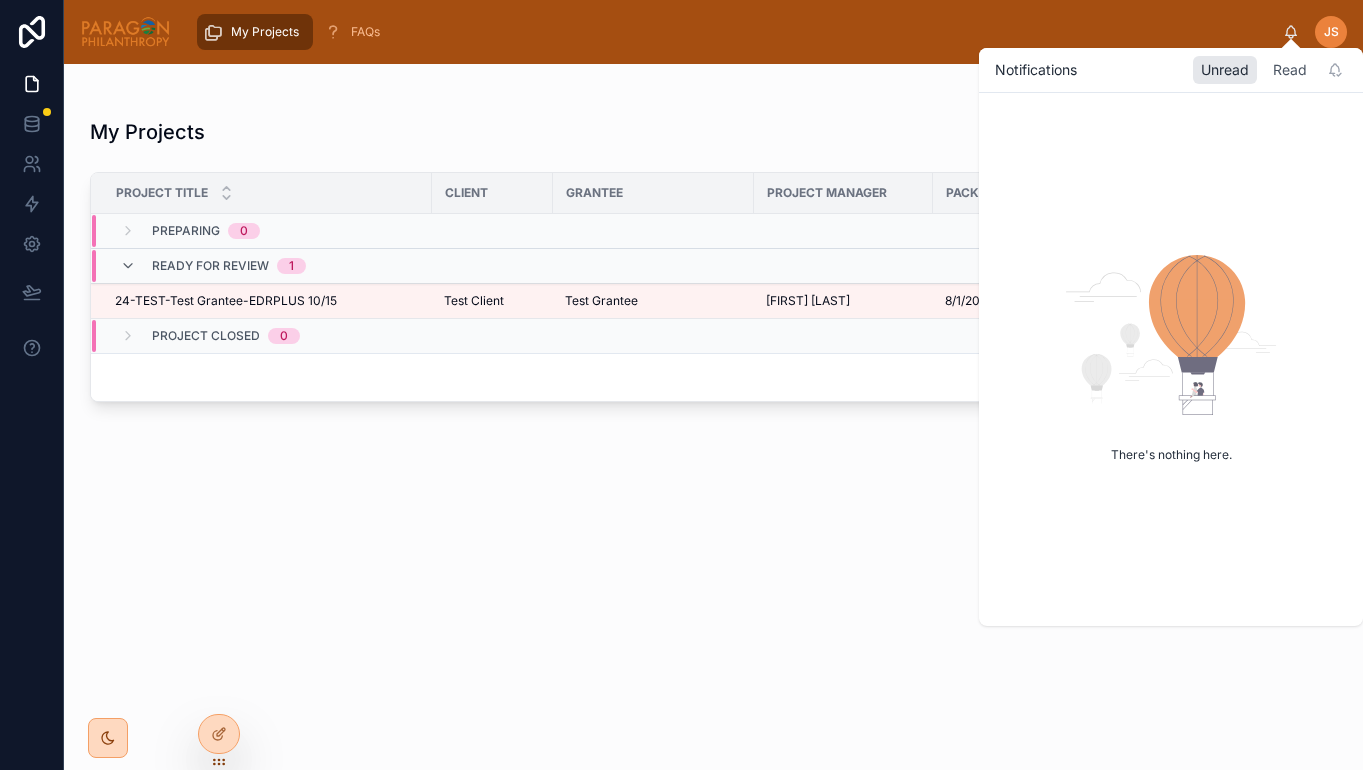 click on "Read" at bounding box center (1290, 70) 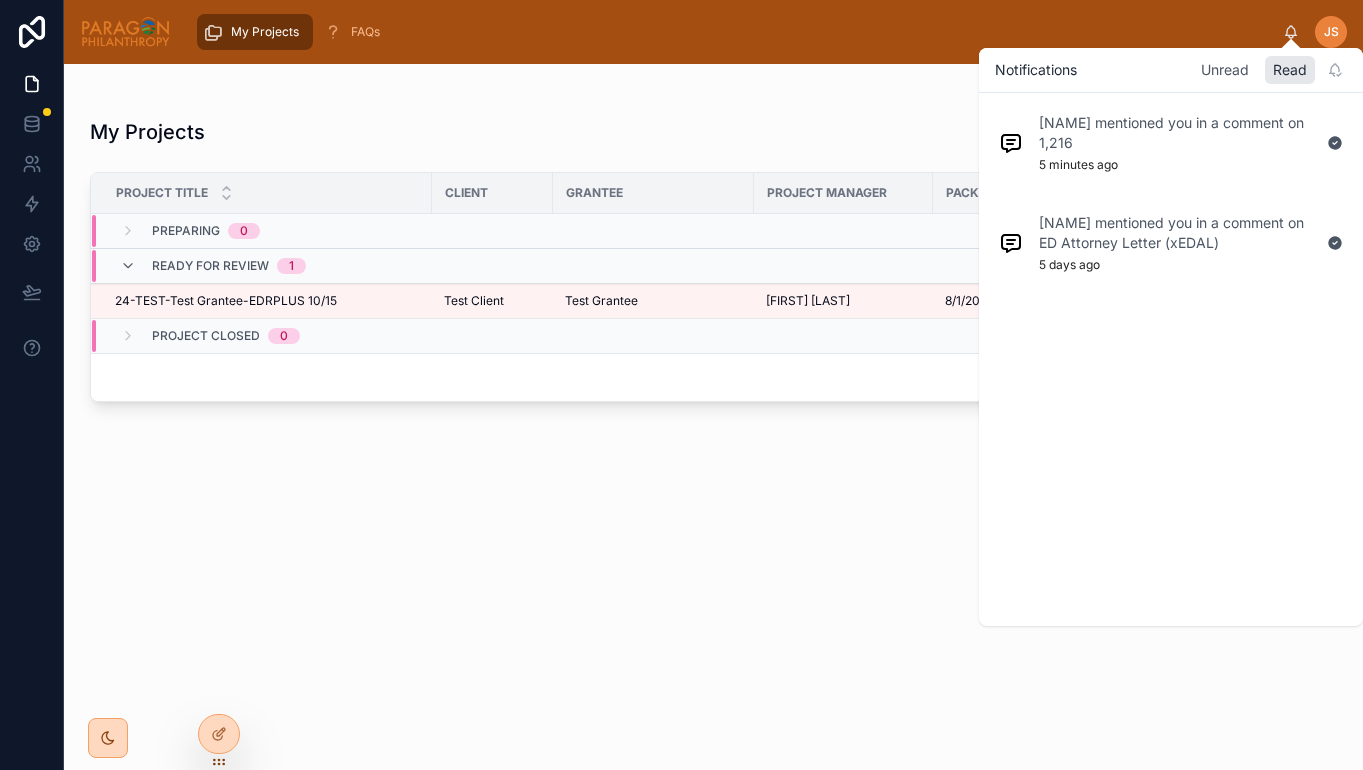 click on "Unread" at bounding box center (1225, 70) 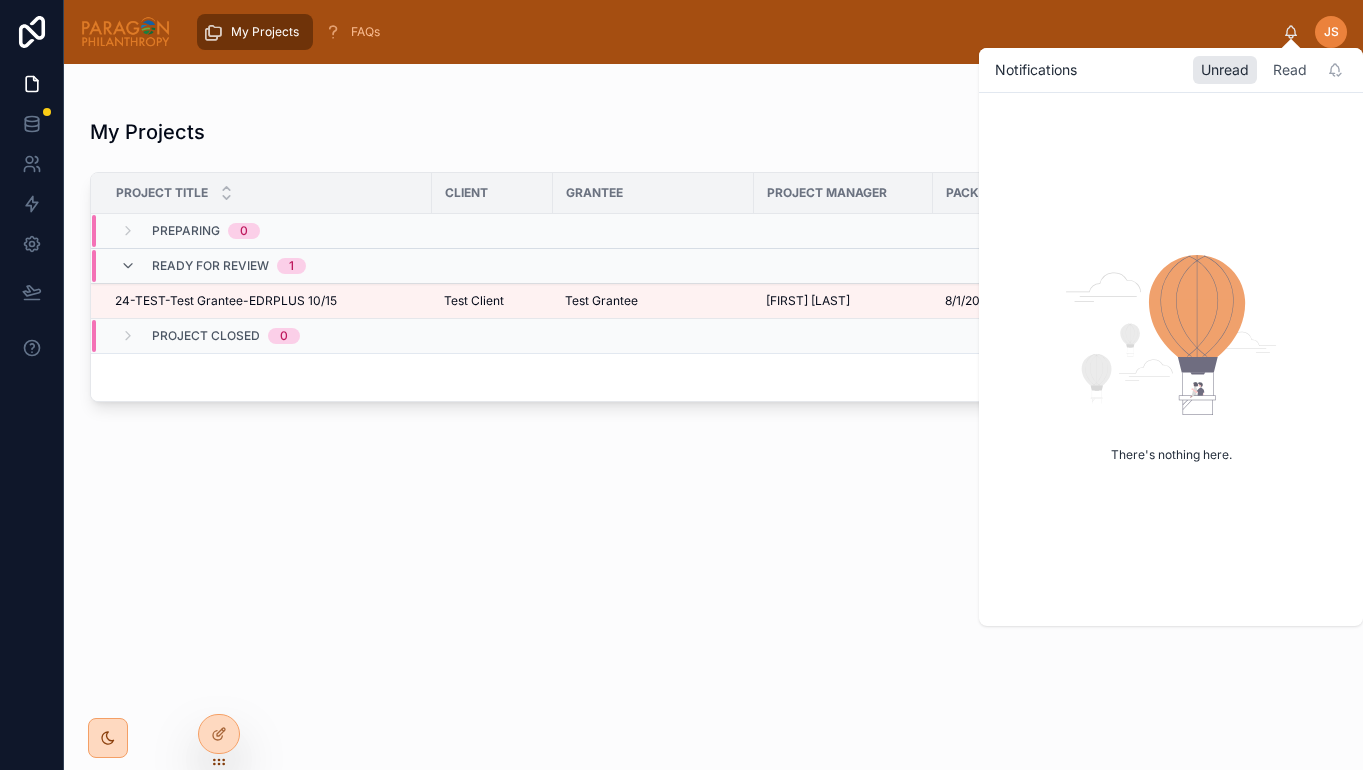 click on "Read" at bounding box center (1290, 70) 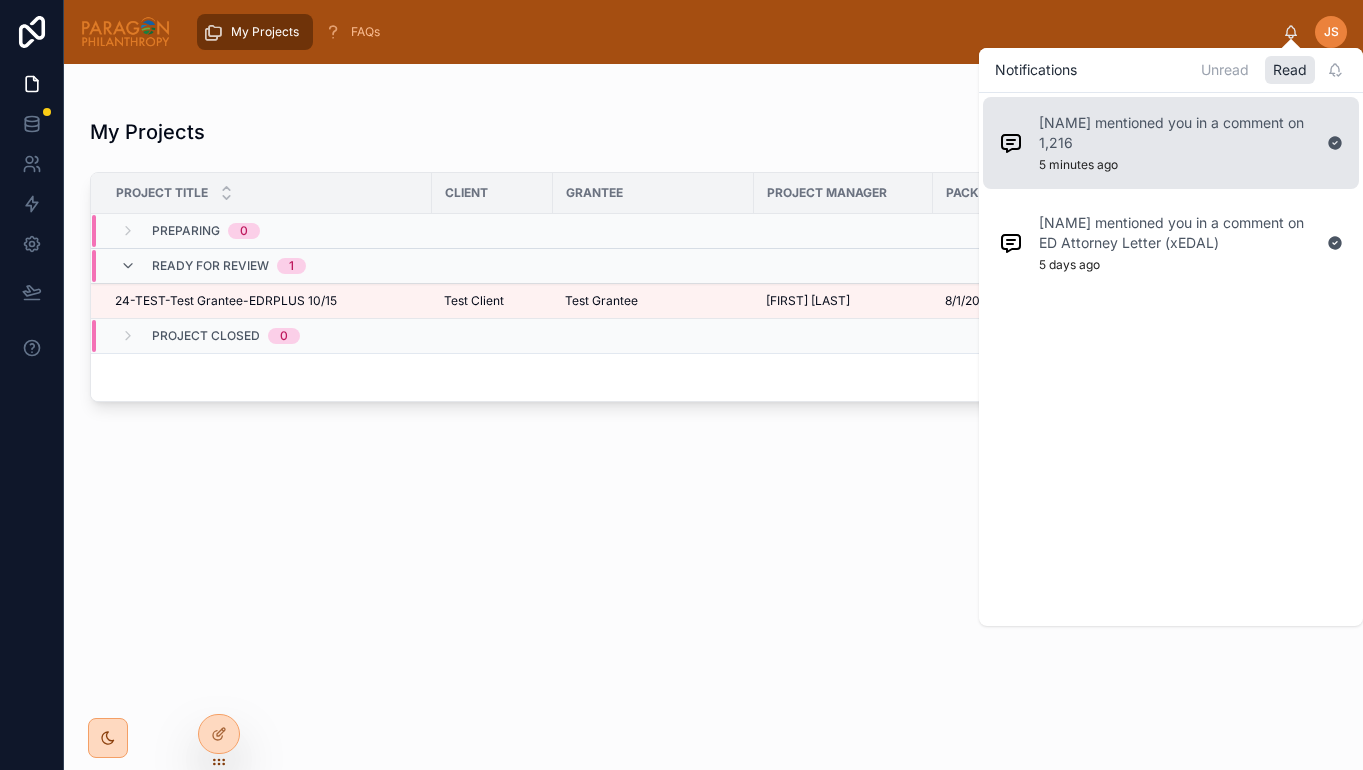 click on "[NAME] mentioned you in a comment on 1,216" at bounding box center (1175, 133) 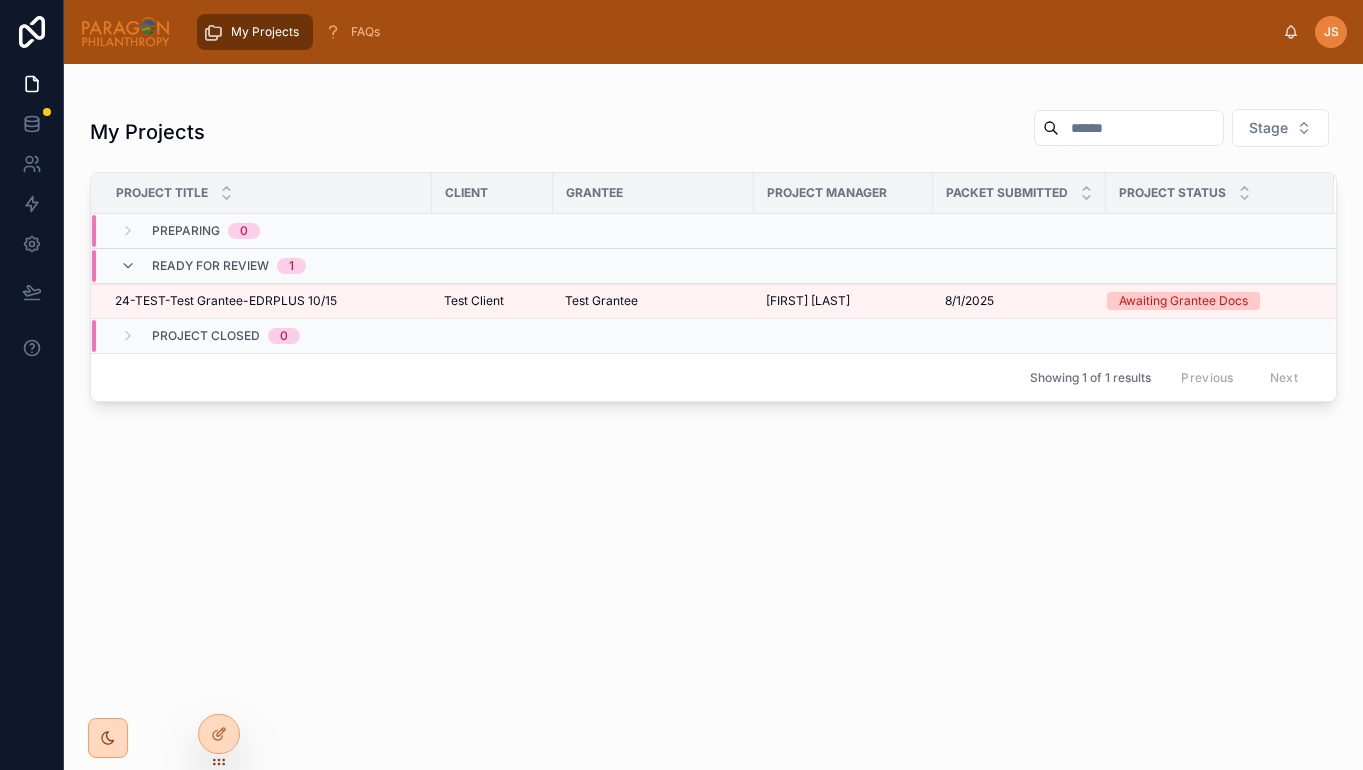 click on "My Projects FAQs" at bounding box center (735, 32) 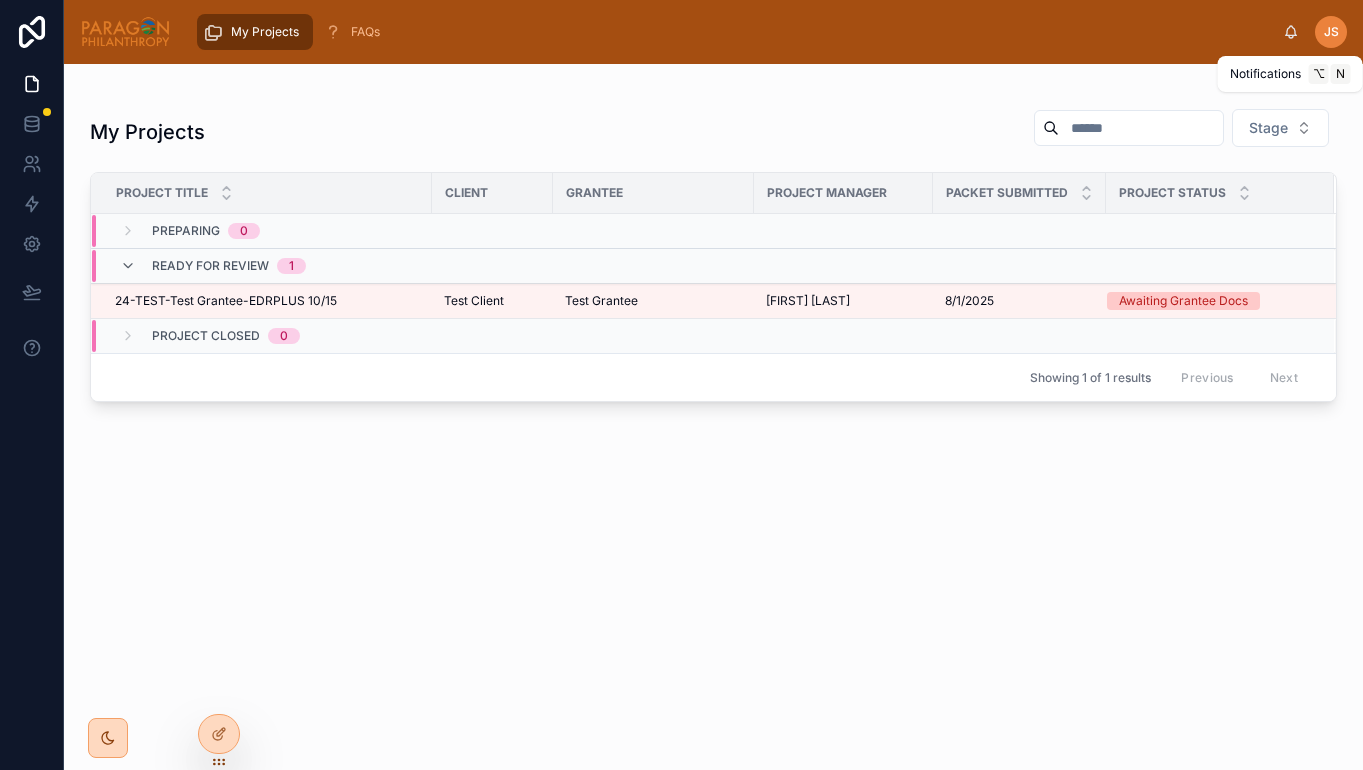 click 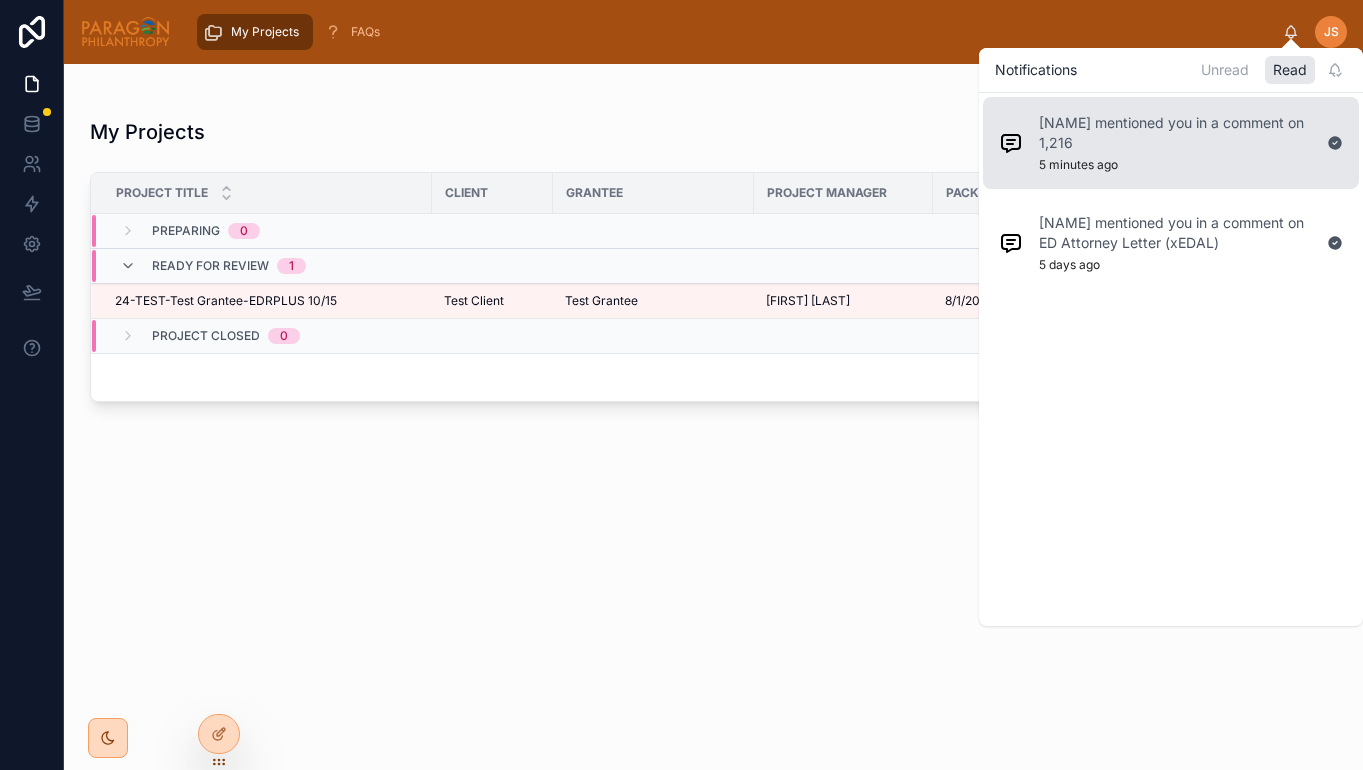 click on "[NAME] mentioned you in a comment on 1,216" at bounding box center (1175, 133) 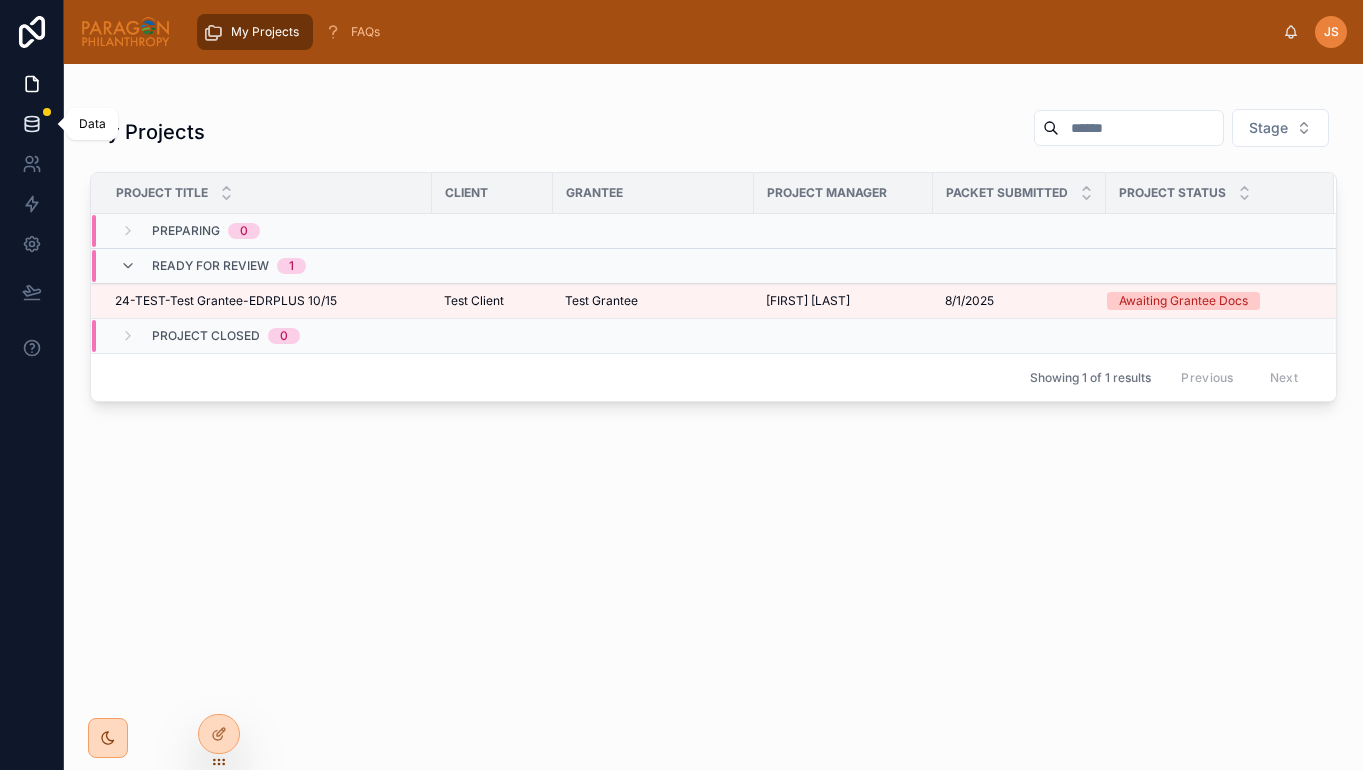 click 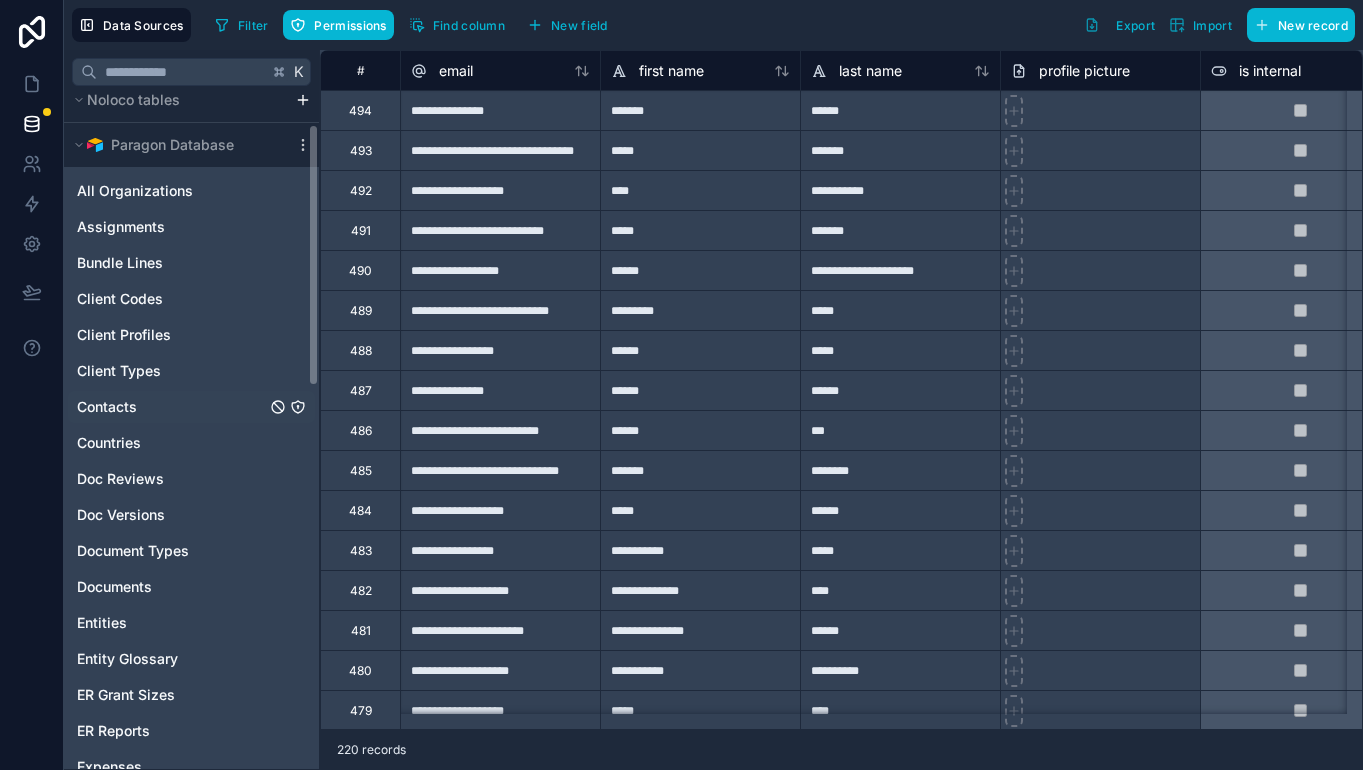 scroll, scrollTop: 79, scrollLeft: 0, axis: vertical 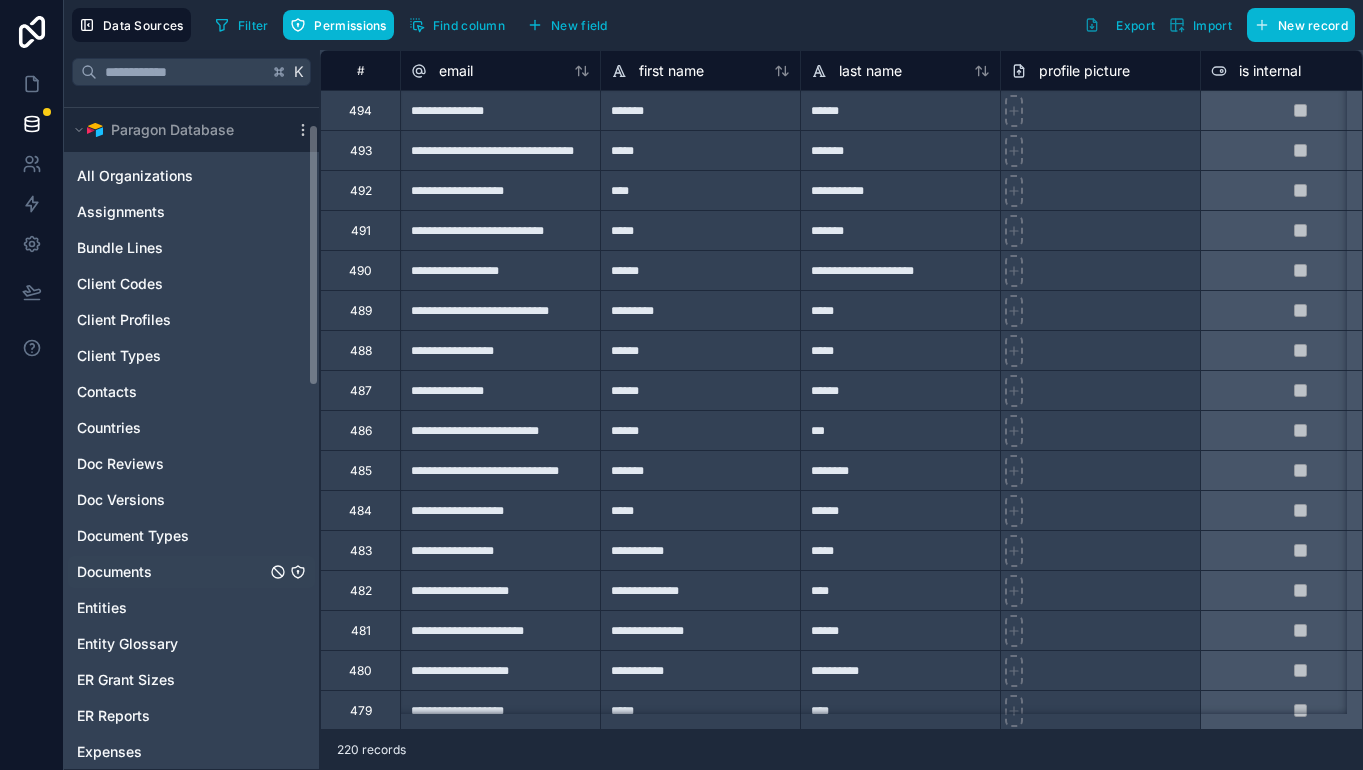 click on "Documents" at bounding box center (191, 572) 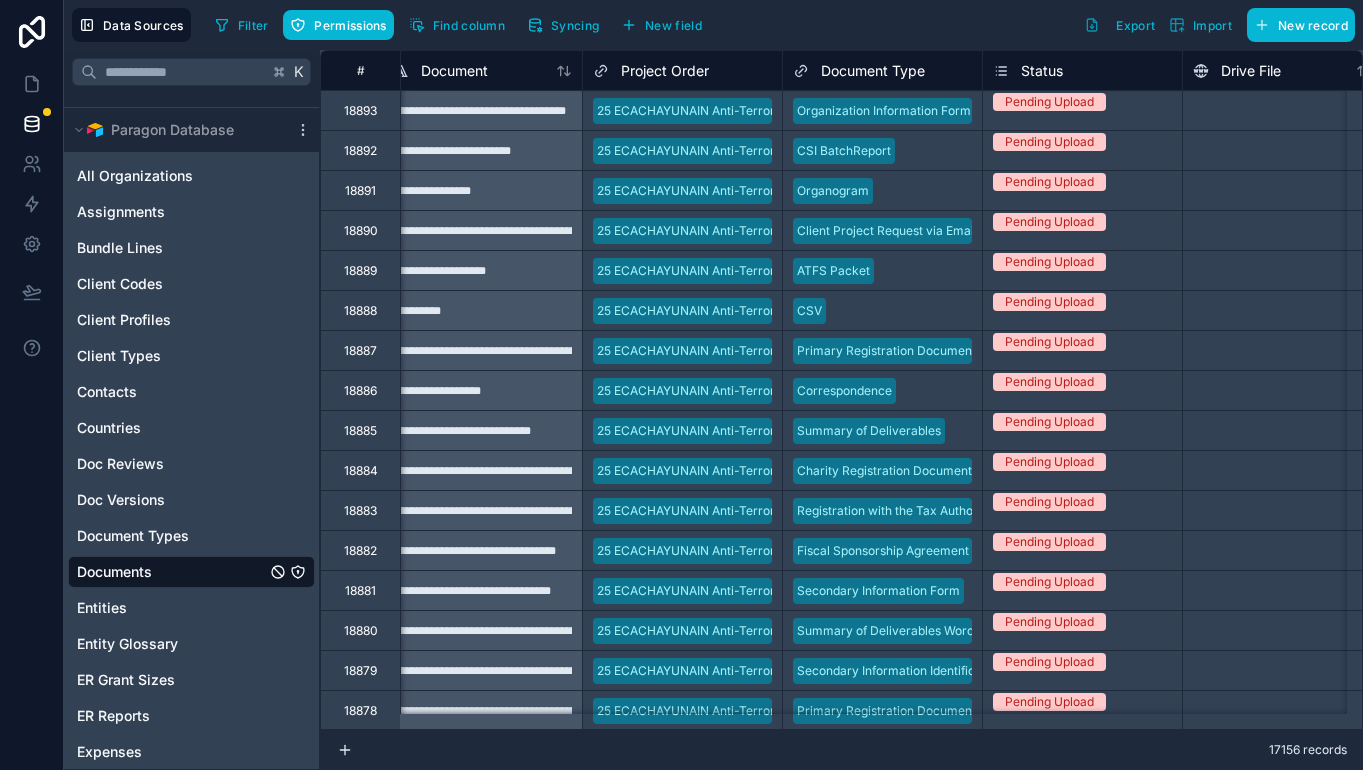scroll, scrollTop: 0, scrollLeft: 0, axis: both 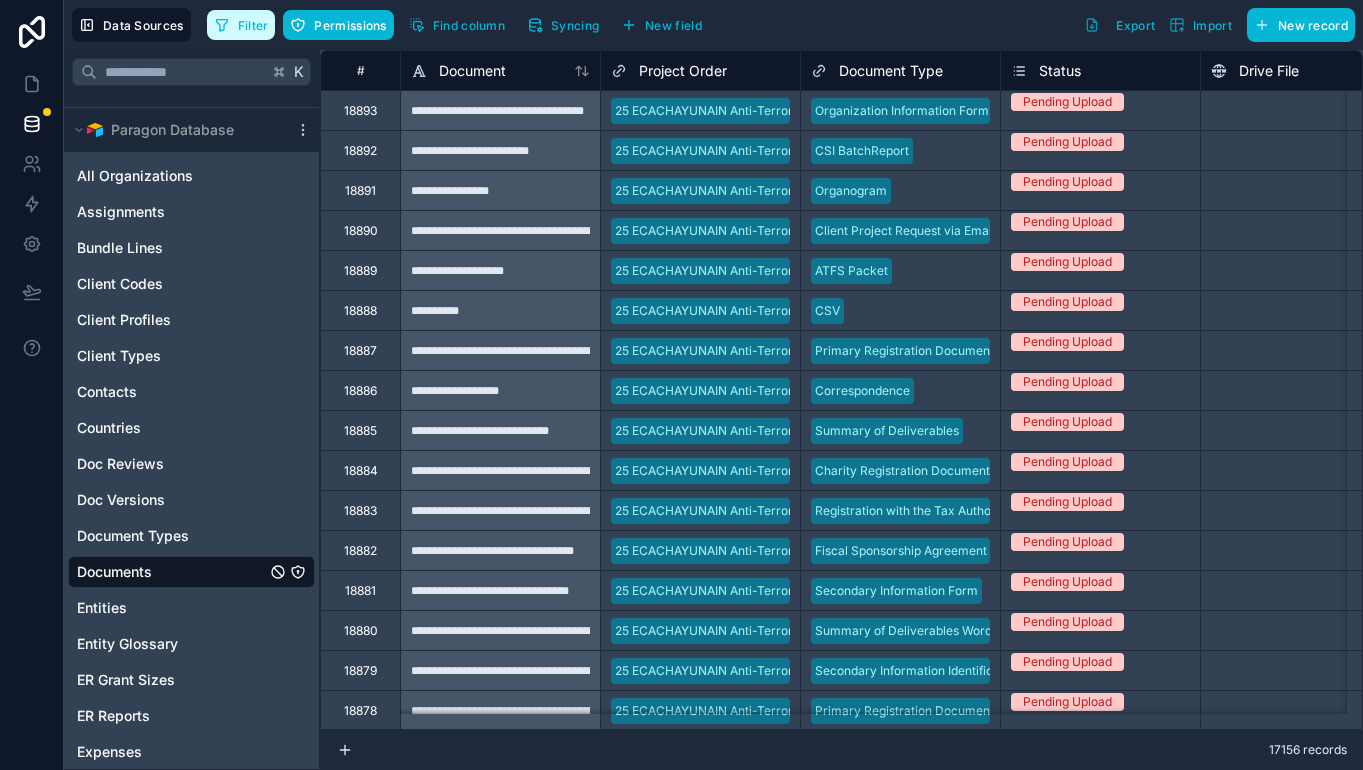 click on "Filter" at bounding box center (253, 25) 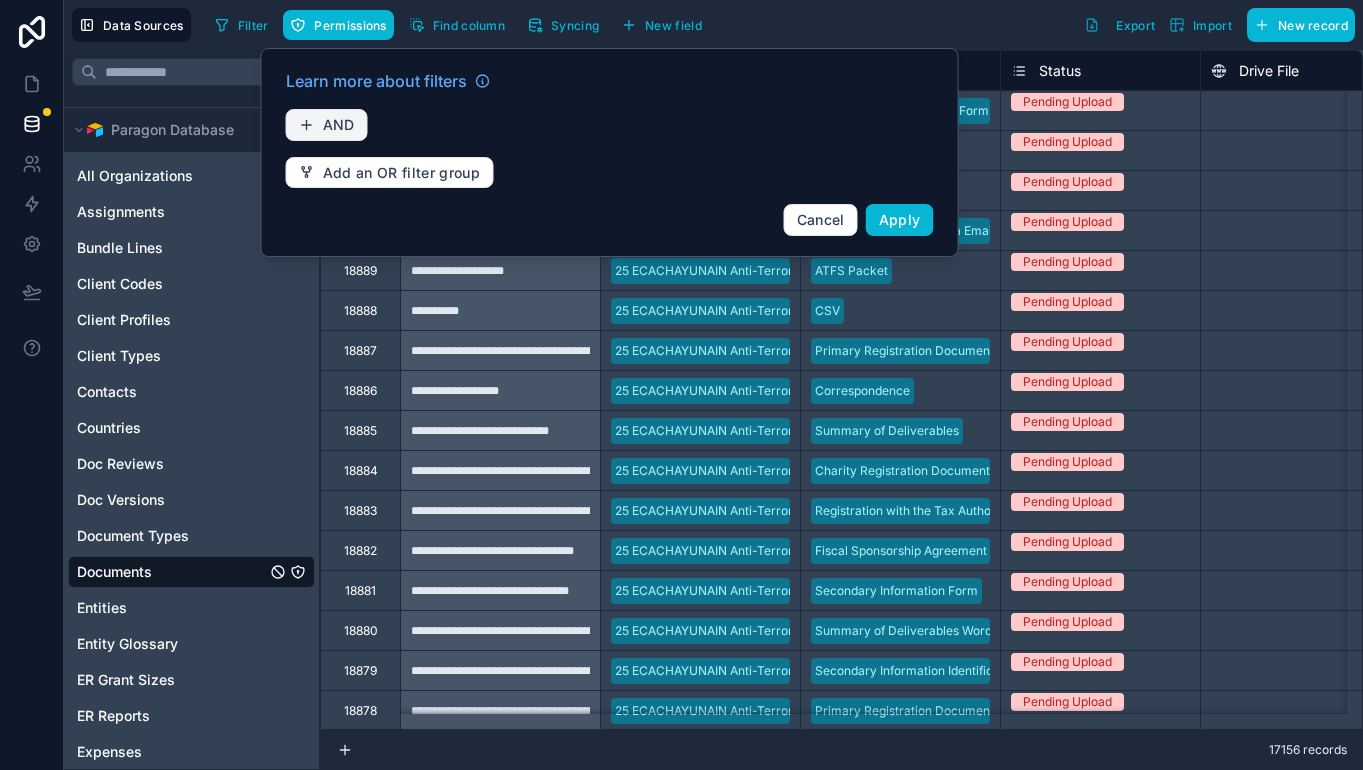 drag, startPoint x: 308, startPoint y: 117, endPoint x: 331, endPoint y: 123, distance: 23.769728 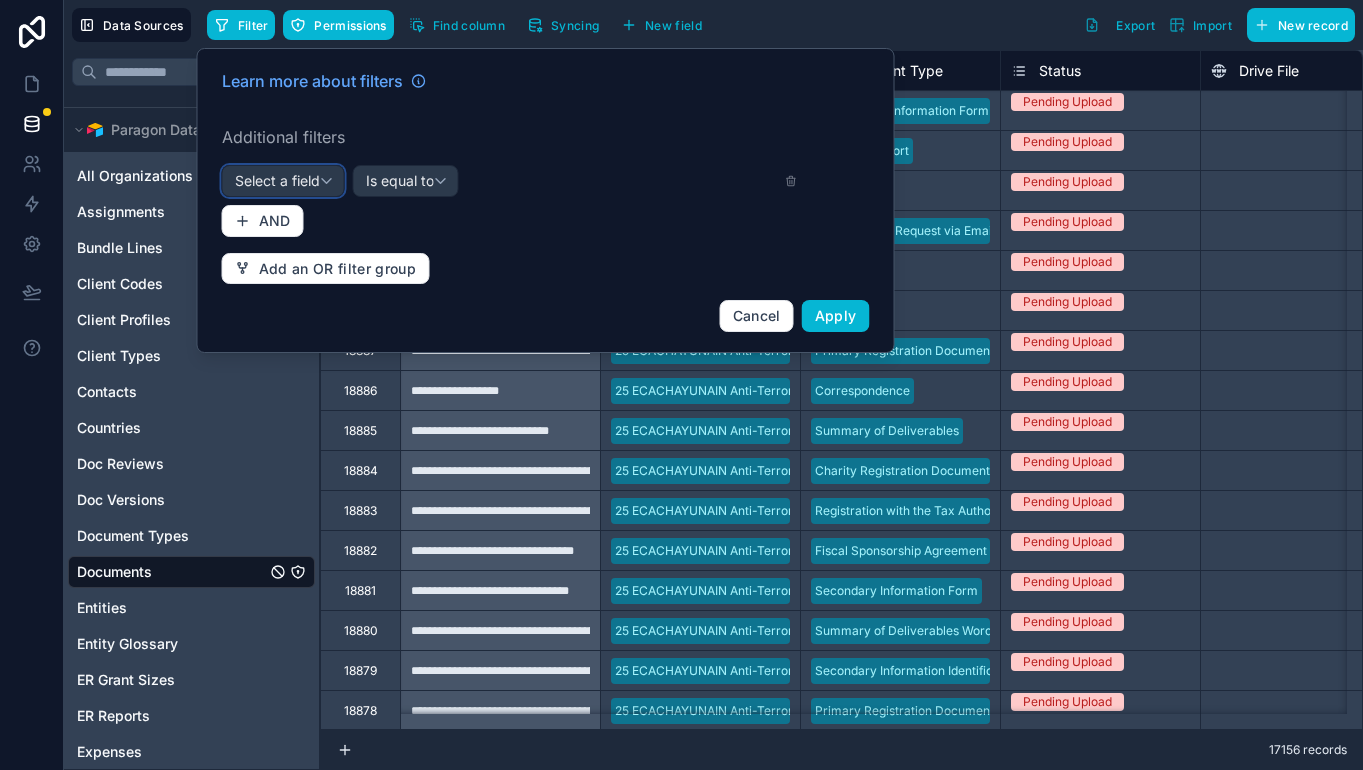 click on "Select a field" at bounding box center [277, 180] 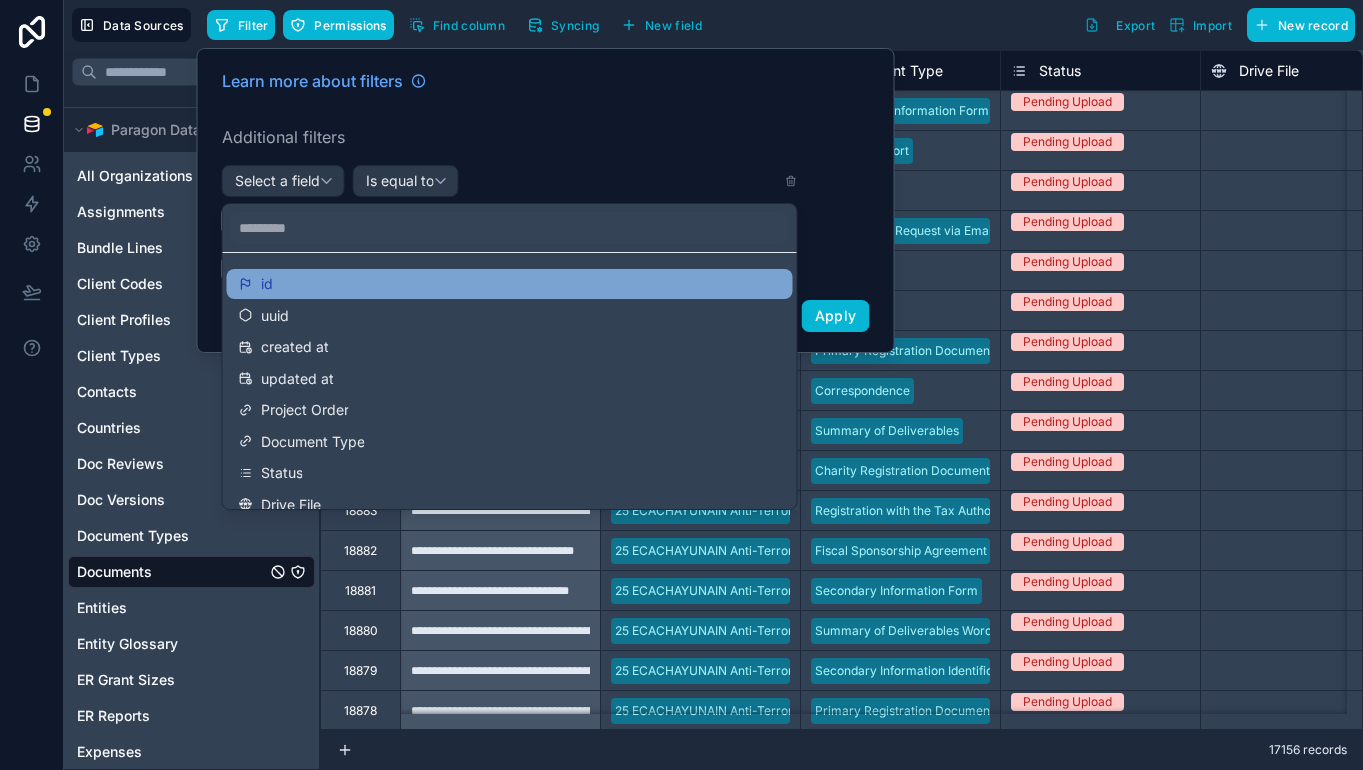 click on "id" at bounding box center [267, 284] 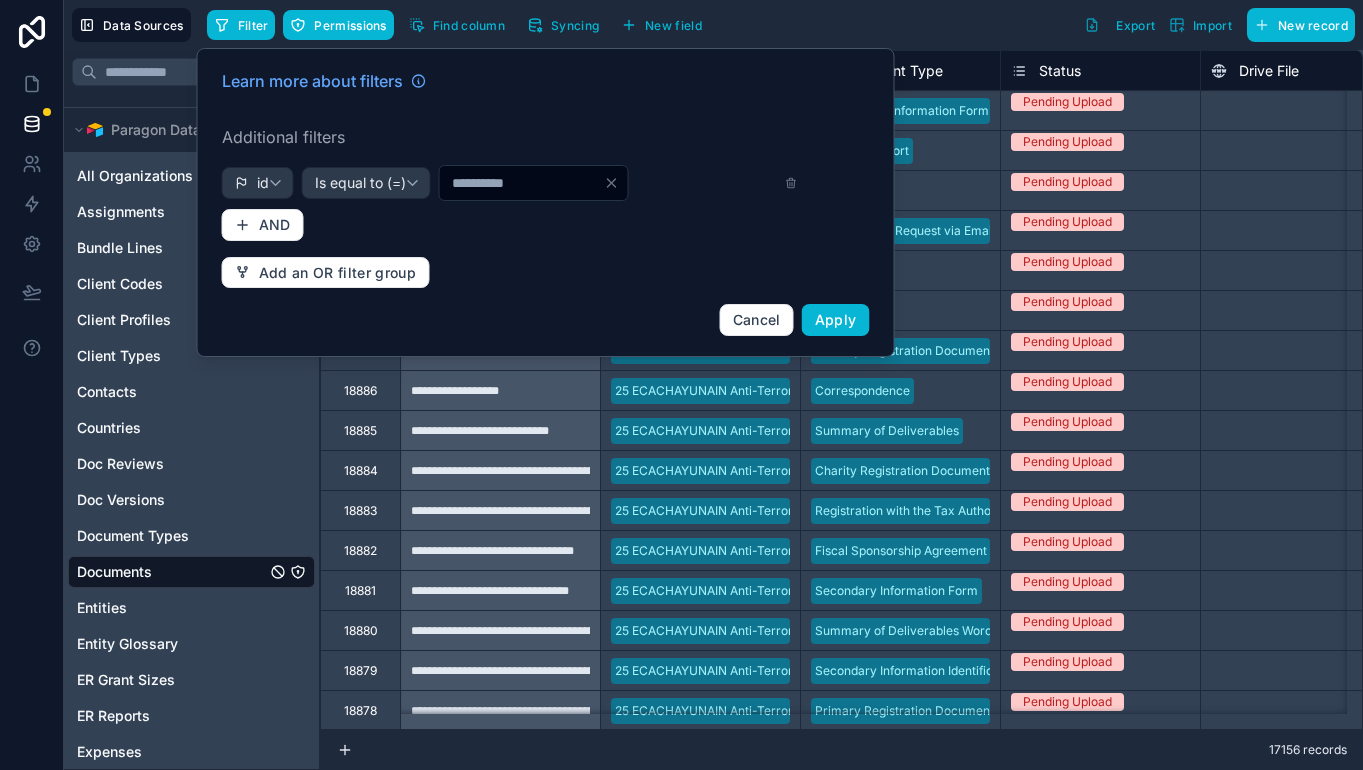click on "*" at bounding box center (534, 183) 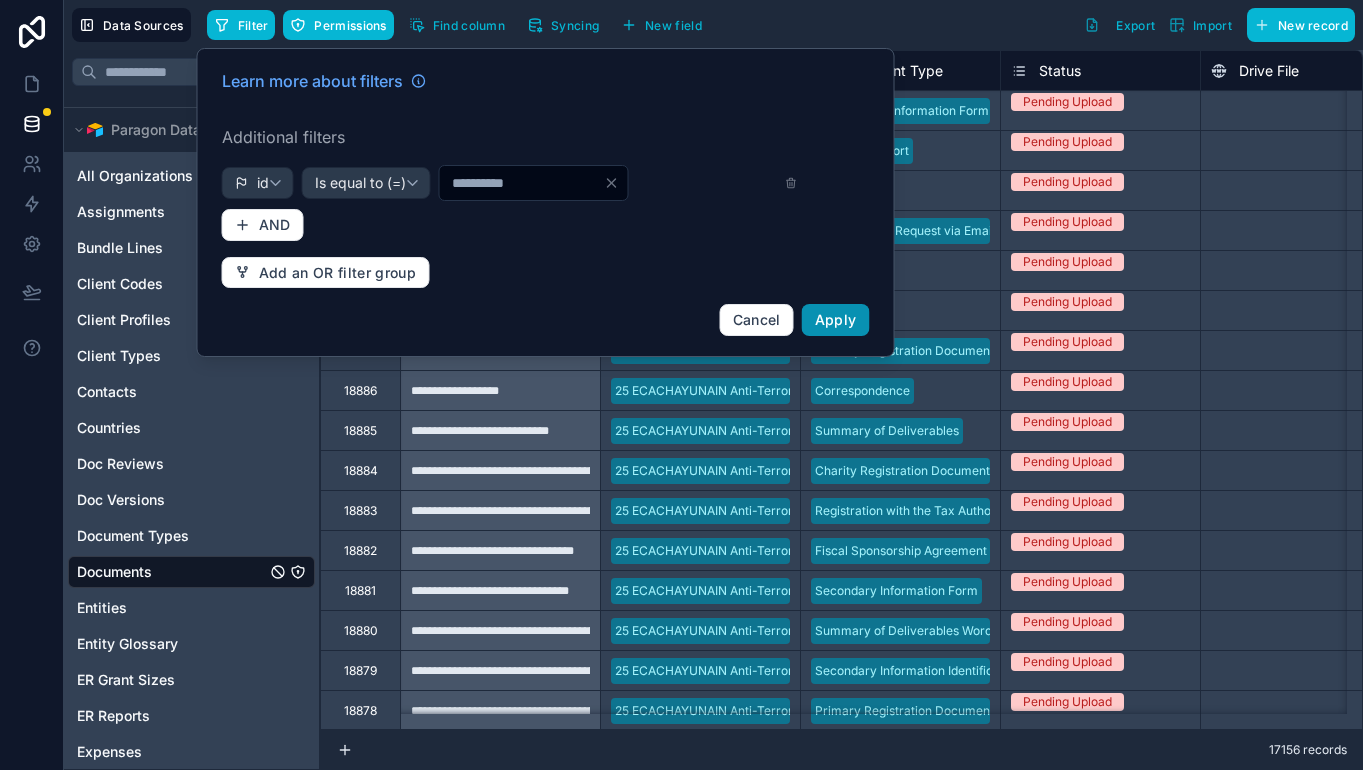 type on "****" 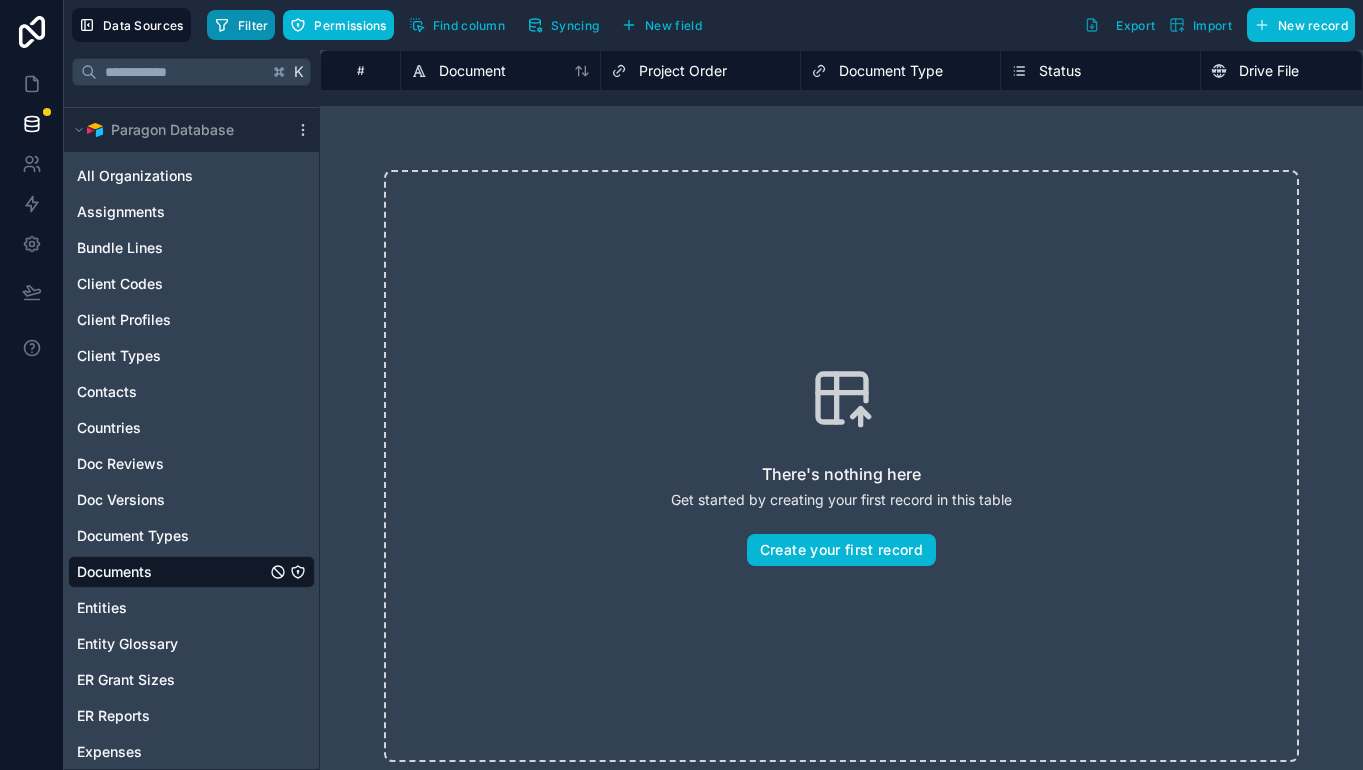 click on "Filter" at bounding box center (253, 25) 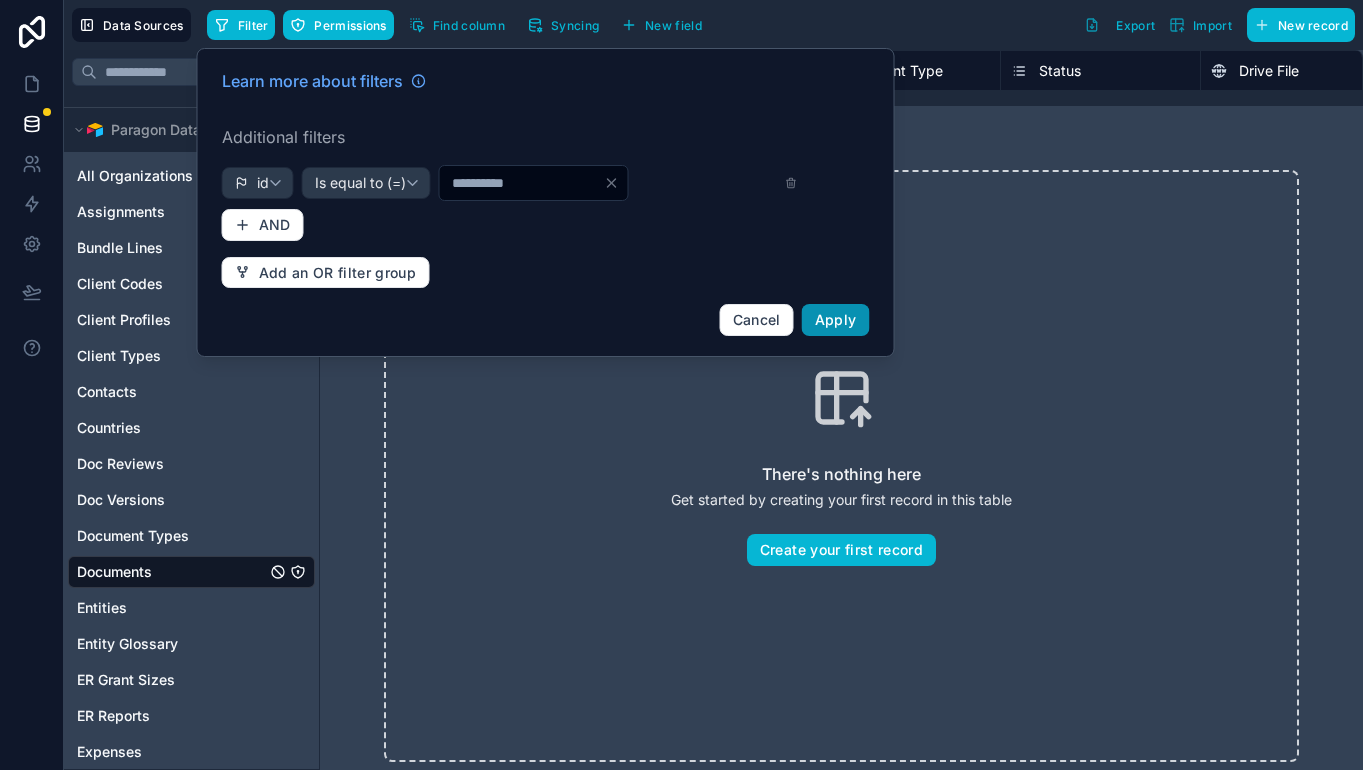 click on "Apply" at bounding box center [836, 319] 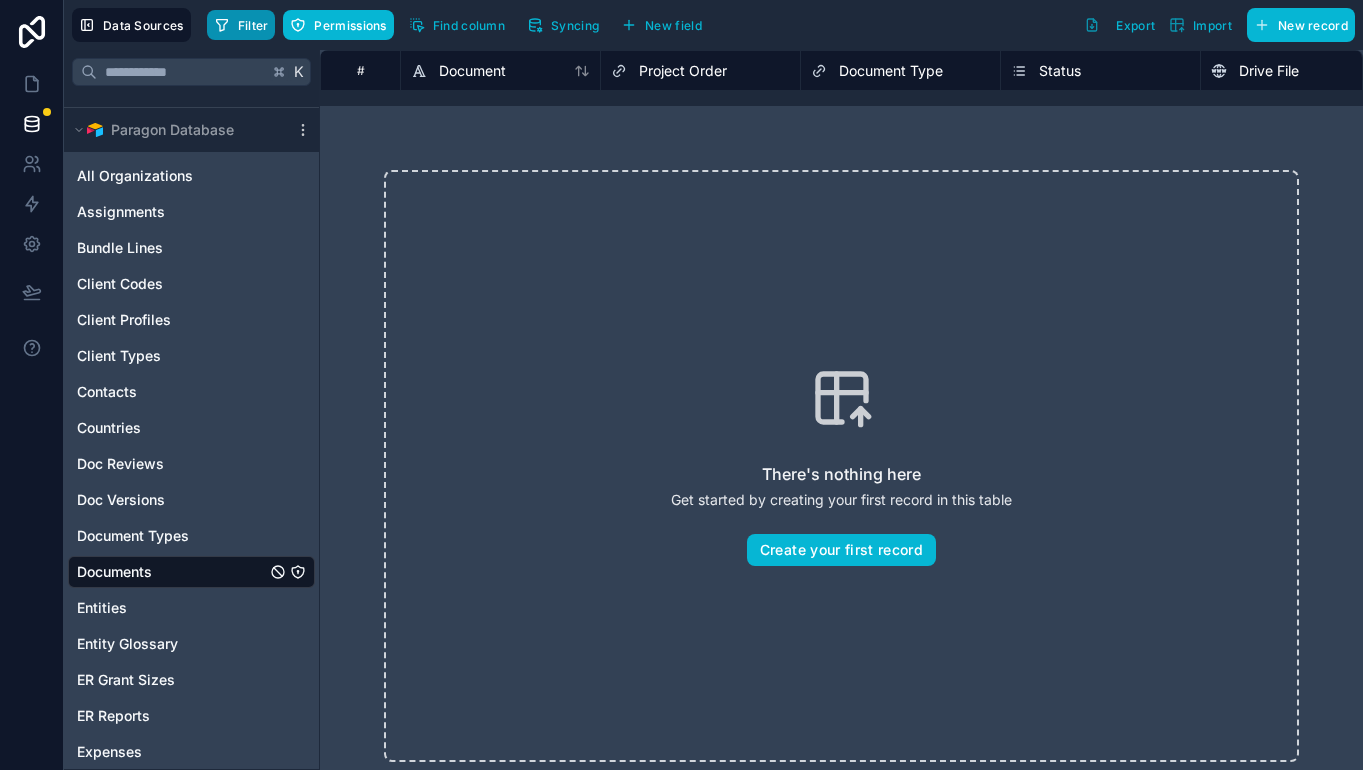 click on "Filter" at bounding box center (253, 25) 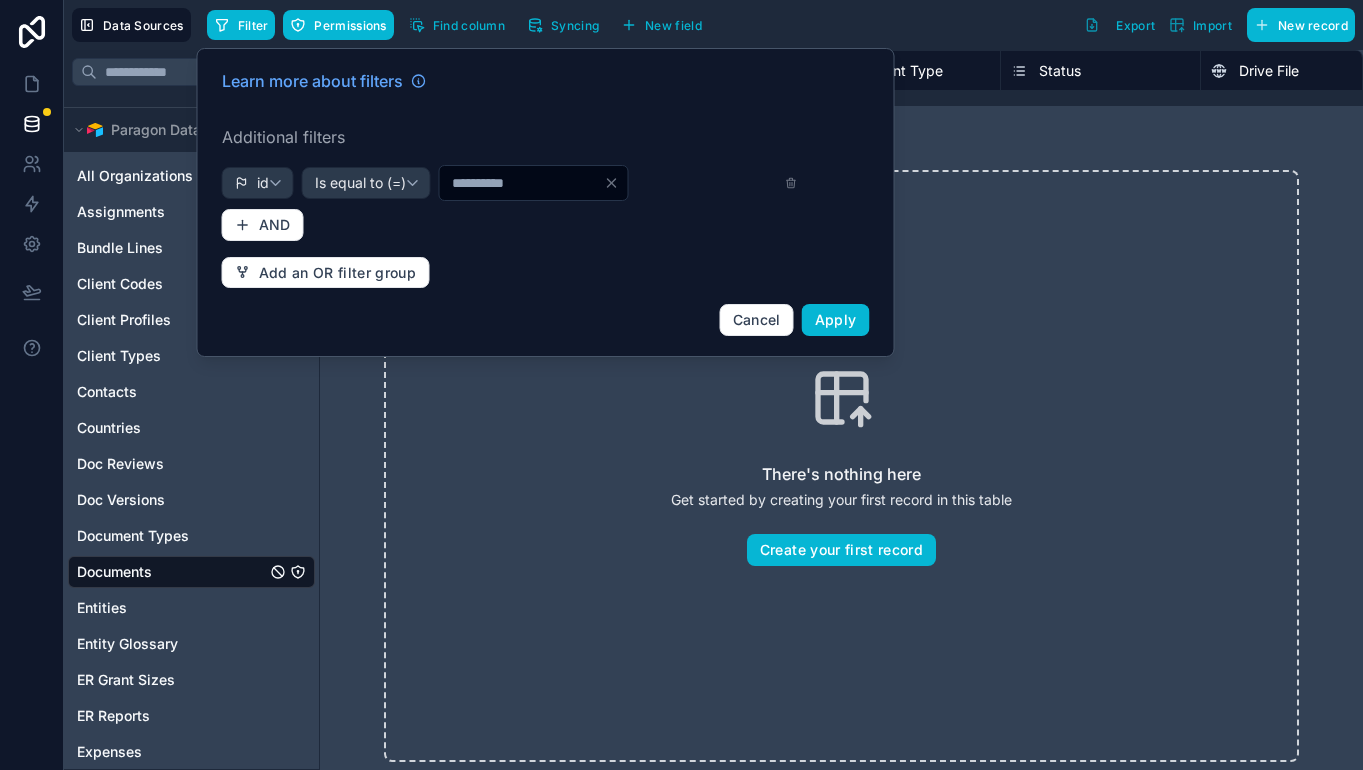 click on "****" at bounding box center [522, 183] 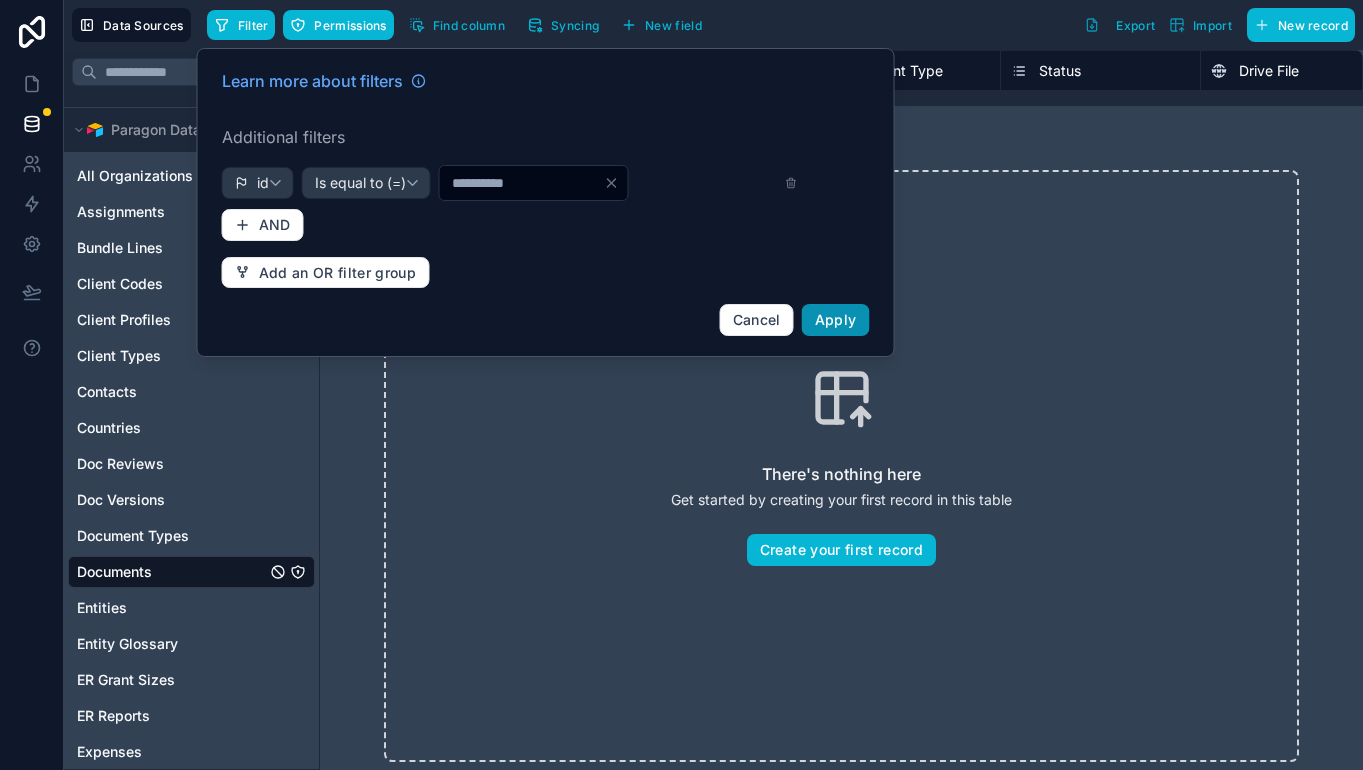 type on "****" 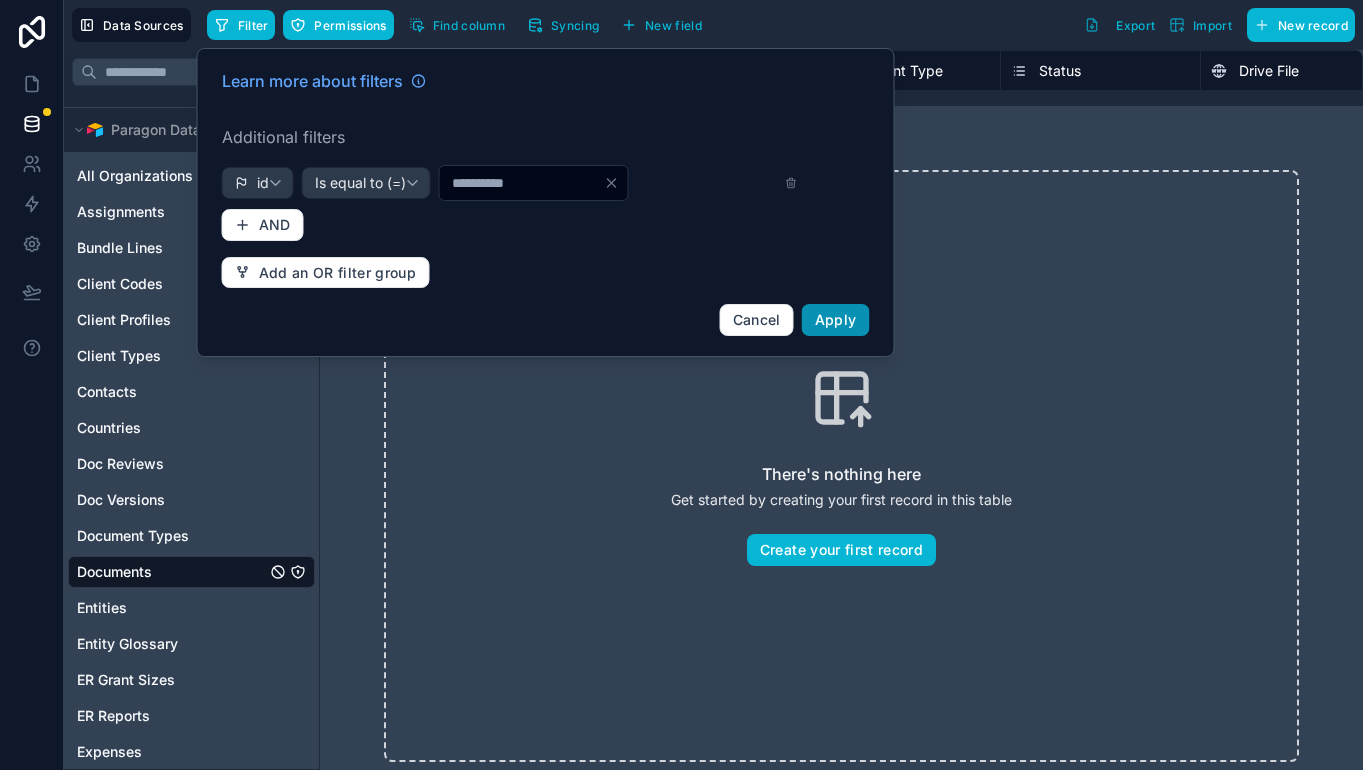 drag, startPoint x: 825, startPoint y: 324, endPoint x: 437, endPoint y: 4, distance: 502.9354 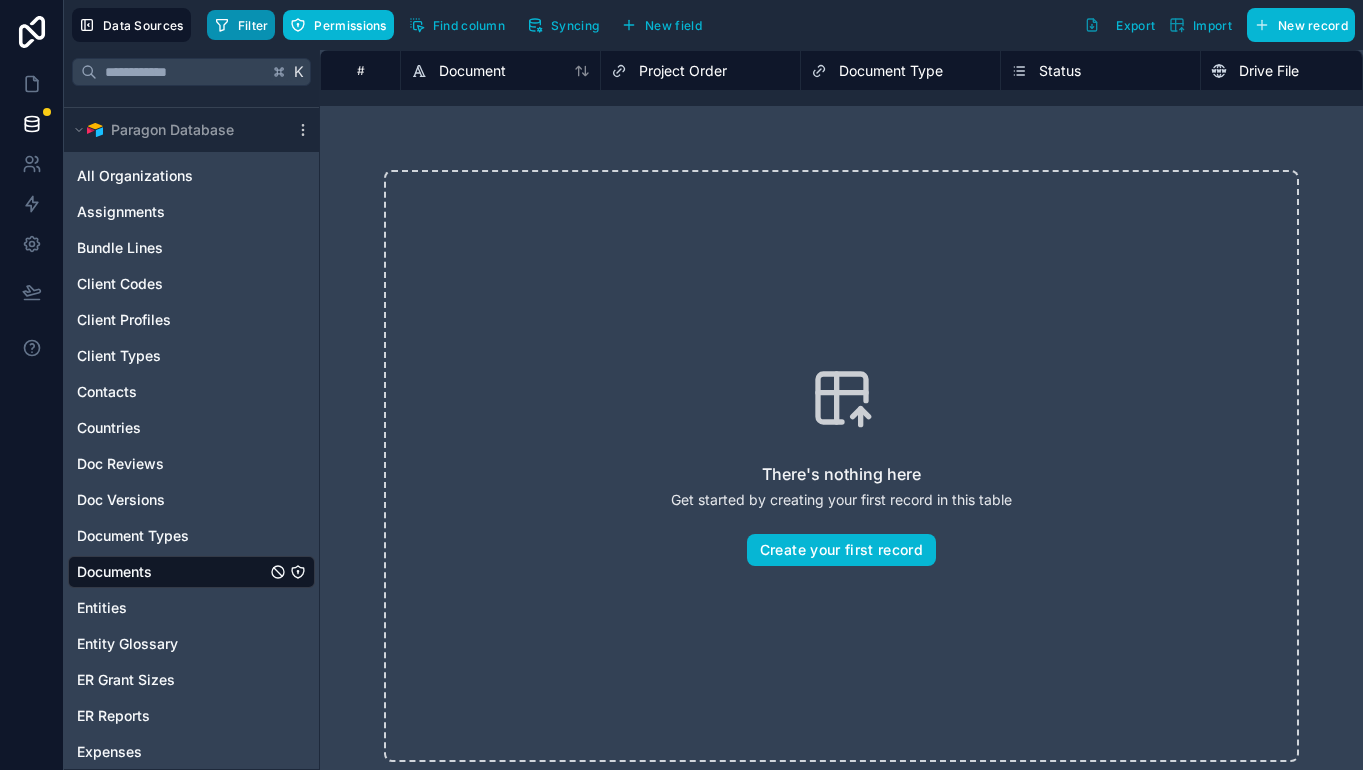 click on "Filter" at bounding box center (253, 25) 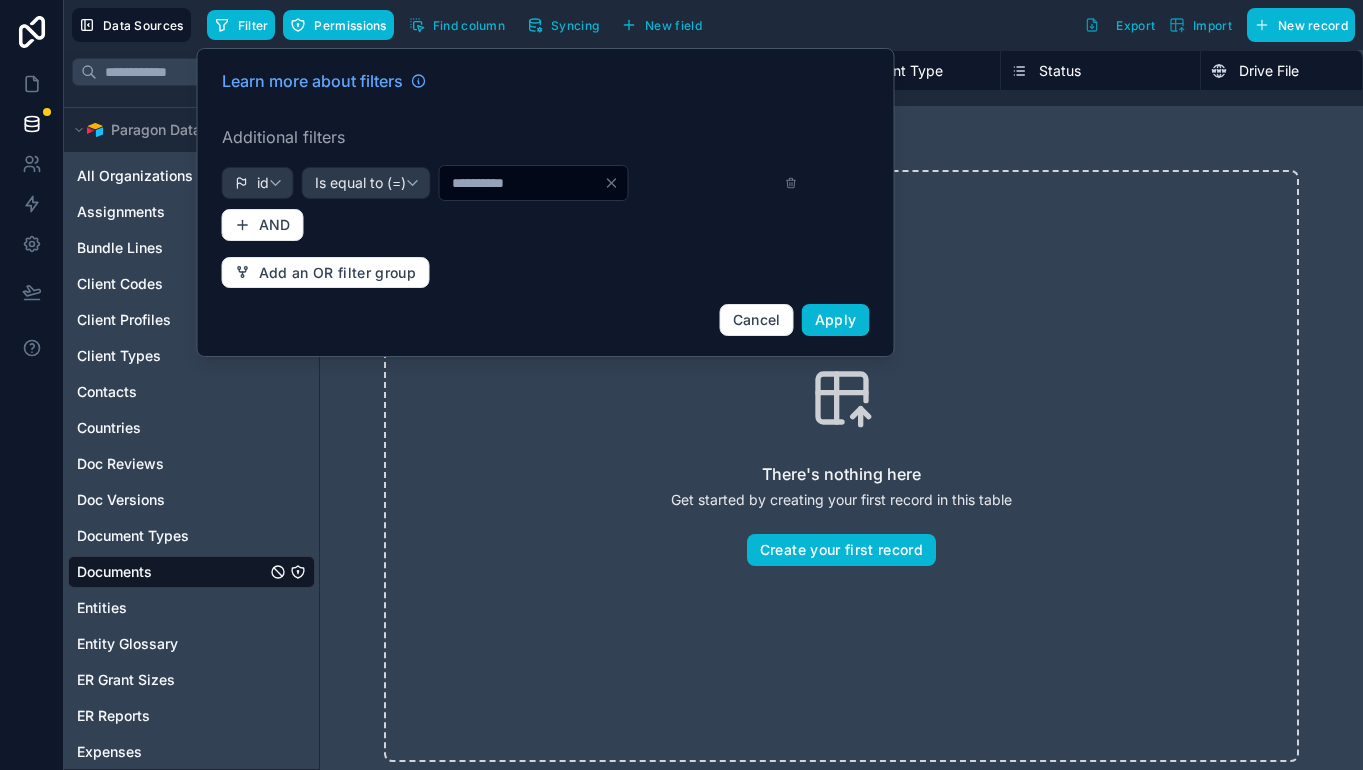 click on "****" at bounding box center (522, 183) 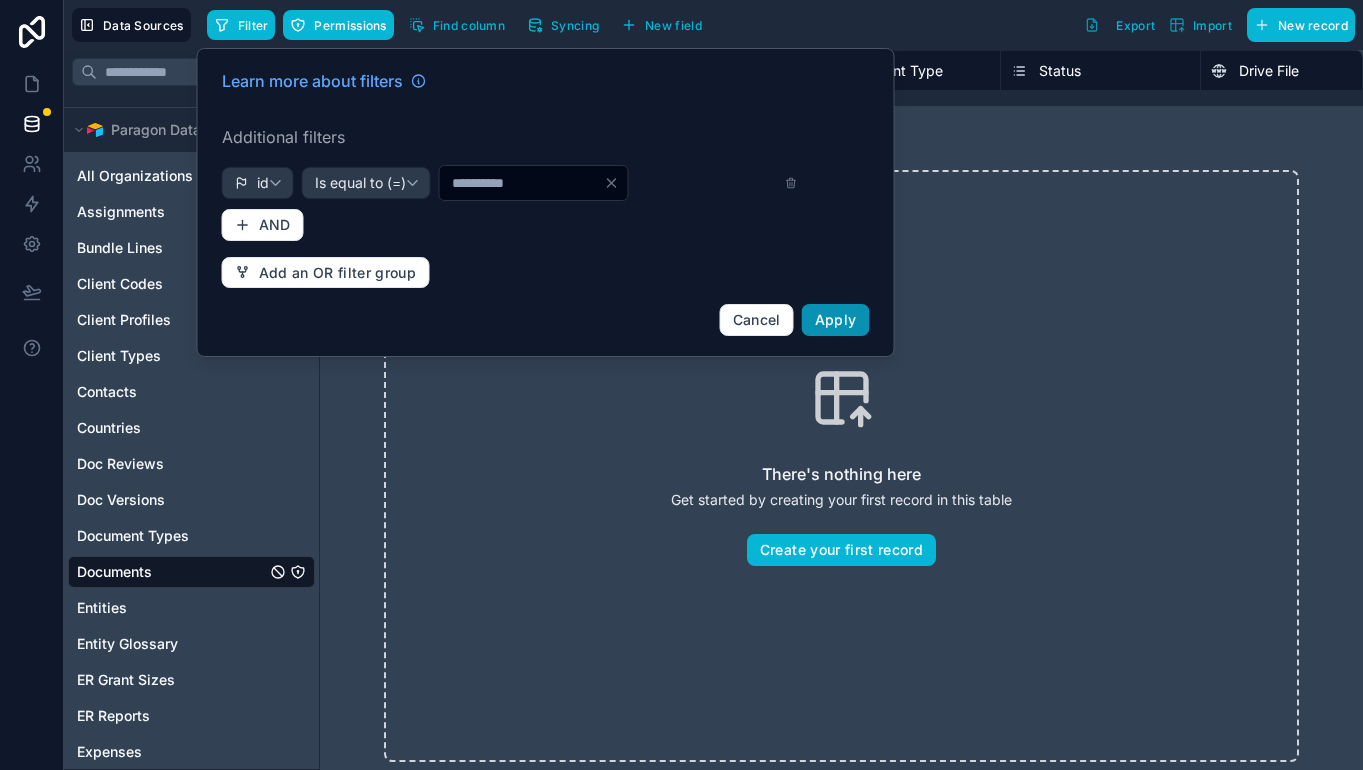 type on "****" 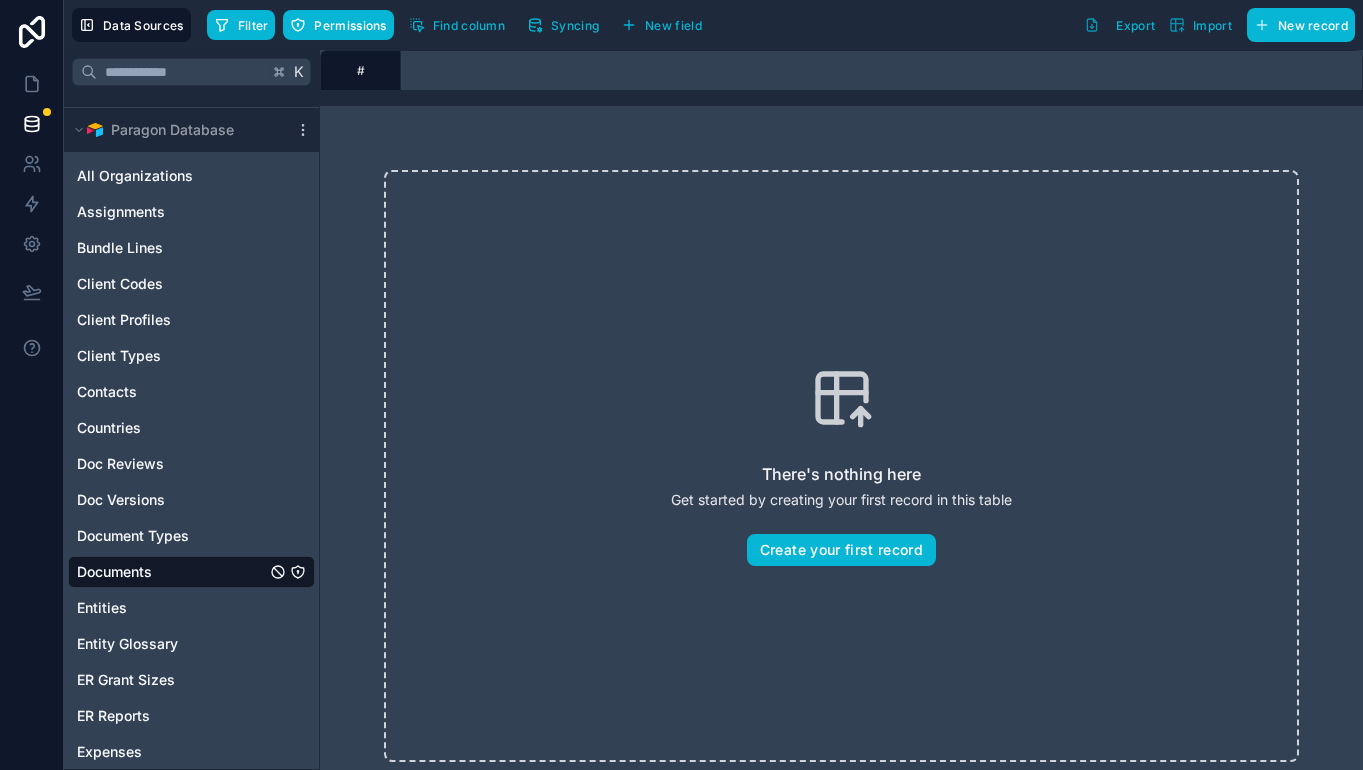 scroll, scrollTop: 0, scrollLeft: 0, axis: both 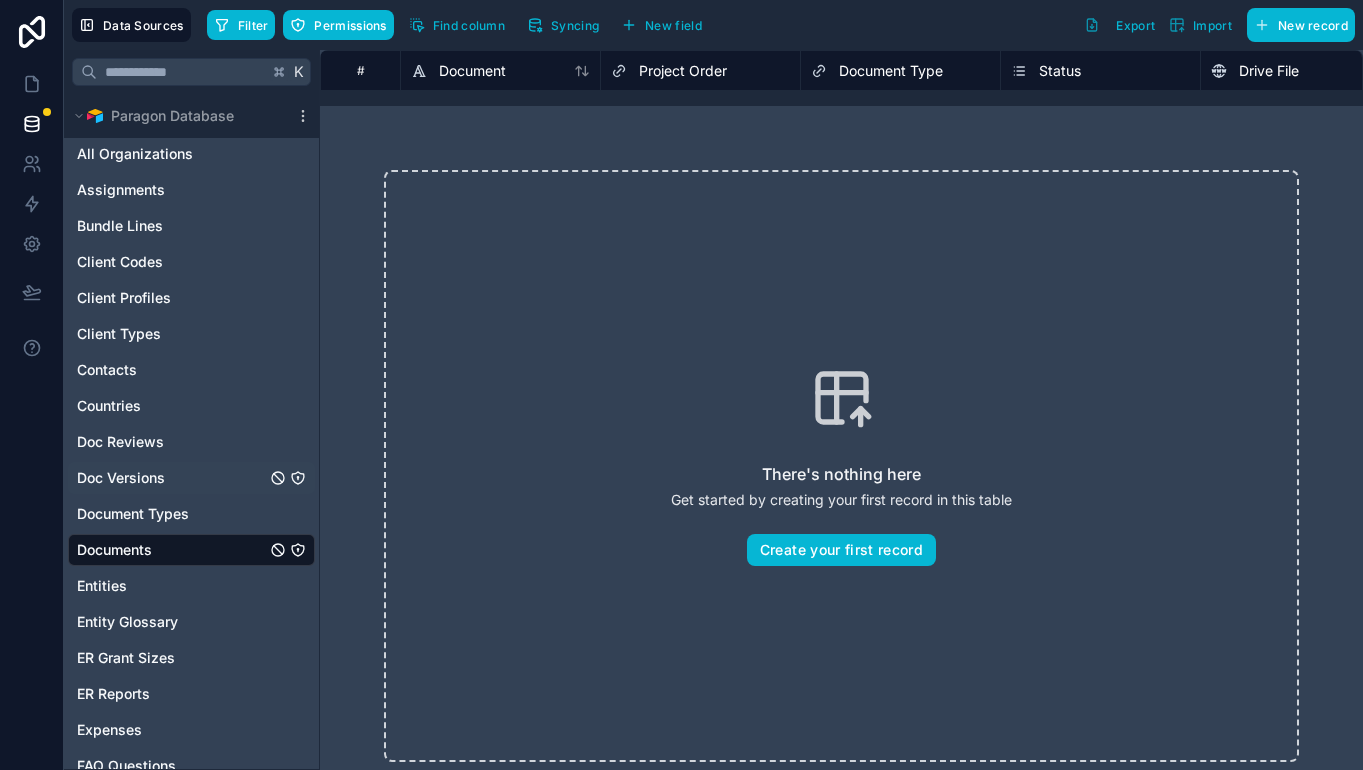click on "Doc Versions" at bounding box center [121, 478] 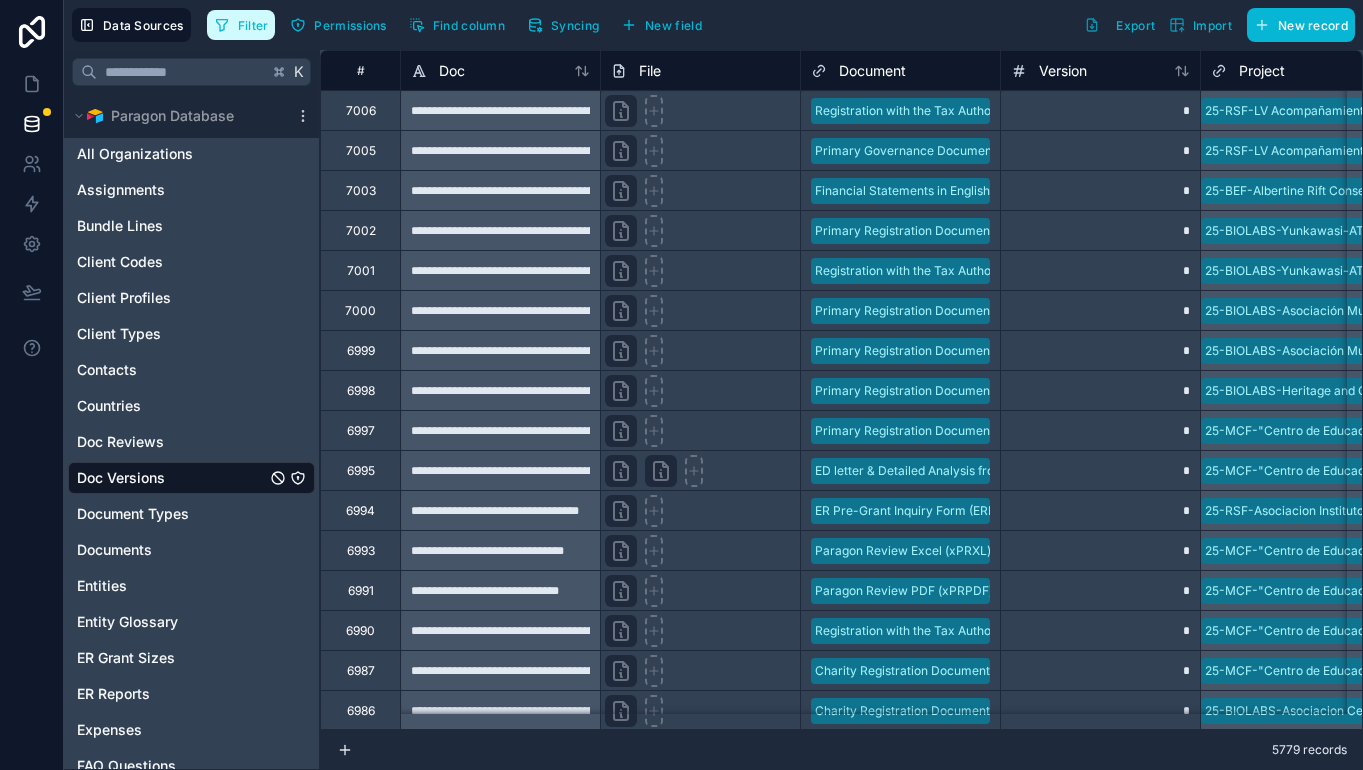 click on "Filter" at bounding box center (253, 25) 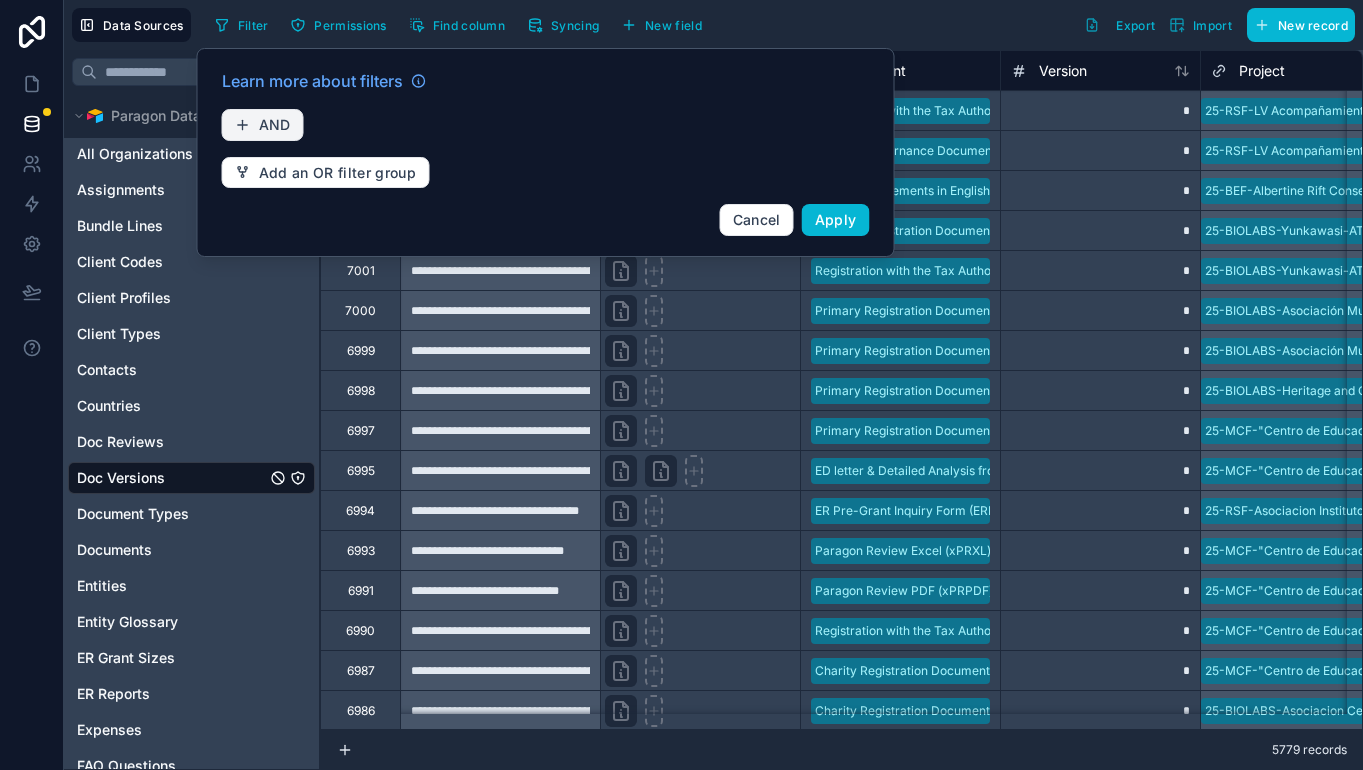 click on "AND" at bounding box center (275, 125) 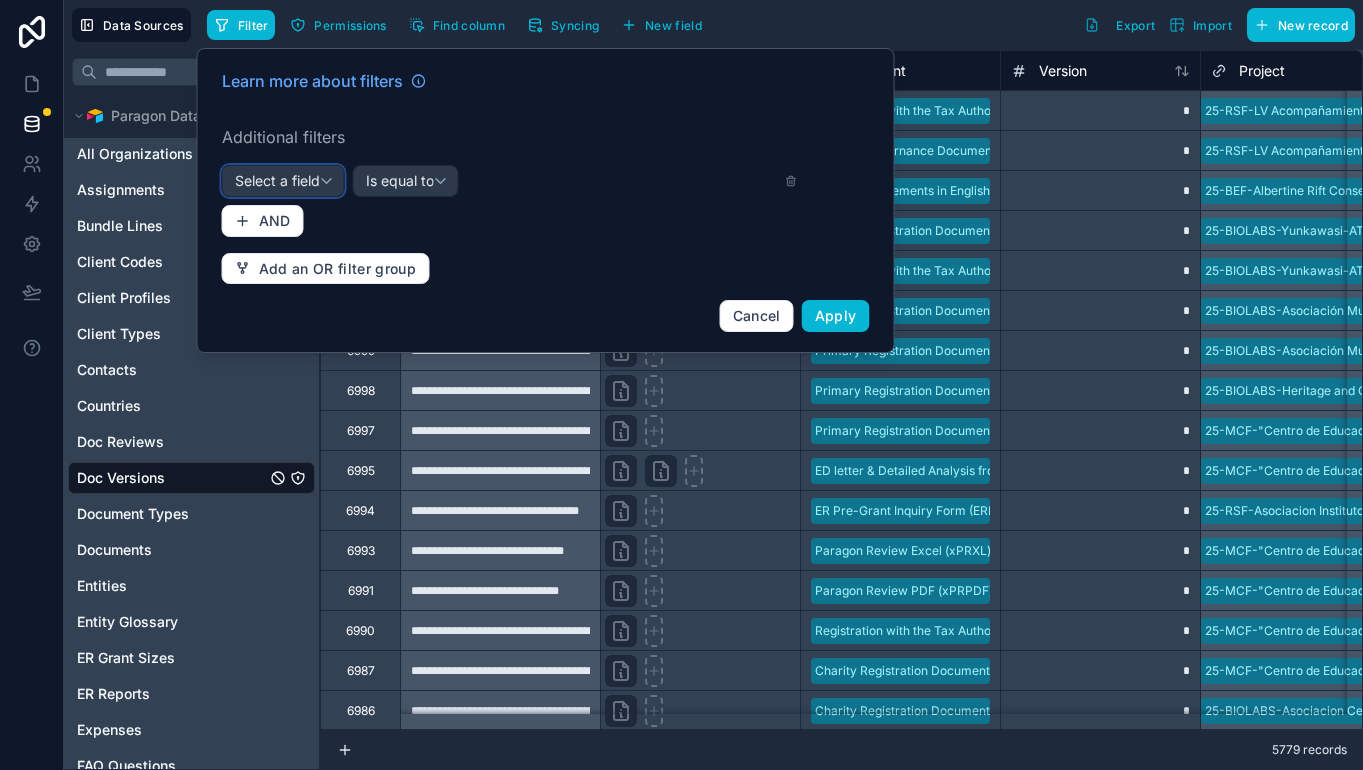 click on "Select a field" at bounding box center [277, 180] 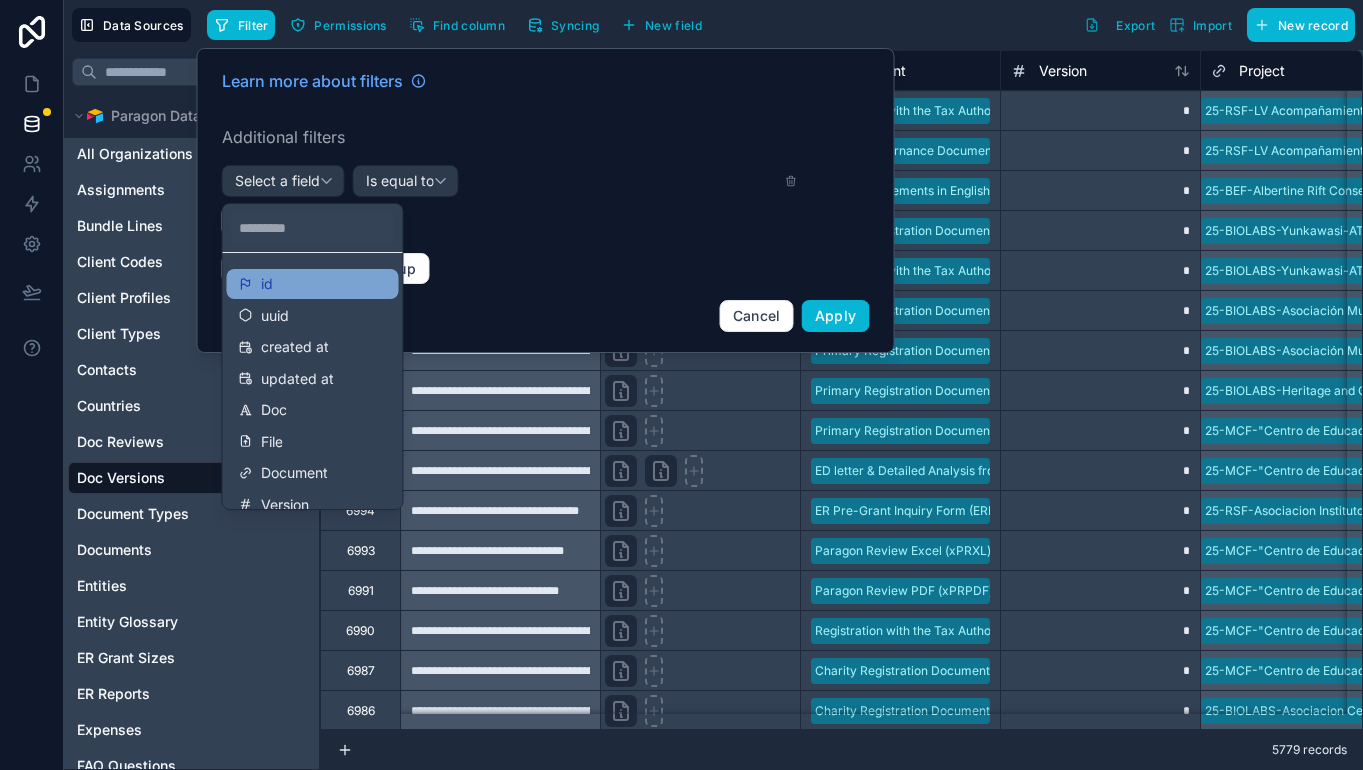 click on "id" at bounding box center (267, 284) 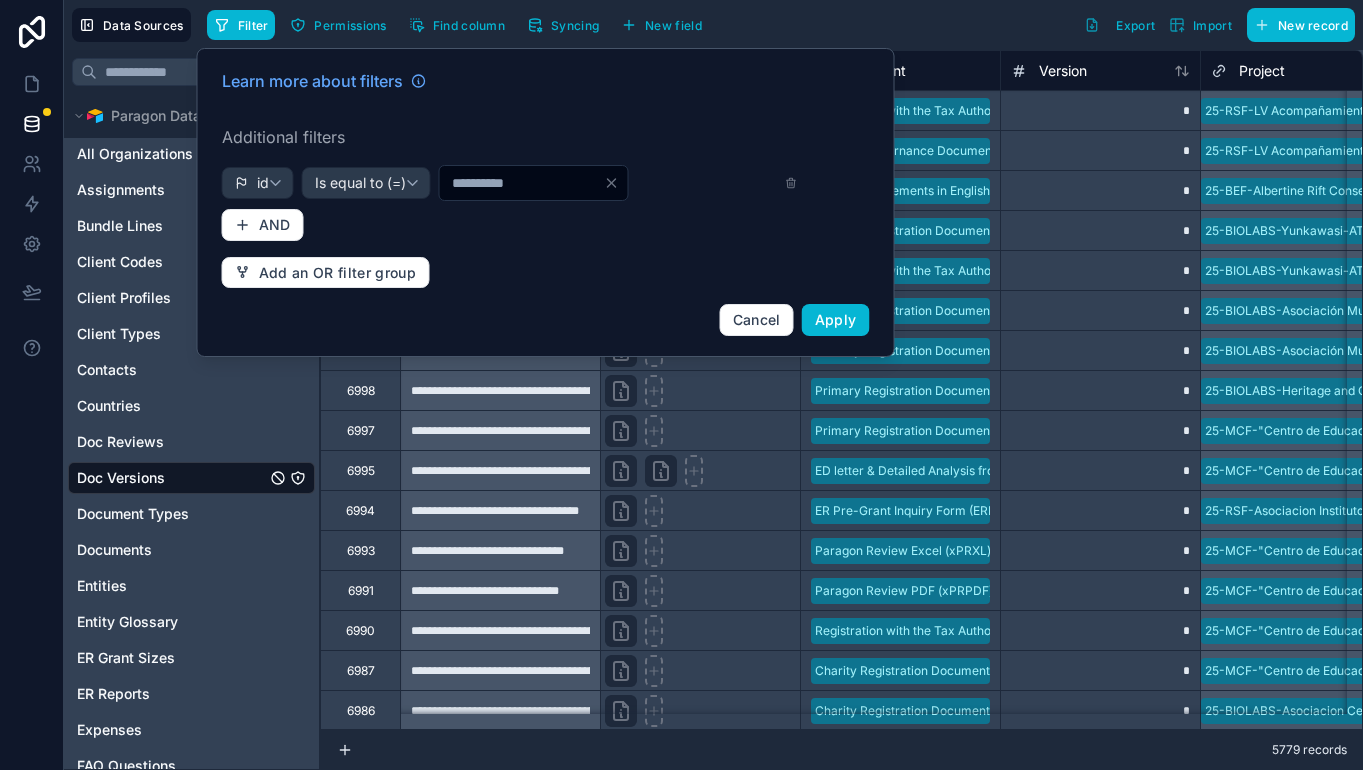 click on "*" at bounding box center [522, 183] 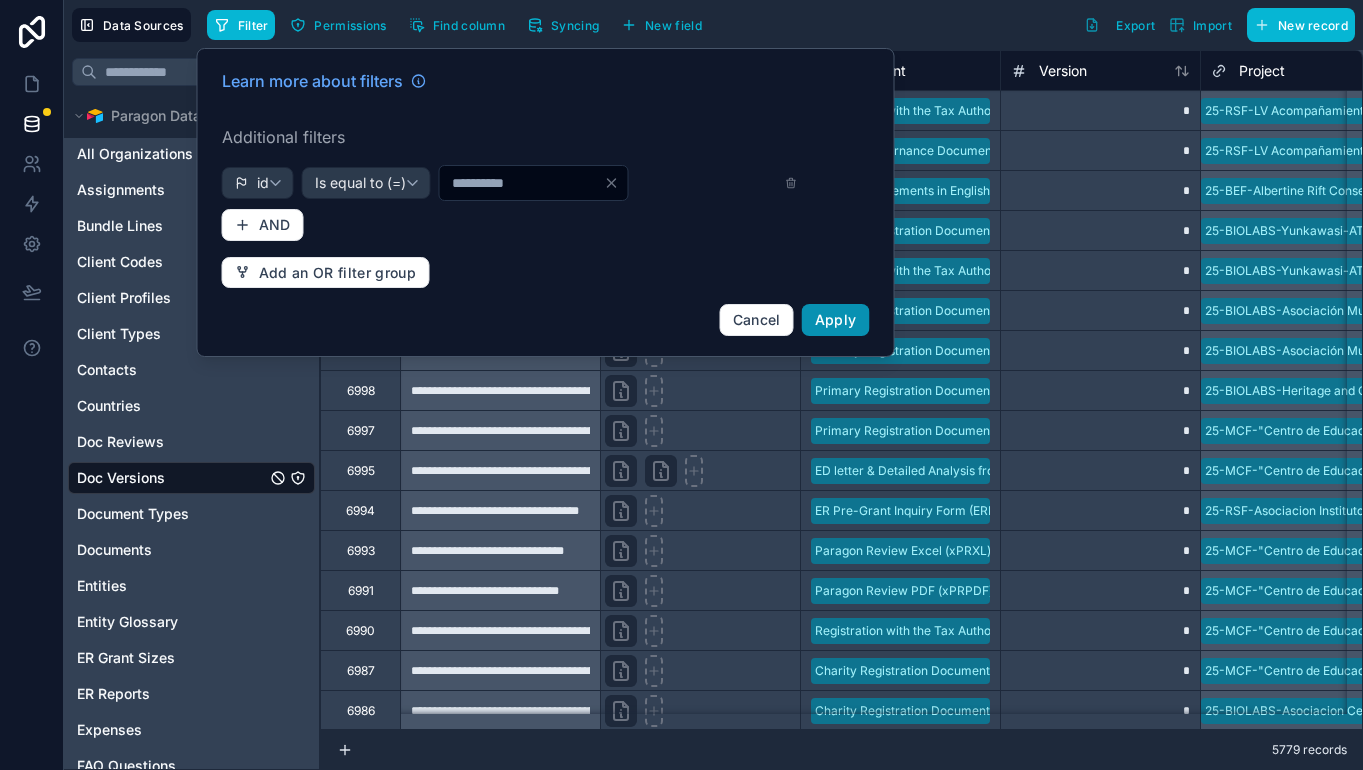 type on "****" 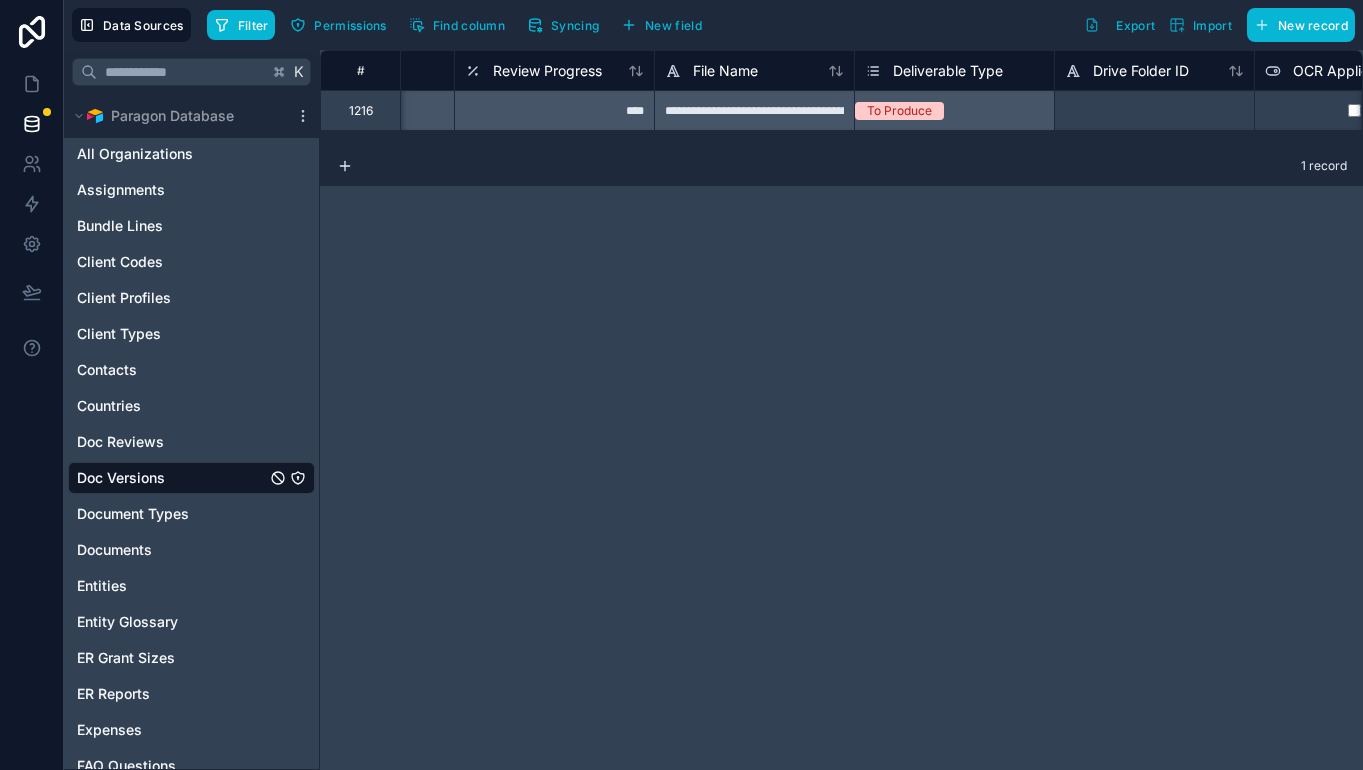 scroll, scrollTop: 0, scrollLeft: 3638, axis: horizontal 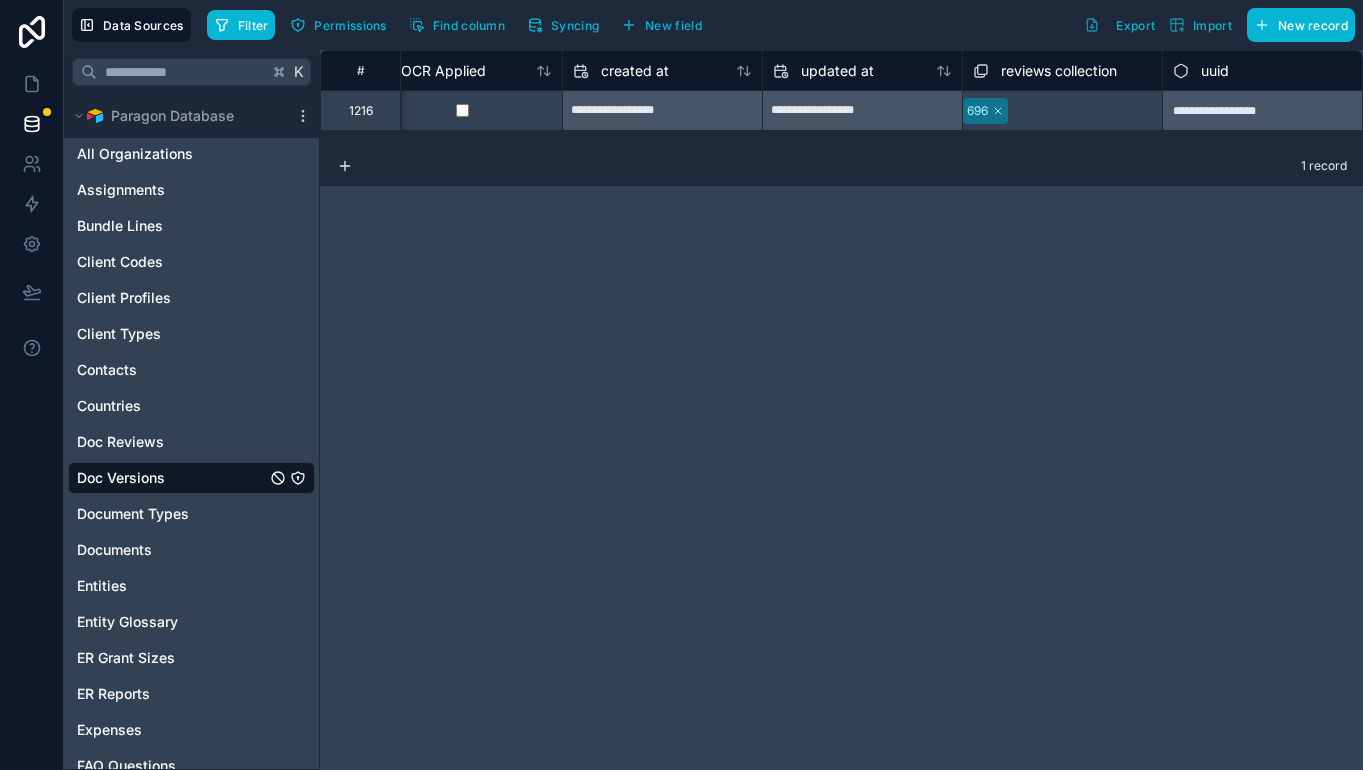 click on "**********" at bounding box center [1262, 110] 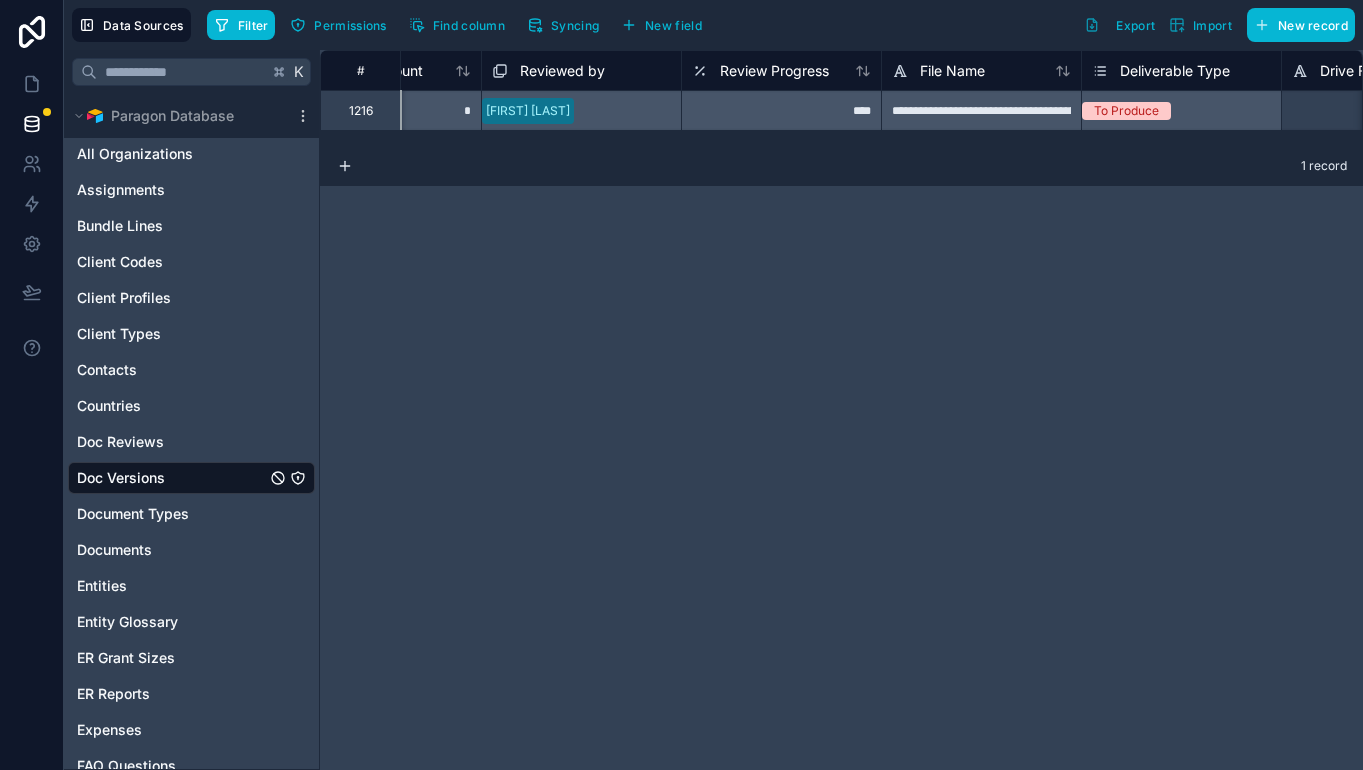 scroll, scrollTop: 0, scrollLeft: 2453, axis: horizontal 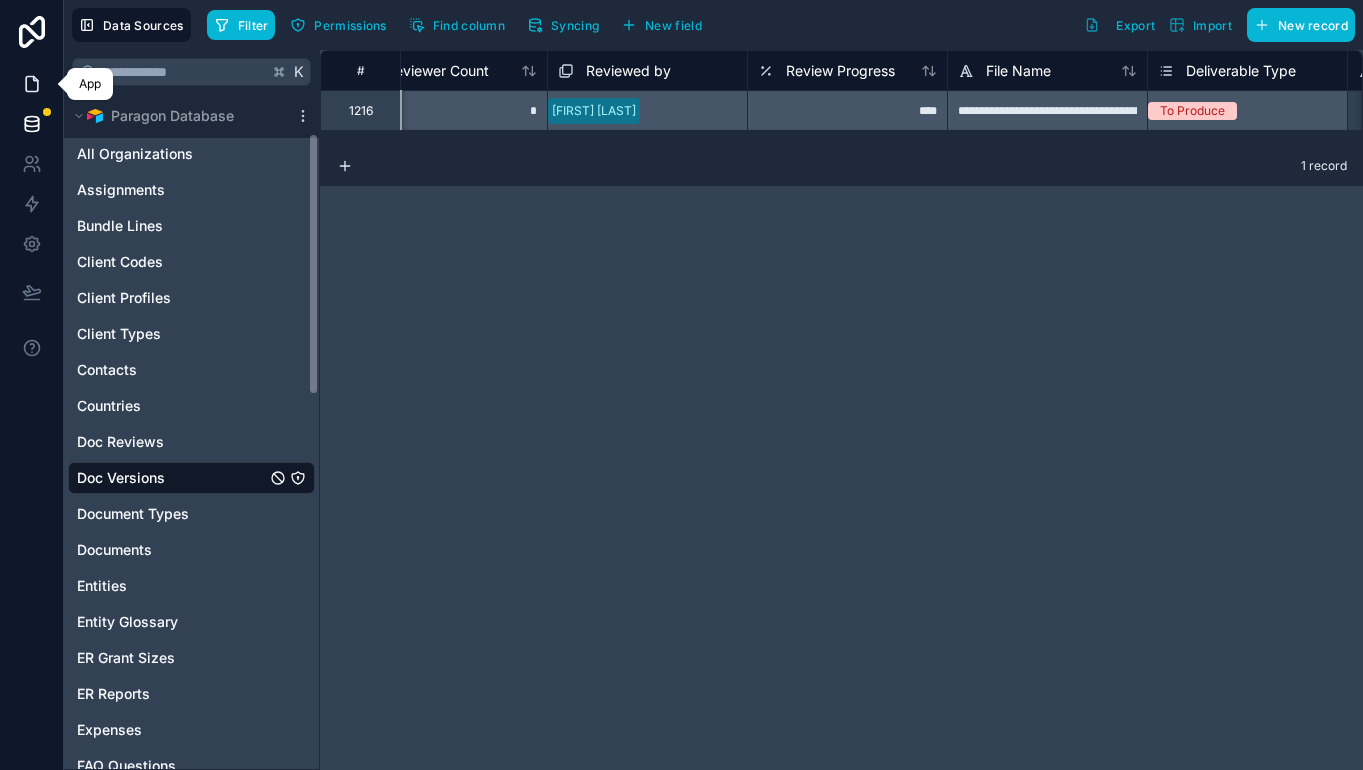 click at bounding box center (31, 84) 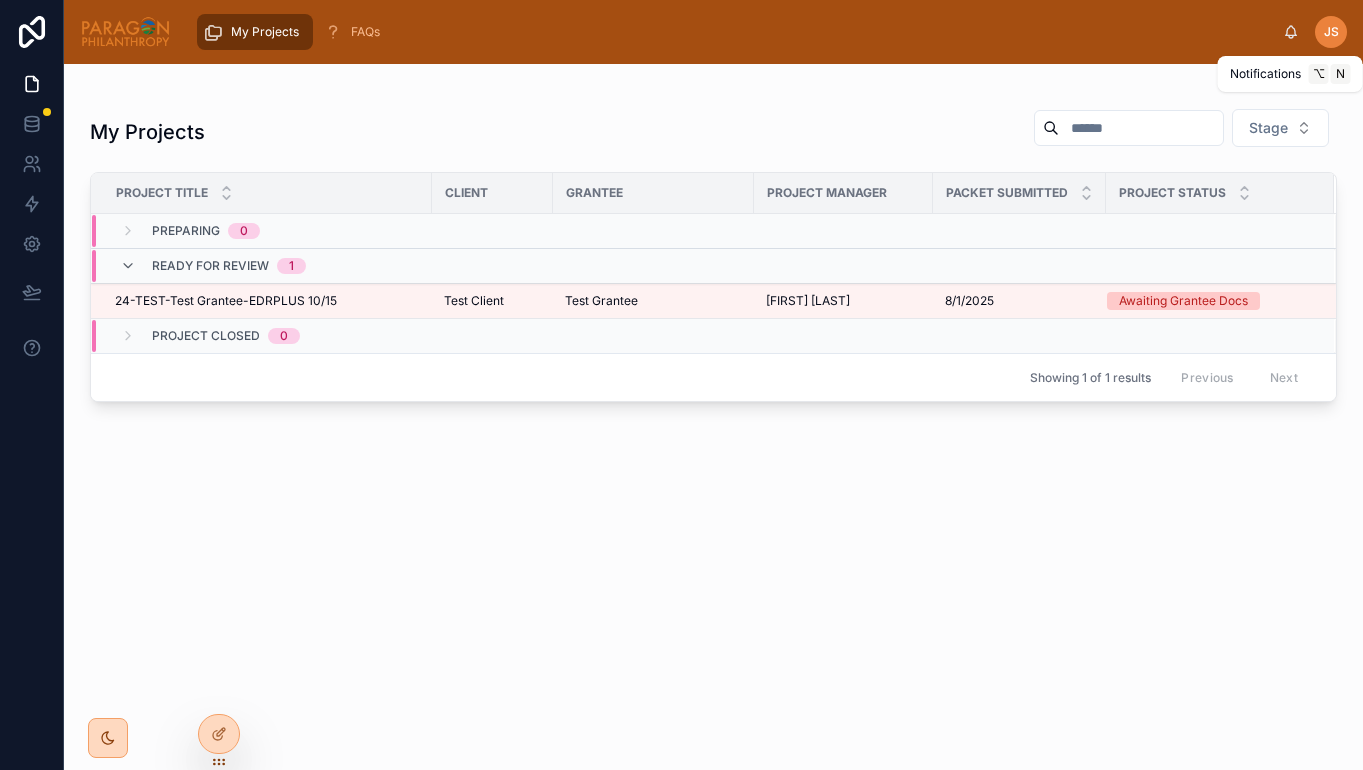 click 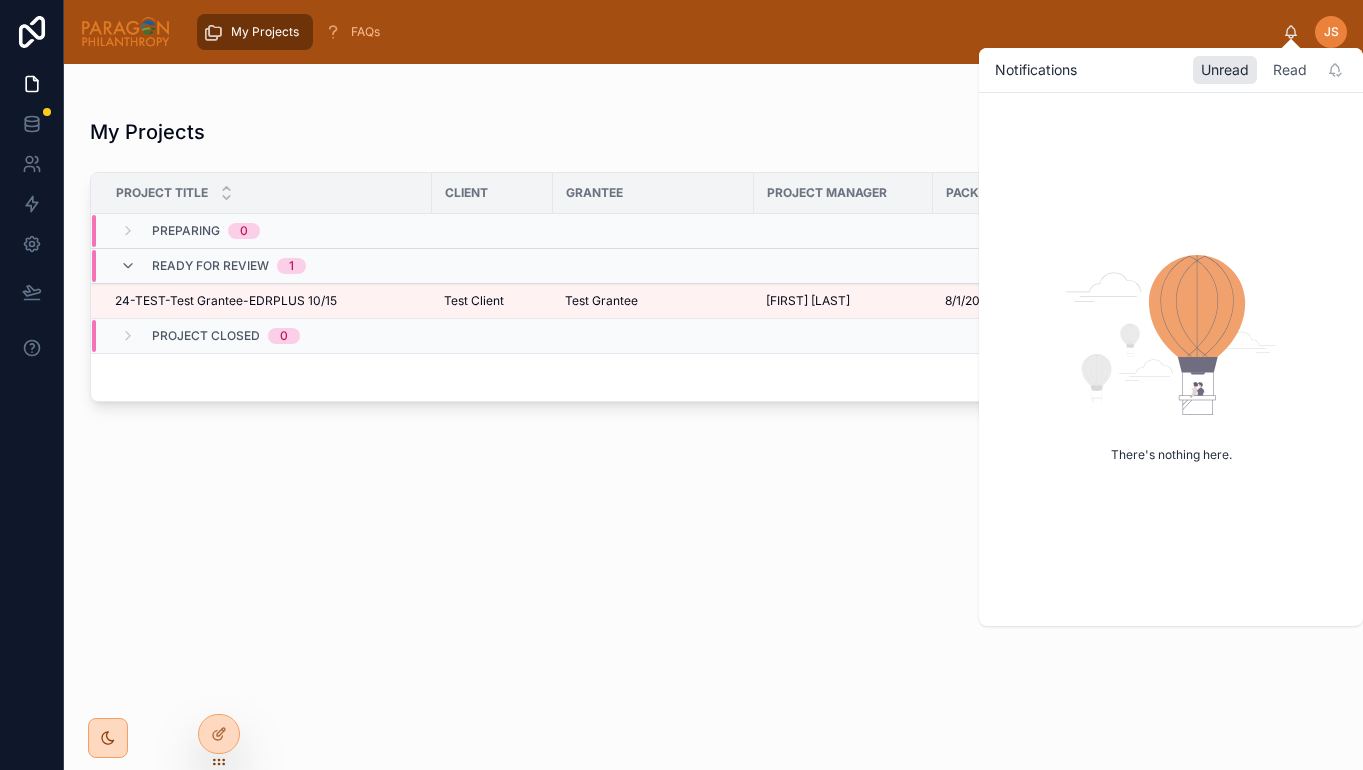 click on "Read" at bounding box center (1290, 70) 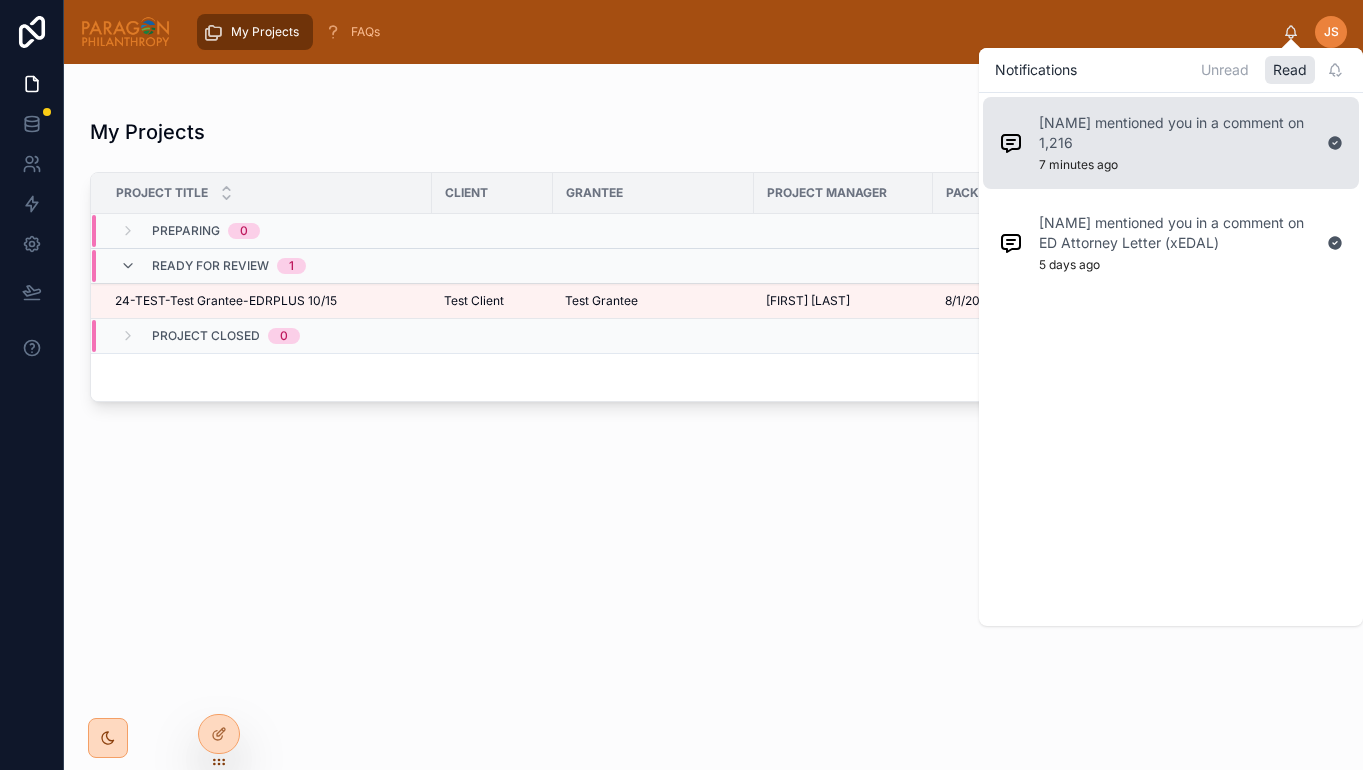 click on "[NAME] mentioned you in a comment on 1,216" at bounding box center [1175, 133] 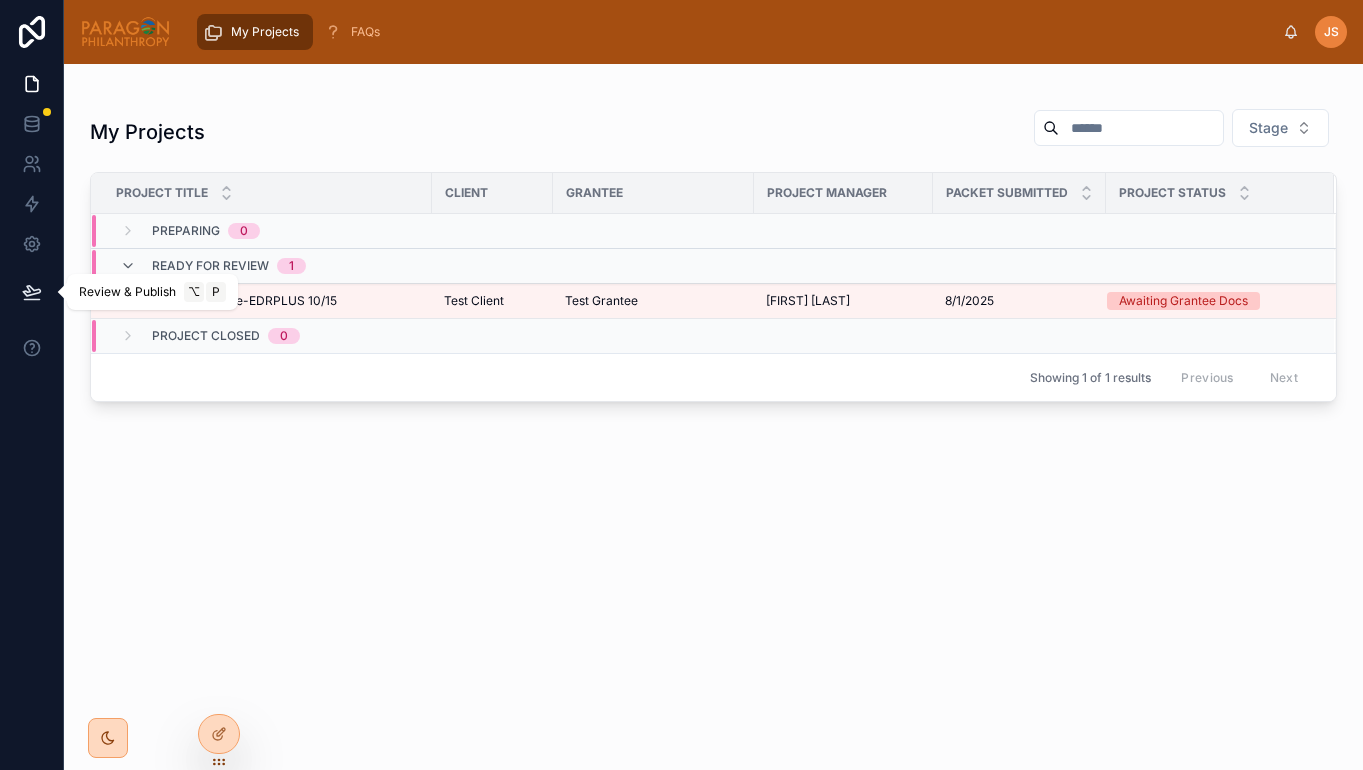 click at bounding box center (32, 292) 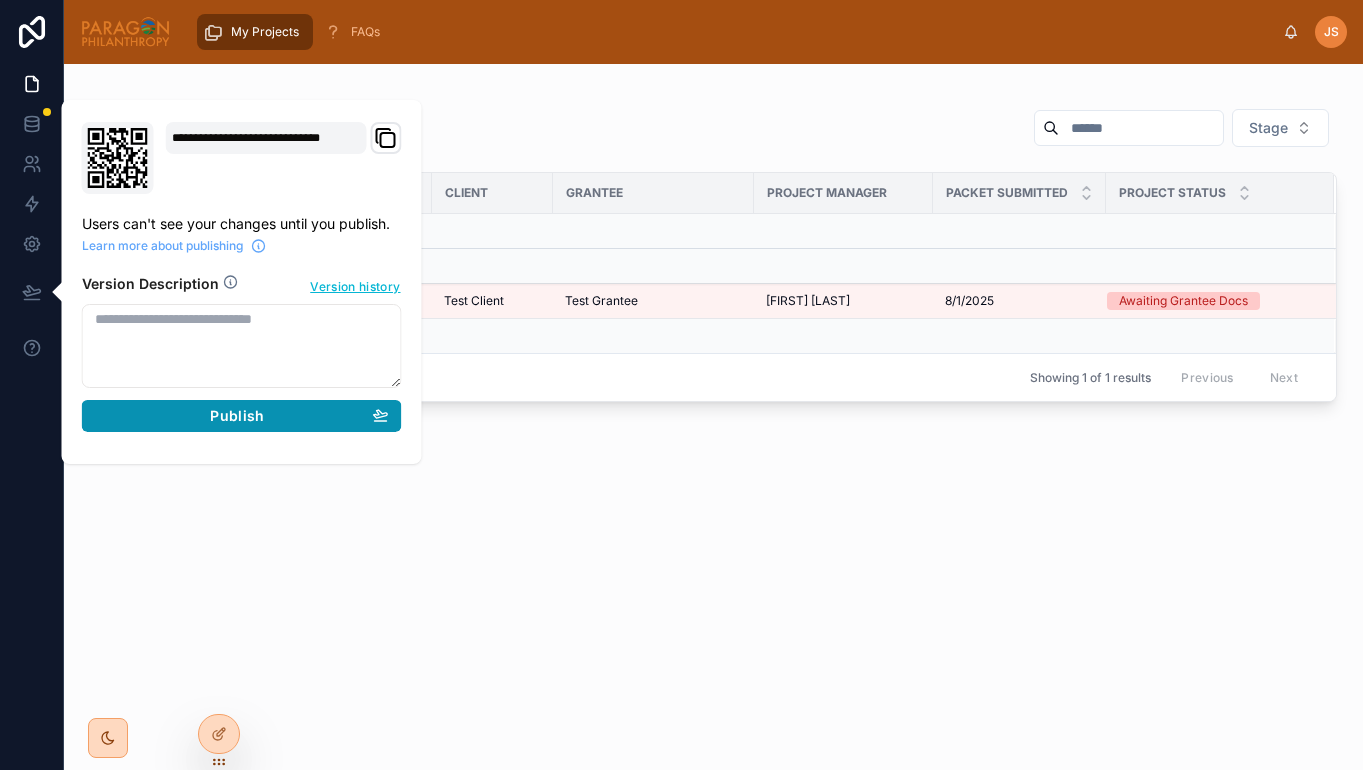 click on "Publish" at bounding box center [237, 416] 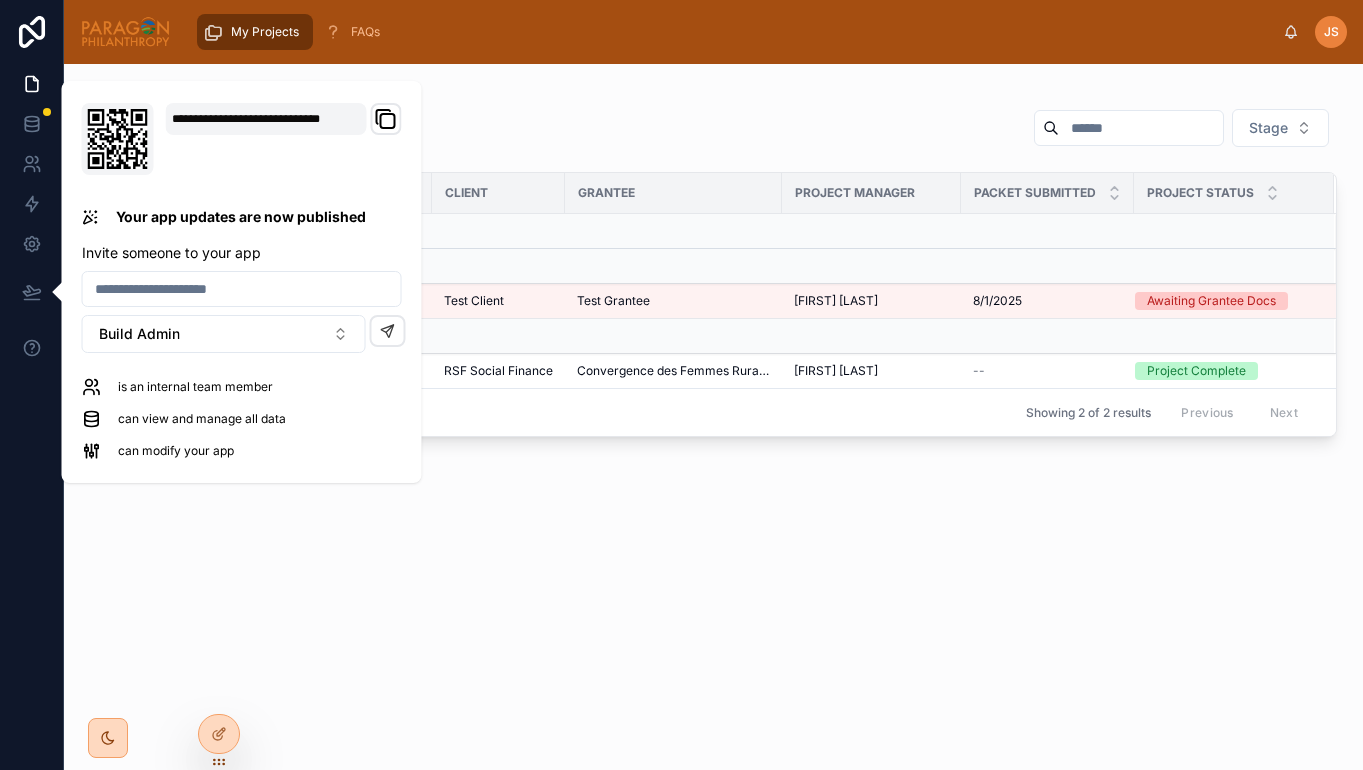 click on "My Projects Stage" at bounding box center (713, 132) 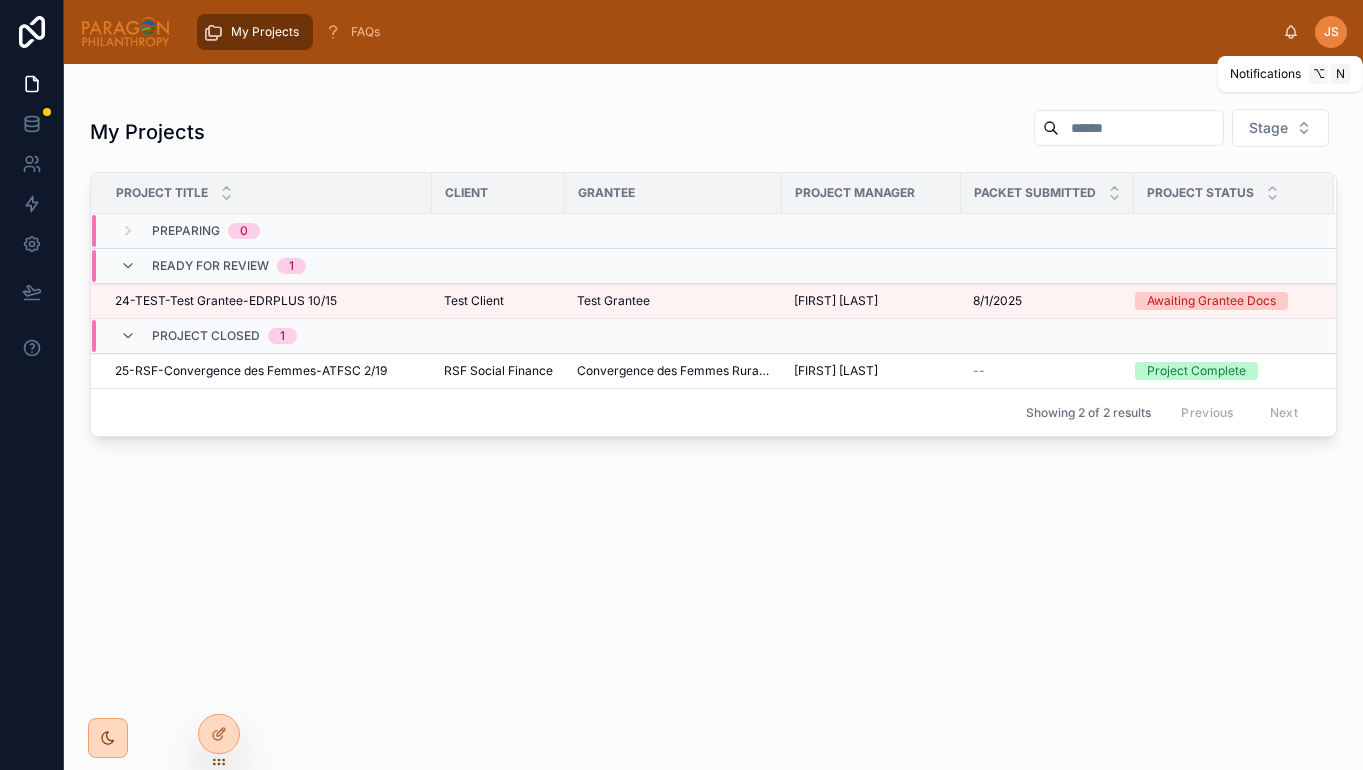 click 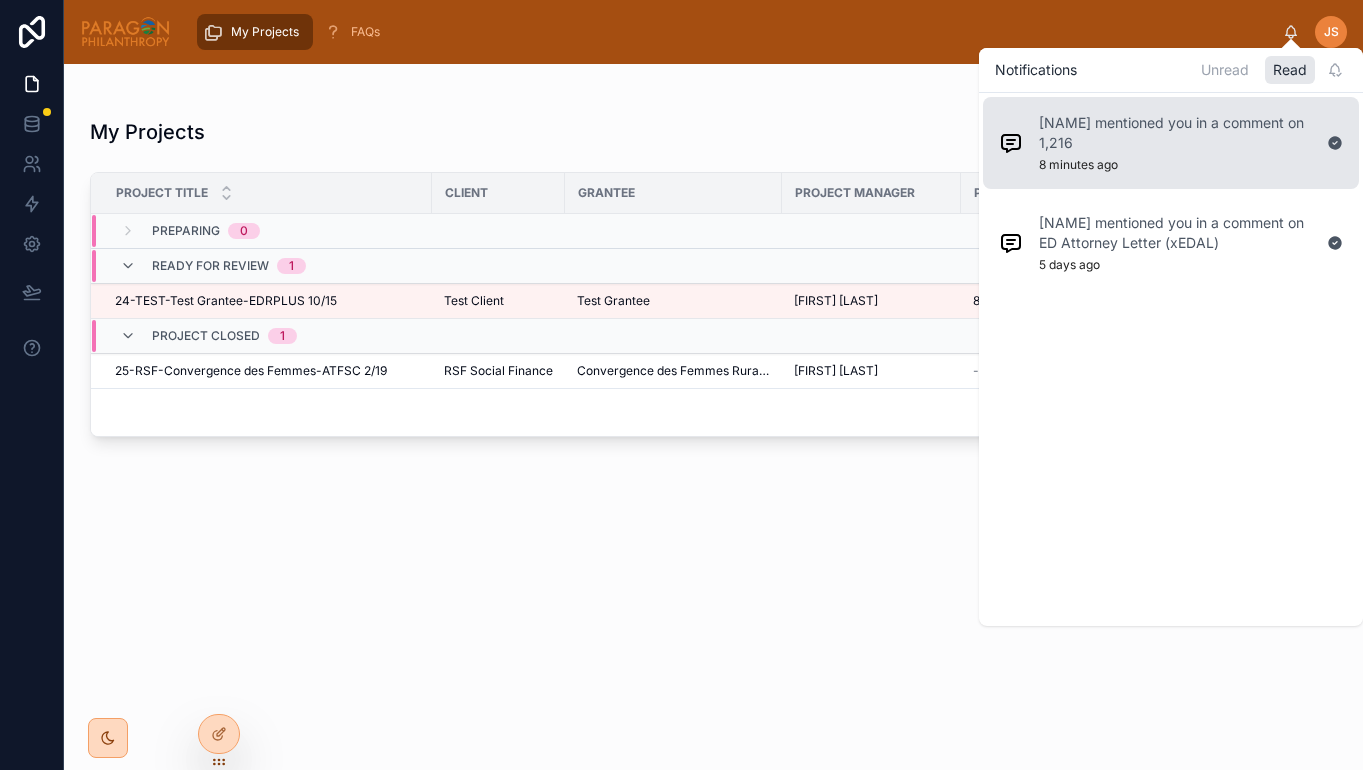 click on "[NAME] mentioned you in a comment on 1,216" at bounding box center [1175, 133] 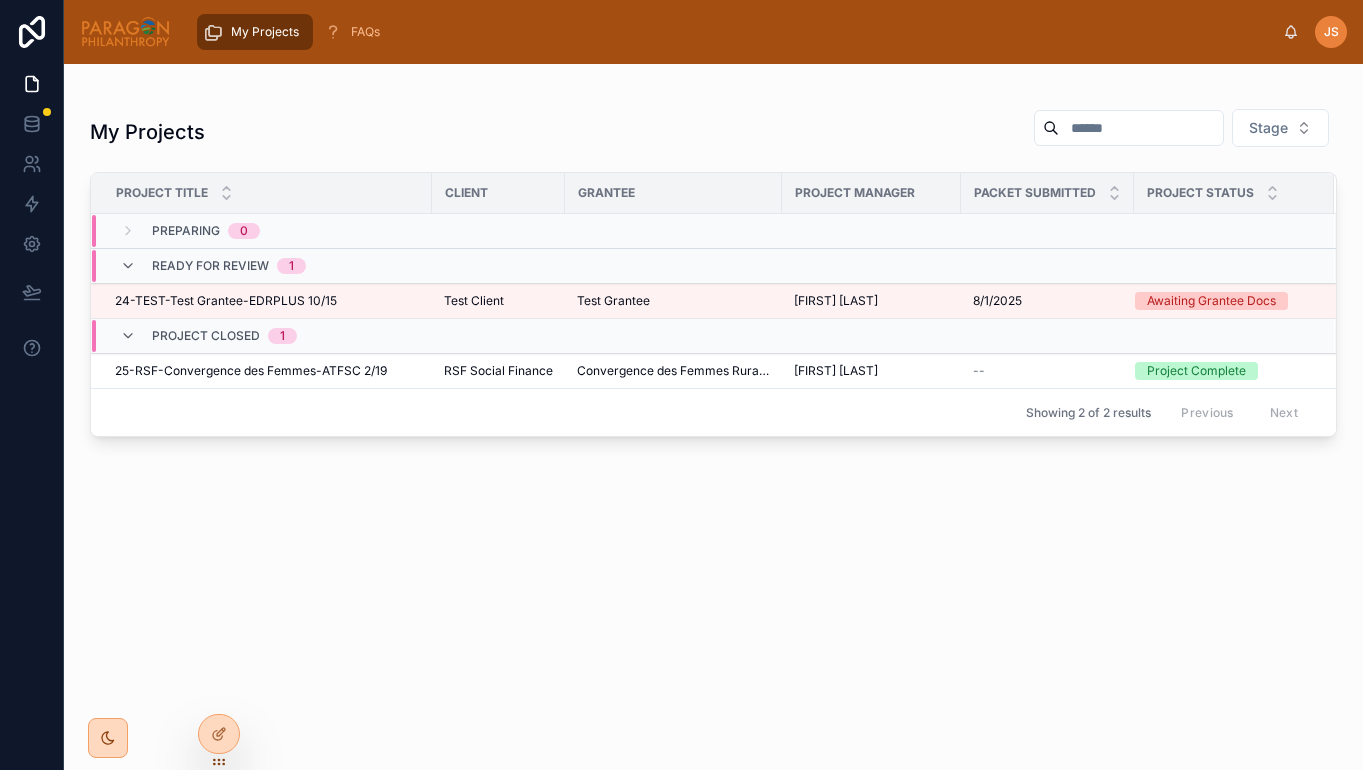 click 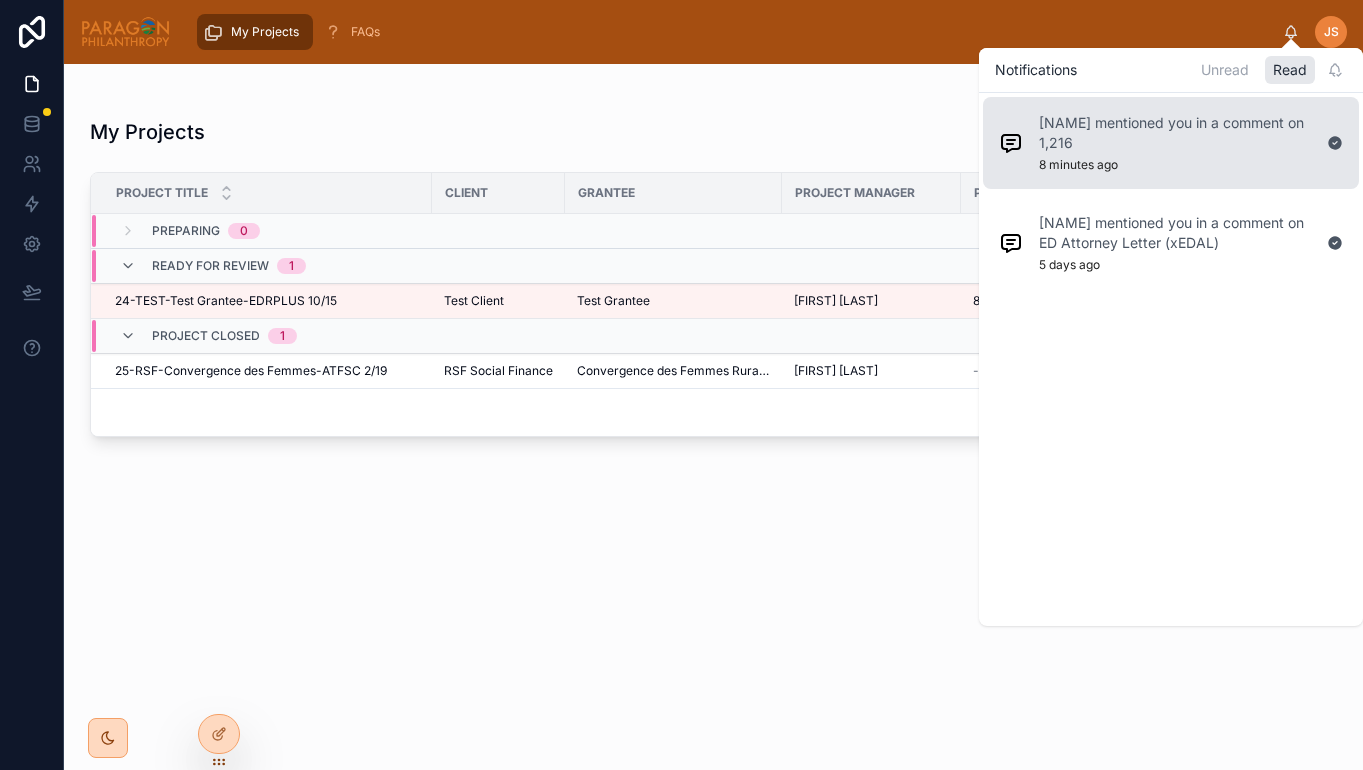 click on "[NAME] mentioned you in a comment on 1,216" at bounding box center [1175, 133] 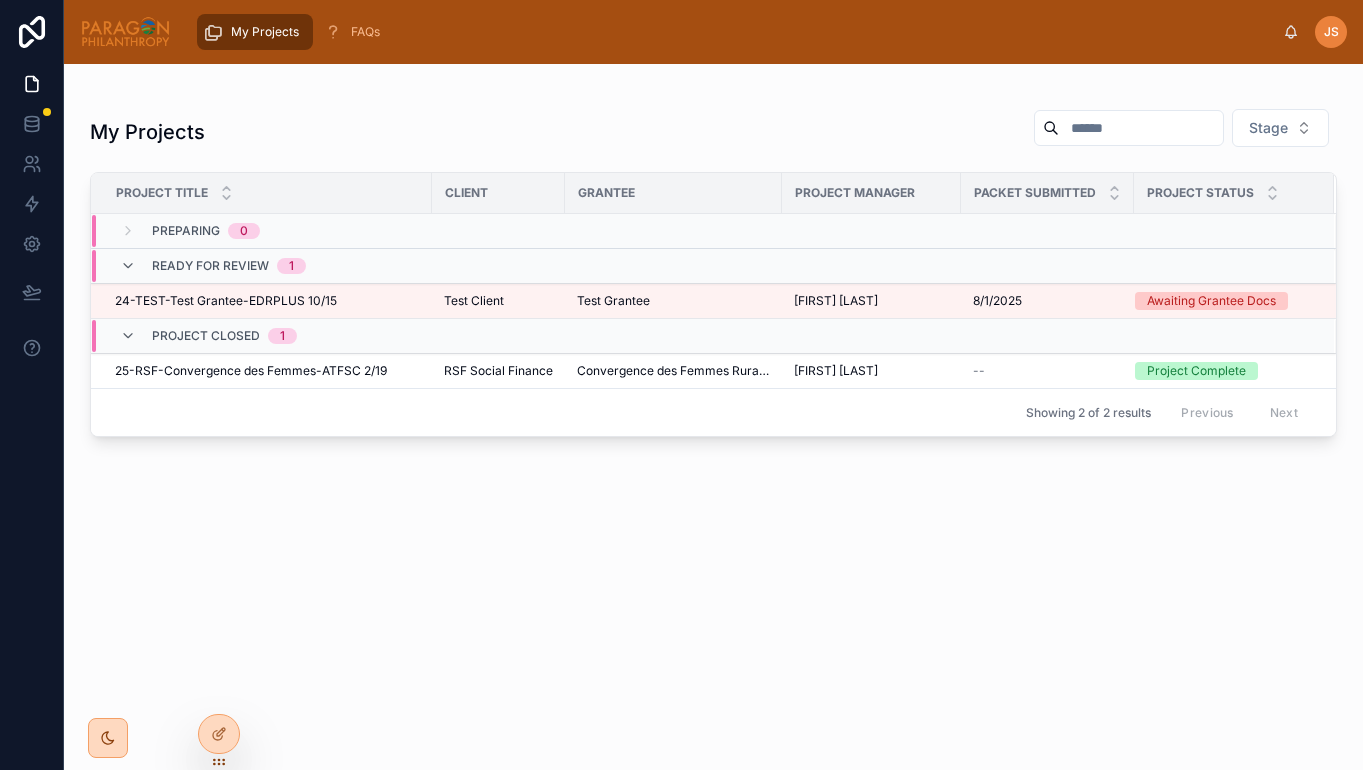 click on "[FIRST] [FIRST] [LAST]" at bounding box center [1315, 32] 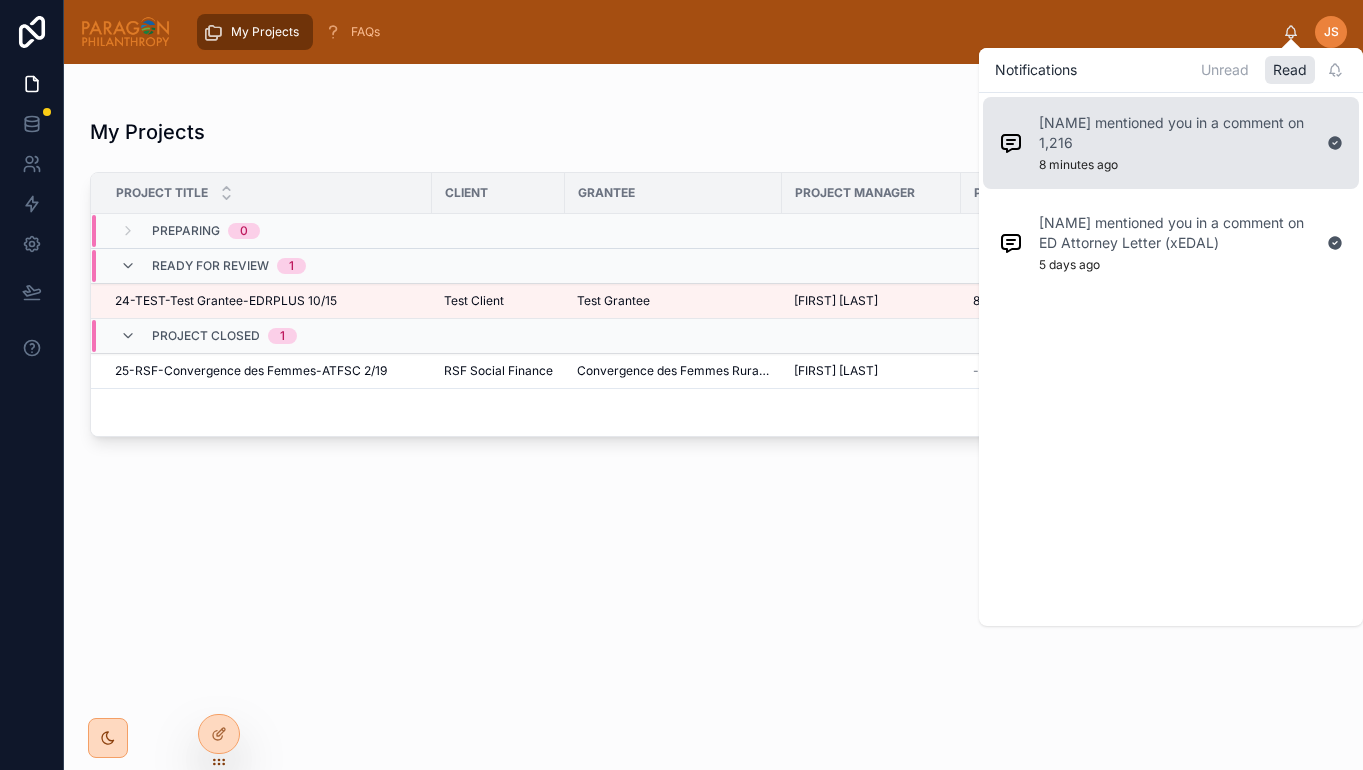 click on "[NAME] mentioned you in a comment on 1,216" at bounding box center [1175, 133] 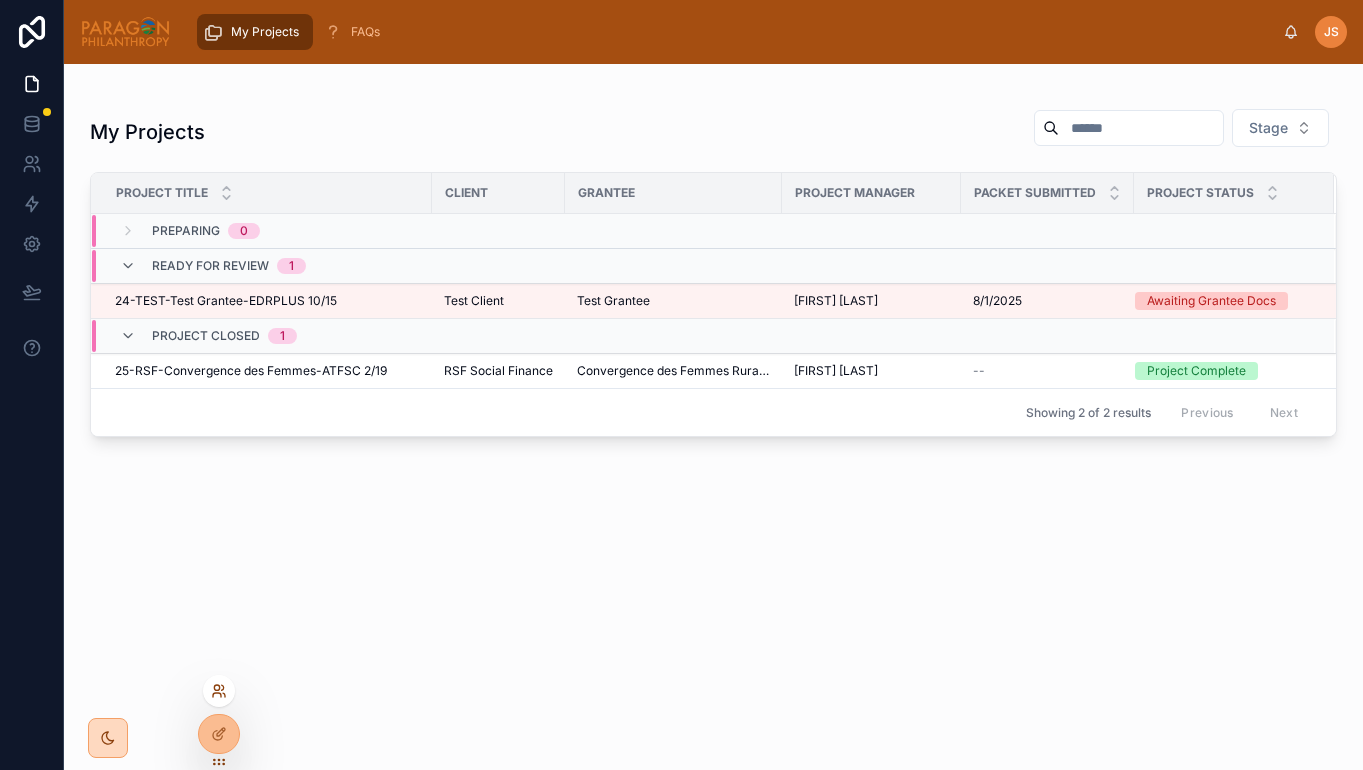 click 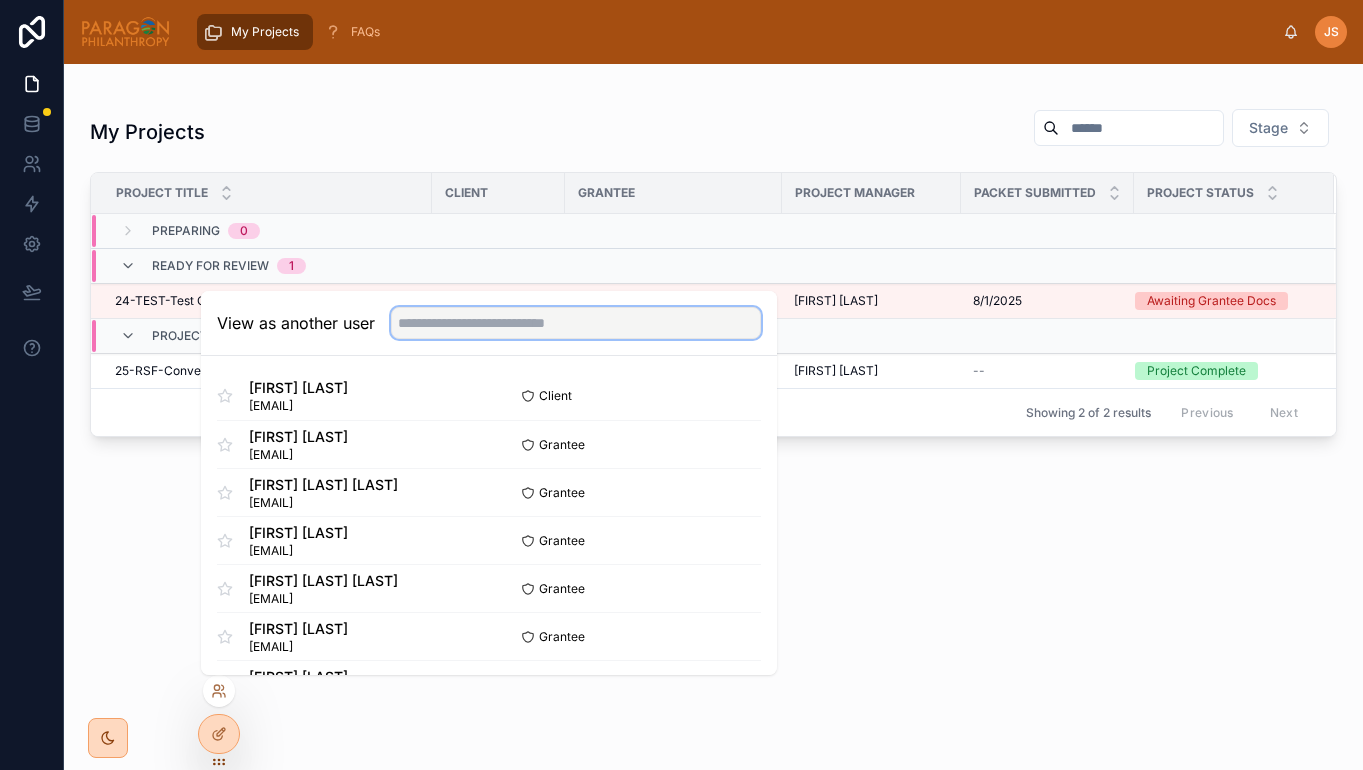 click at bounding box center [576, 323] 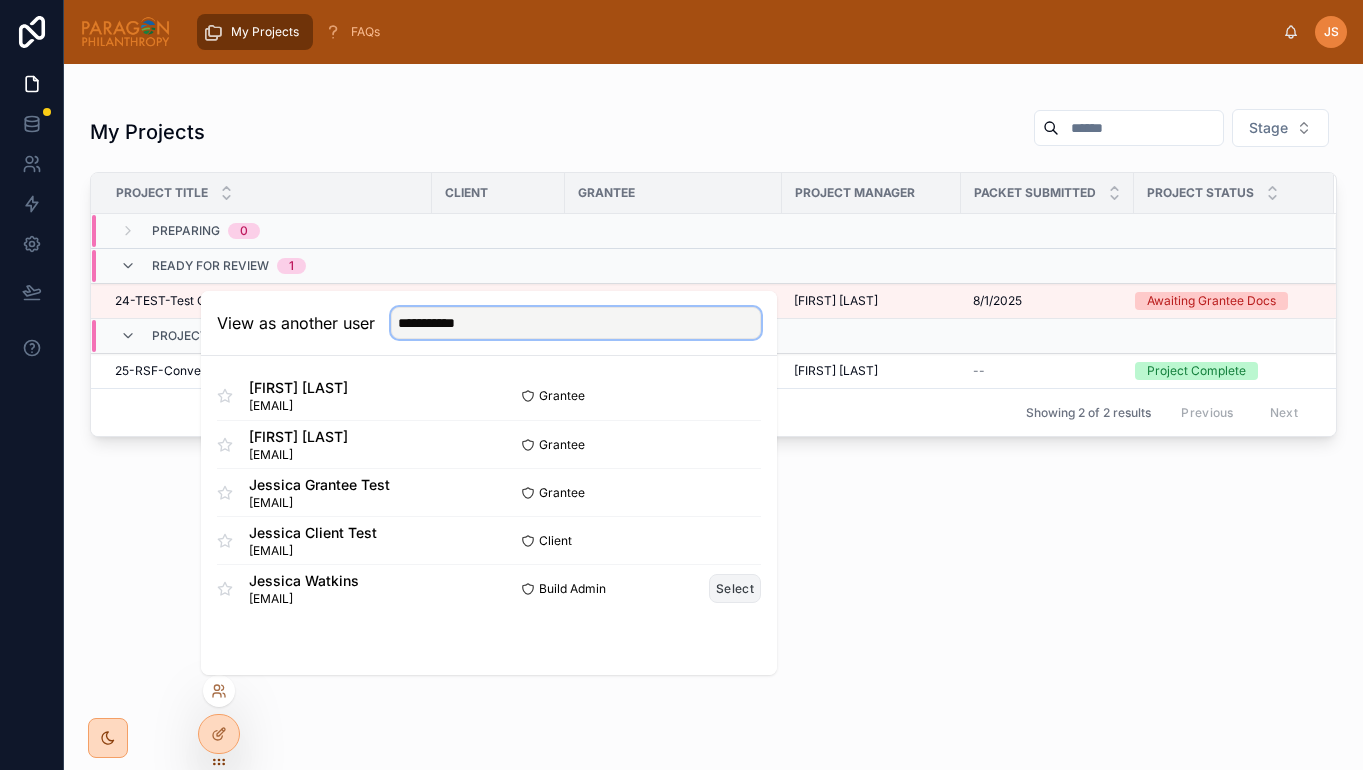 type on "**********" 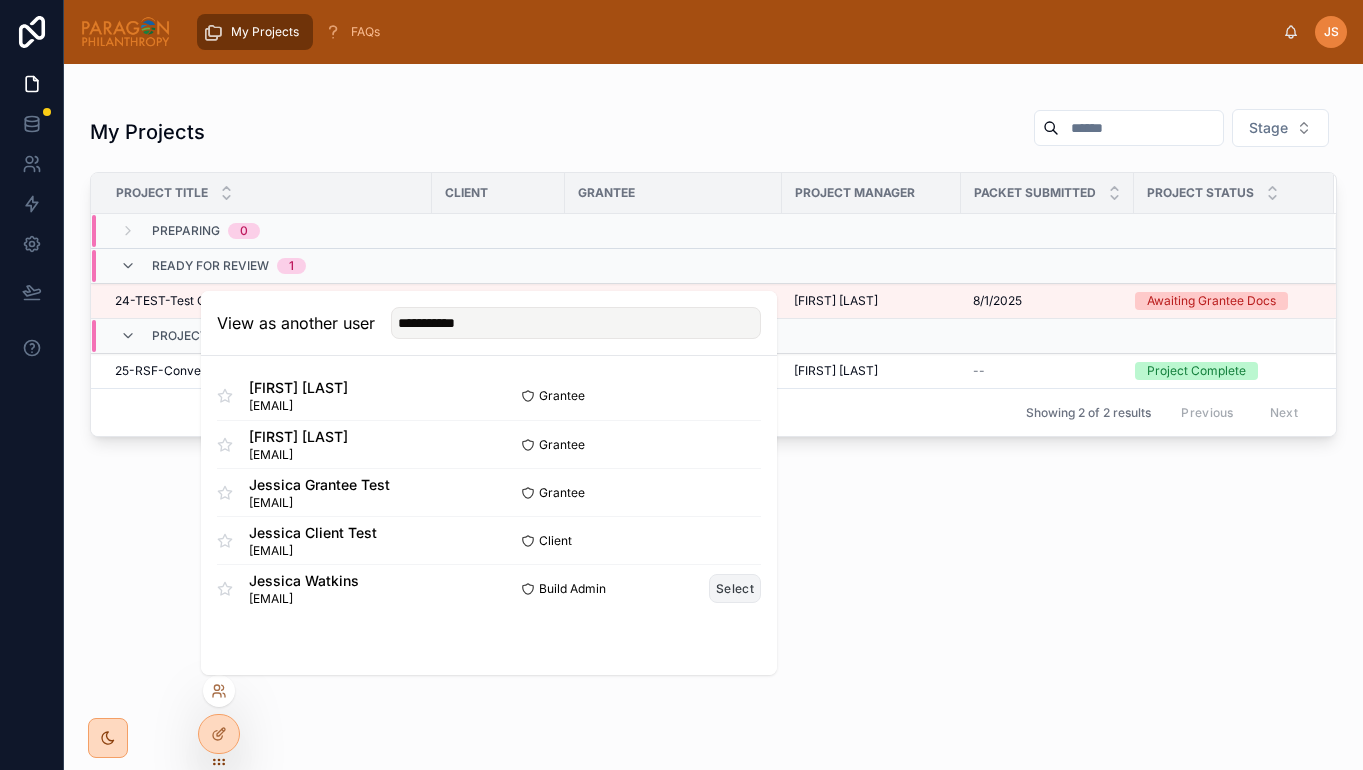 click on "Select" at bounding box center [735, 588] 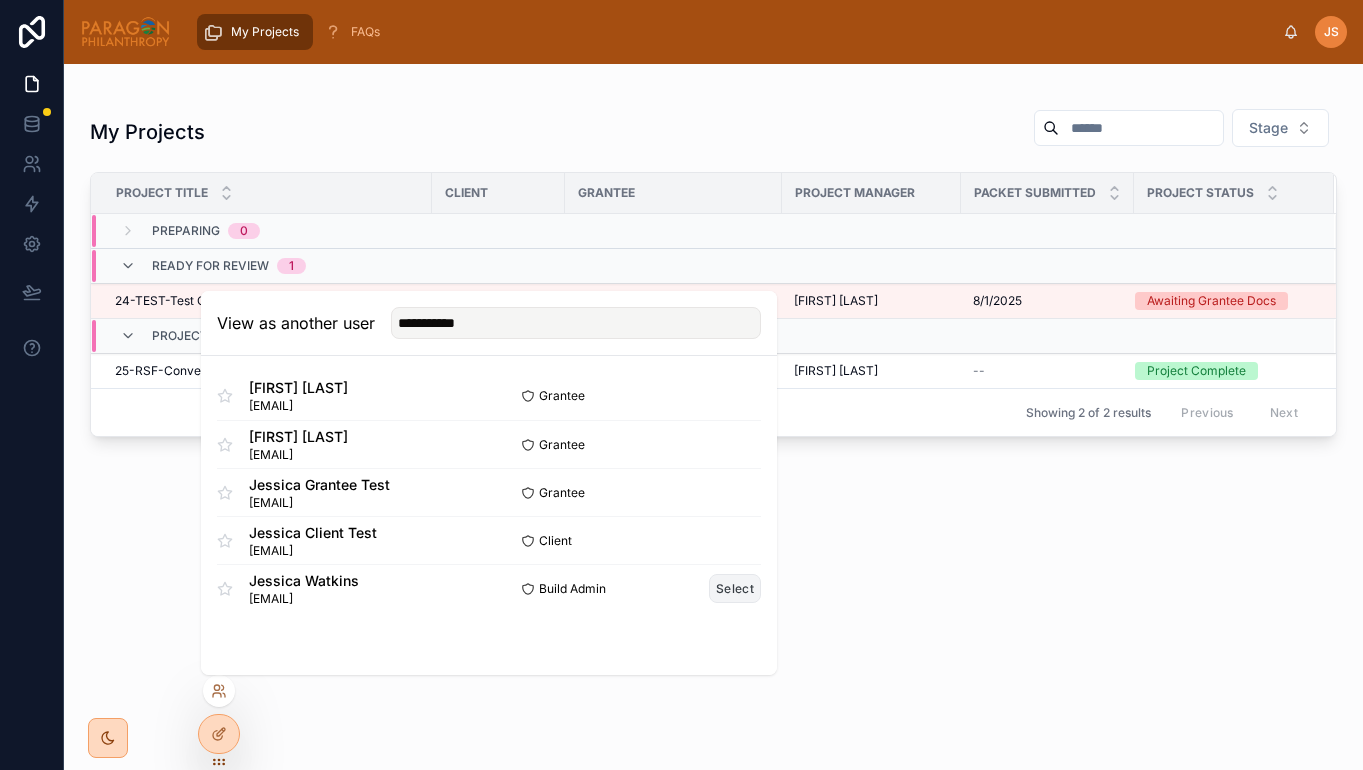 type 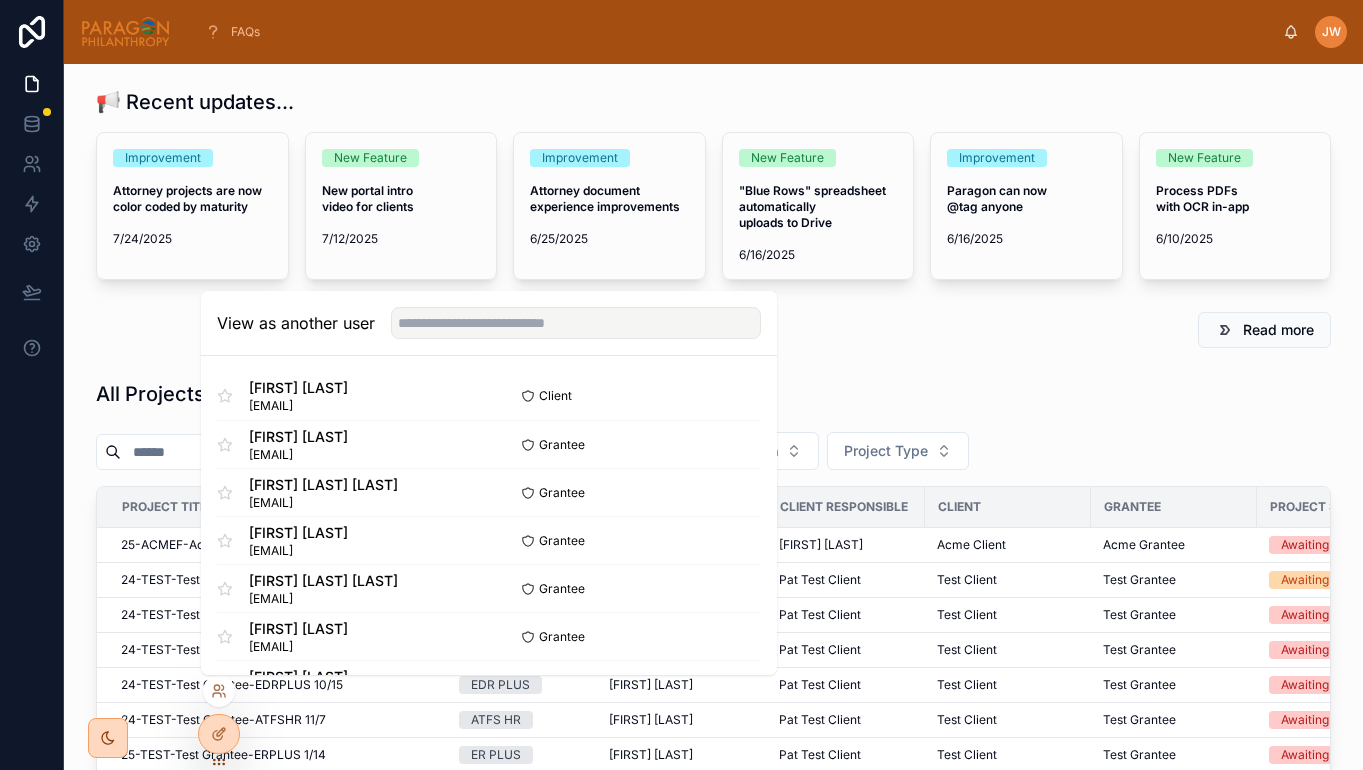 click on "📢 Recent updates..." at bounding box center [713, 102] 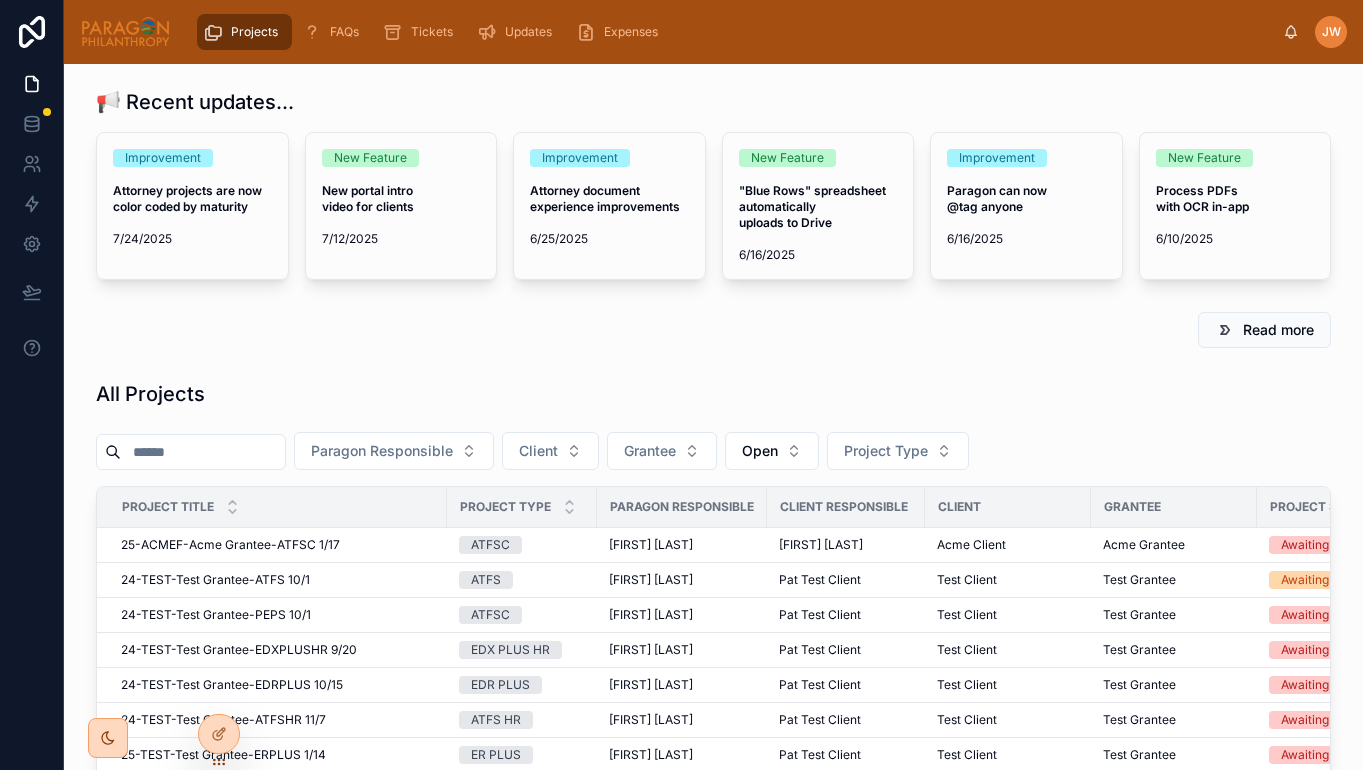 click at bounding box center (203, 452) 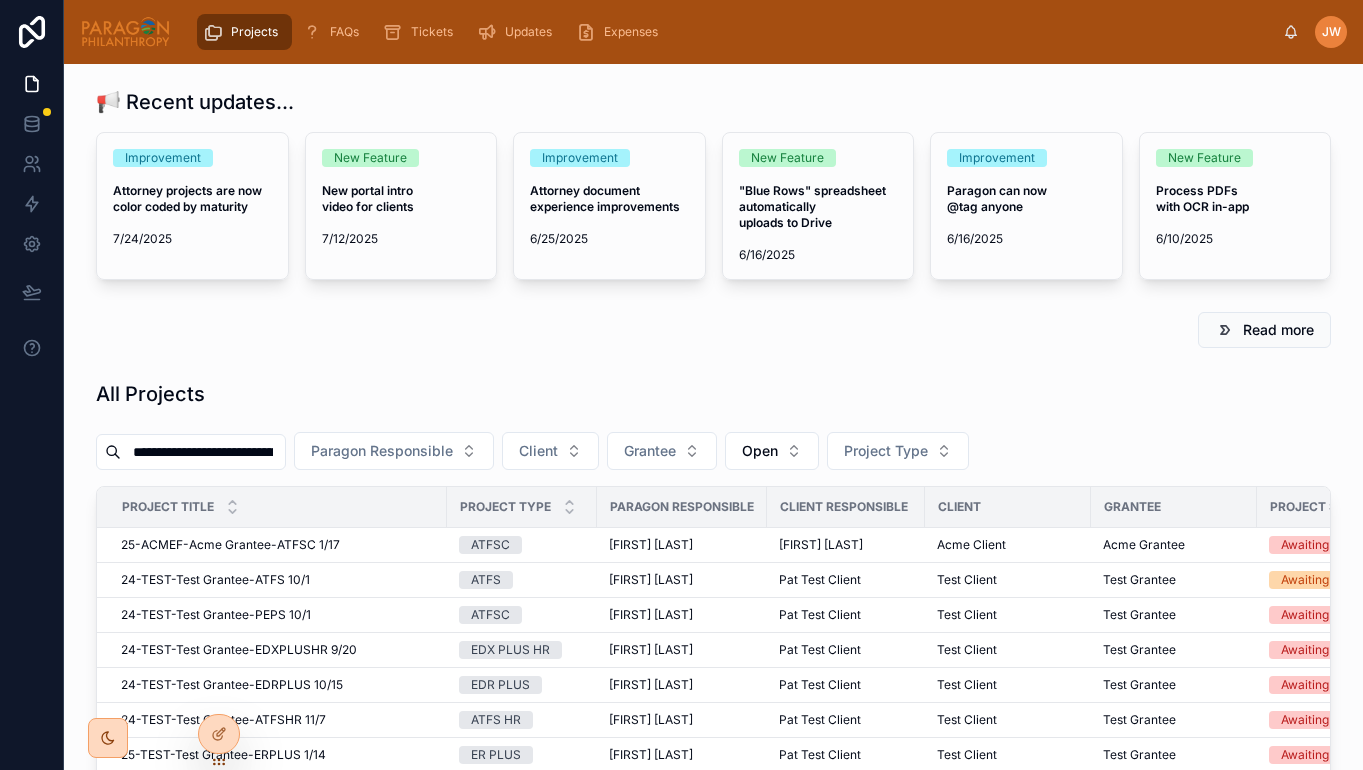 scroll, scrollTop: 0, scrollLeft: 95, axis: horizontal 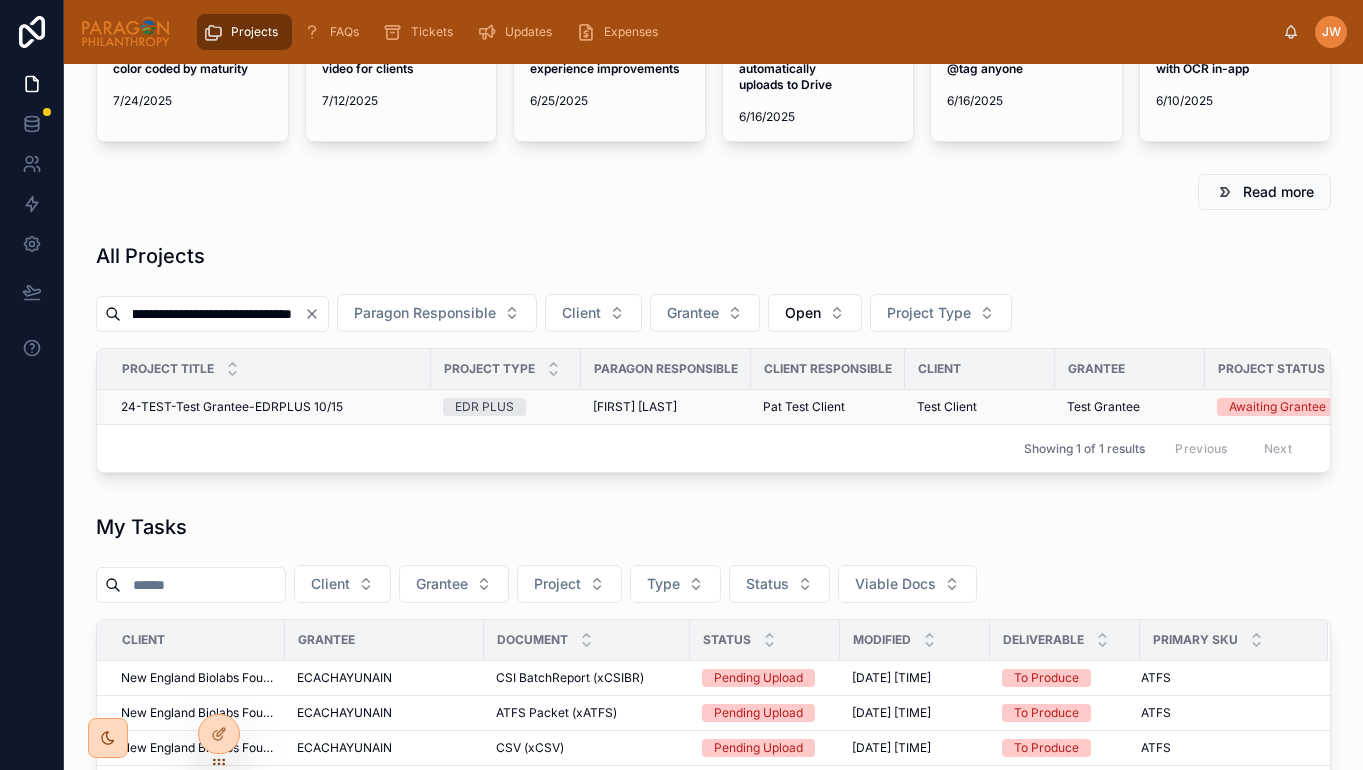 type on "**********" 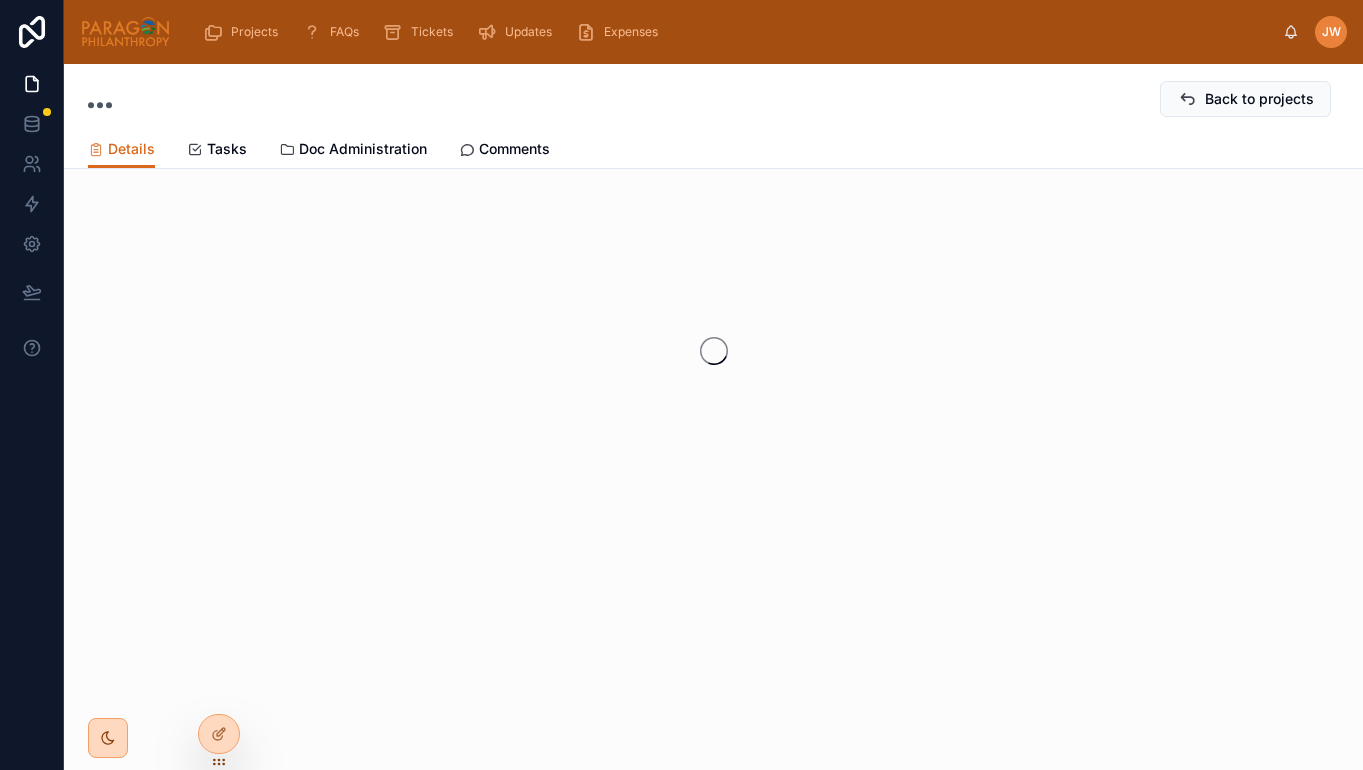 scroll, scrollTop: 0, scrollLeft: 0, axis: both 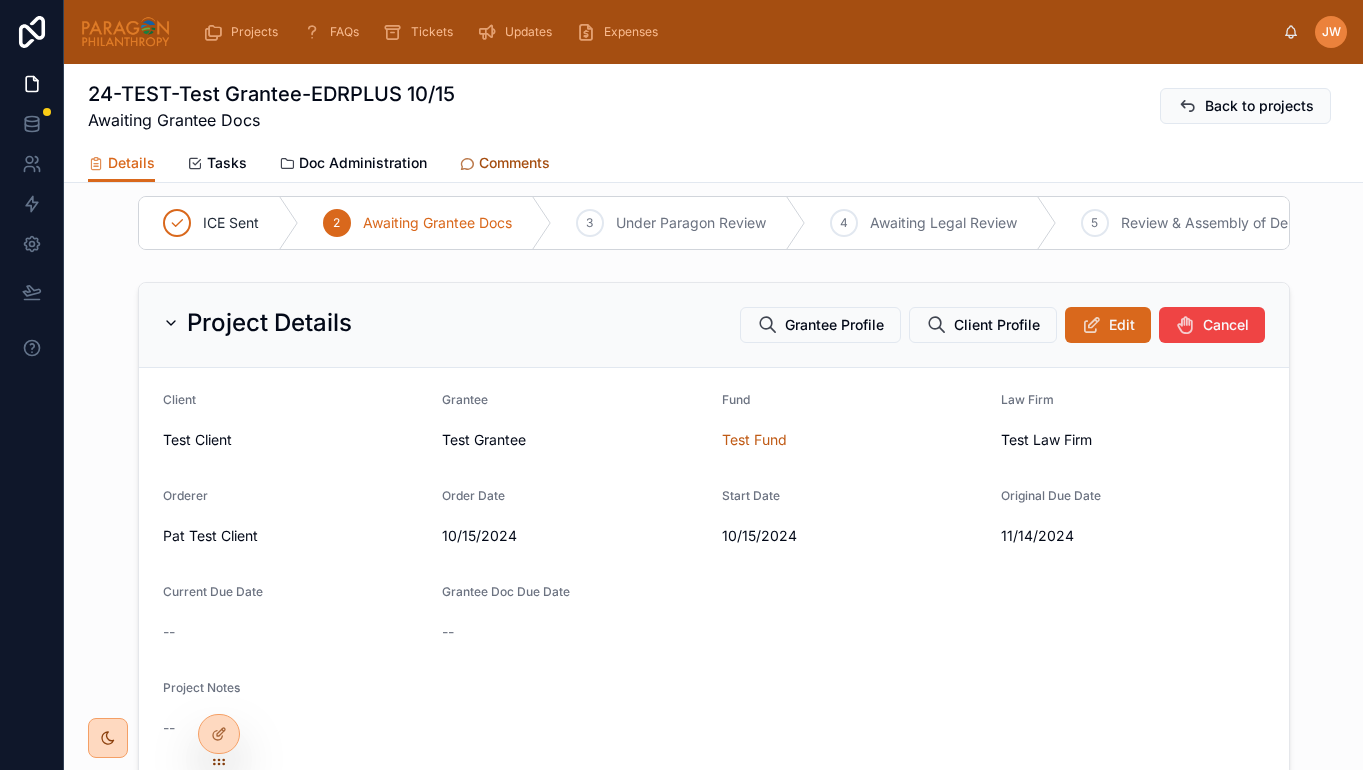 click on "Comments" at bounding box center (514, 163) 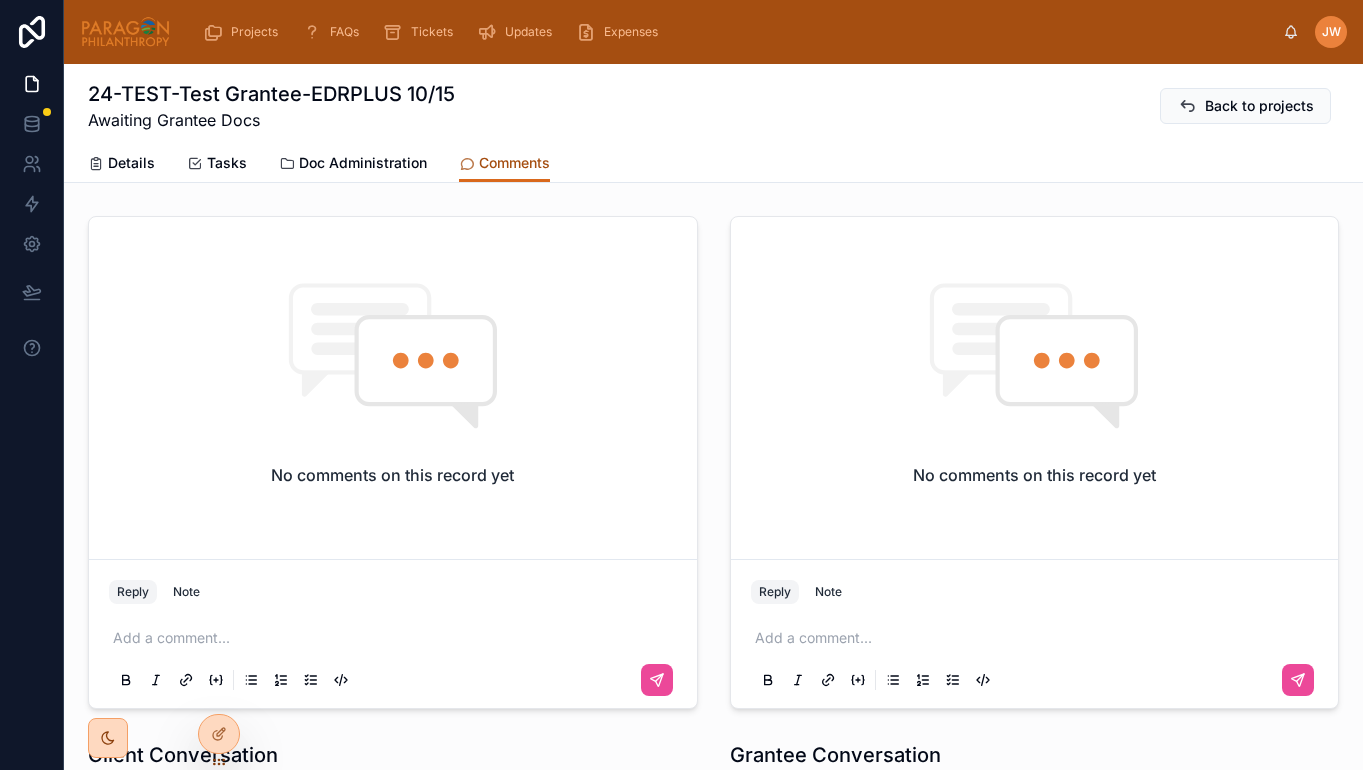 scroll, scrollTop: 60, scrollLeft: 0, axis: vertical 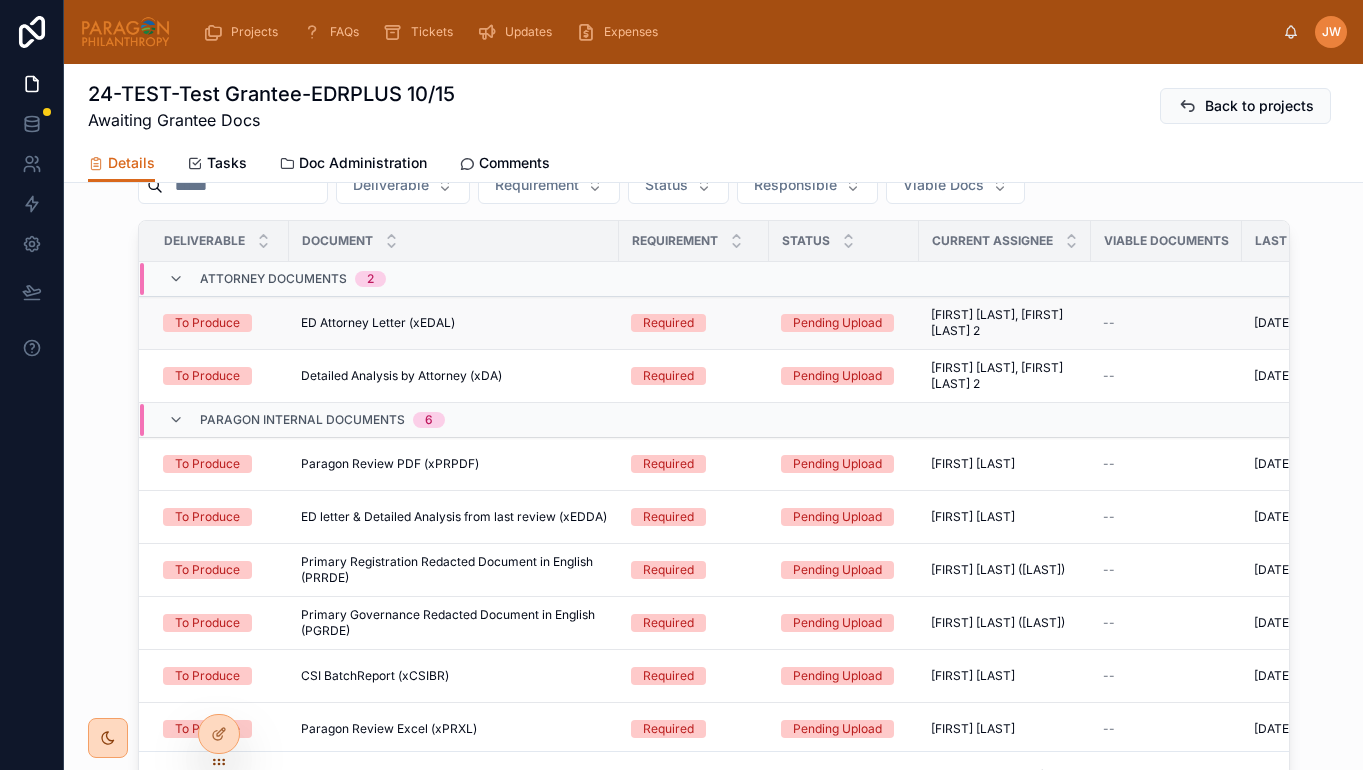 click on "ED Attorney Letter (xEDAL)" at bounding box center (378, 323) 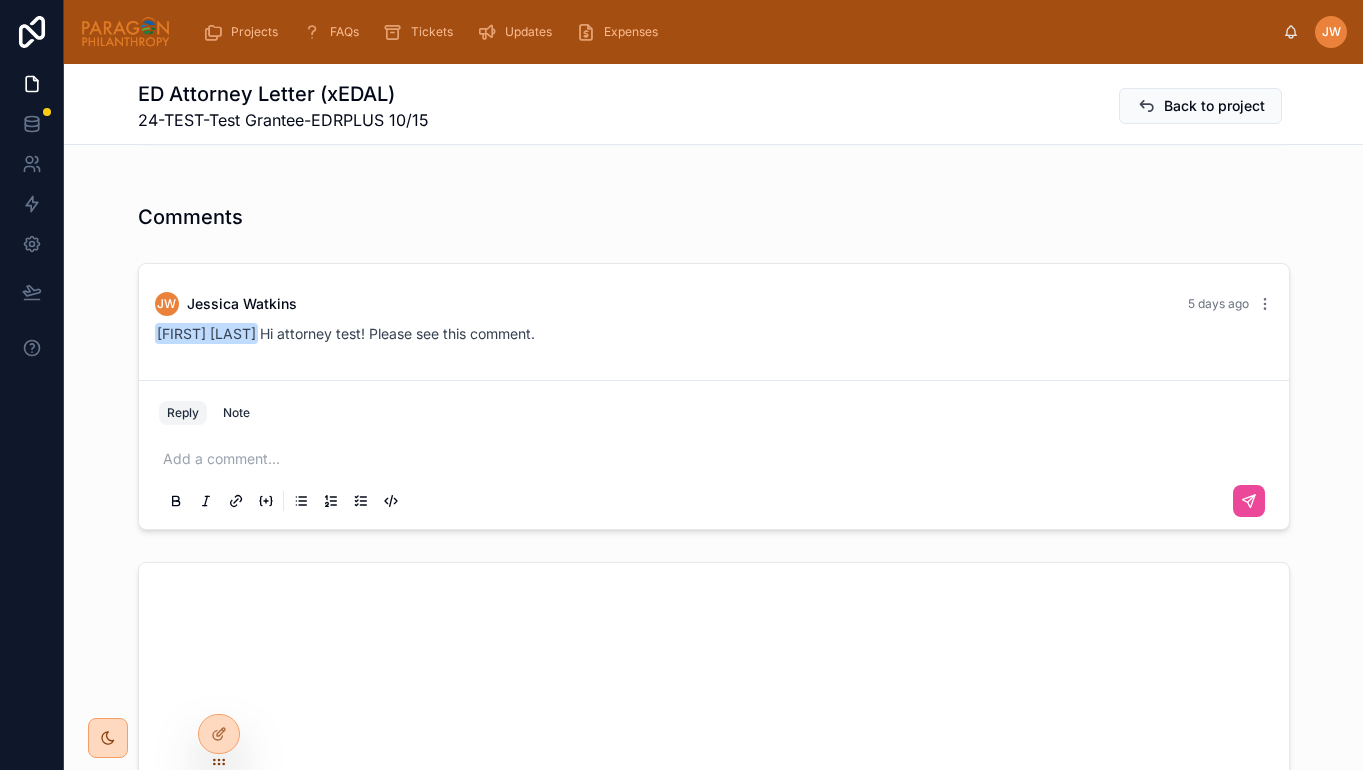 scroll, scrollTop: 1243, scrollLeft: 0, axis: vertical 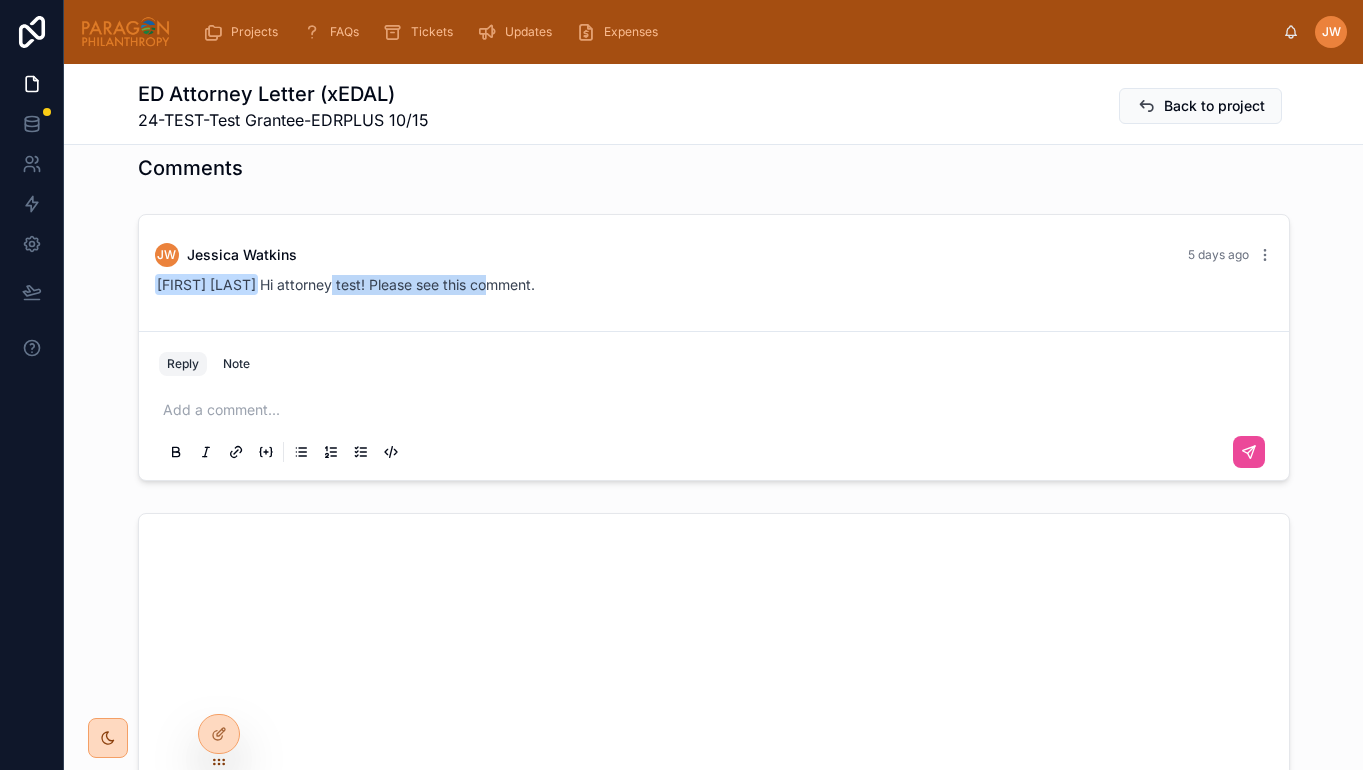drag, startPoint x: 301, startPoint y: 282, endPoint x: 457, endPoint y: 282, distance: 156 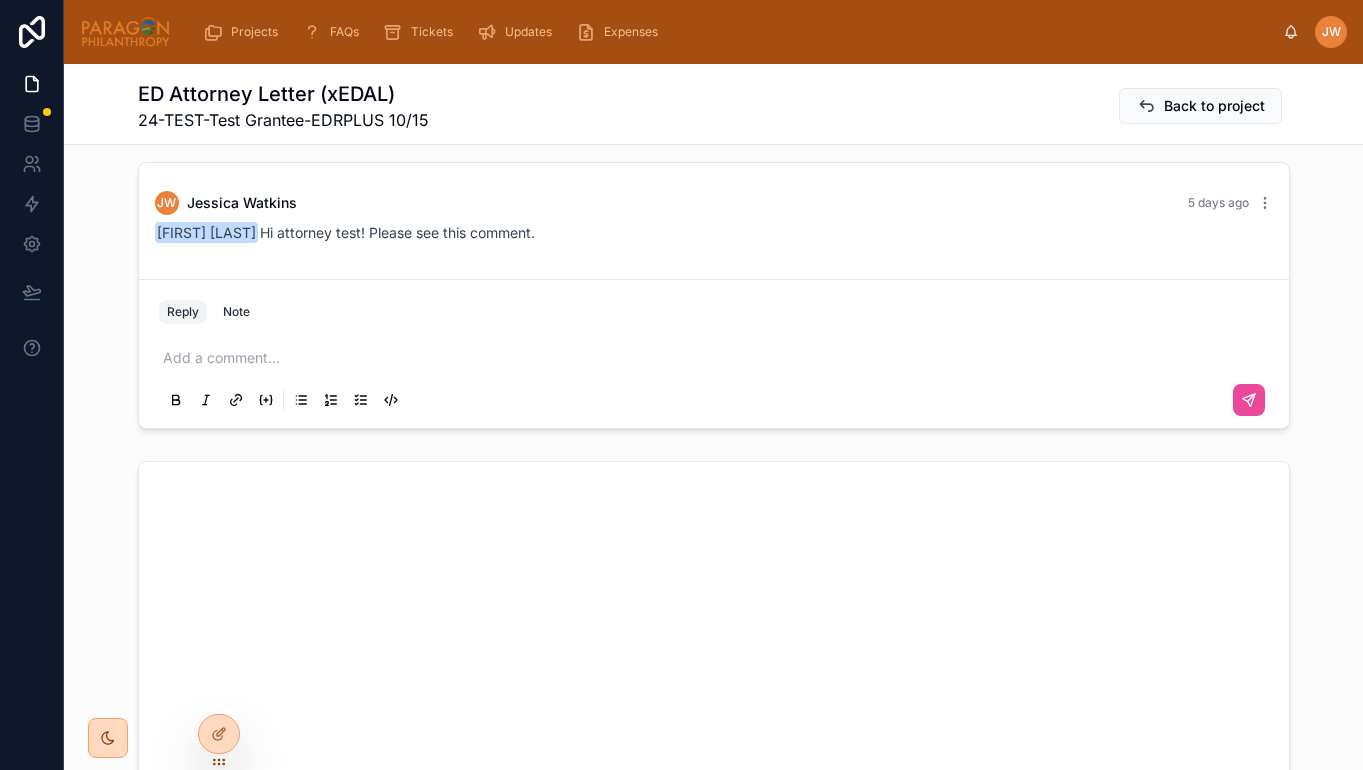 scroll, scrollTop: 1315, scrollLeft: 0, axis: vertical 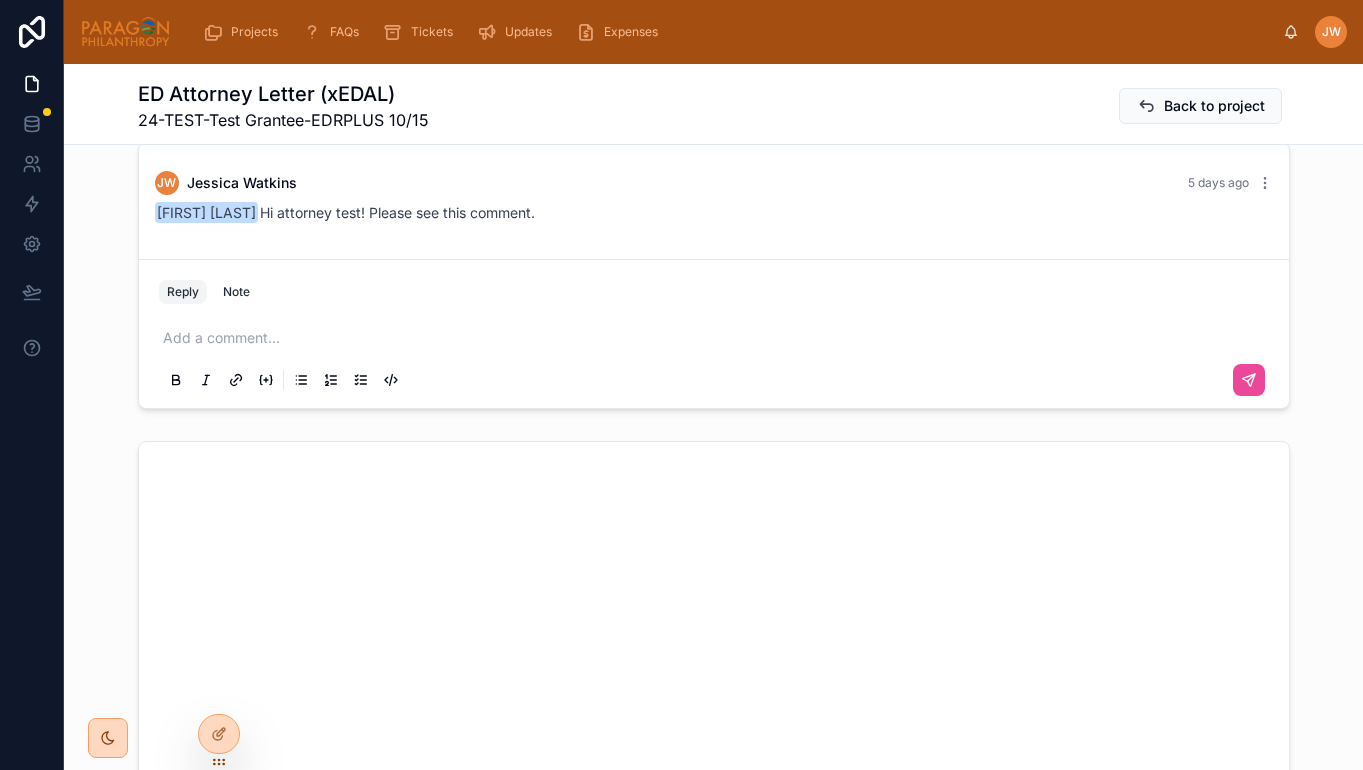 click at bounding box center (718, 338) 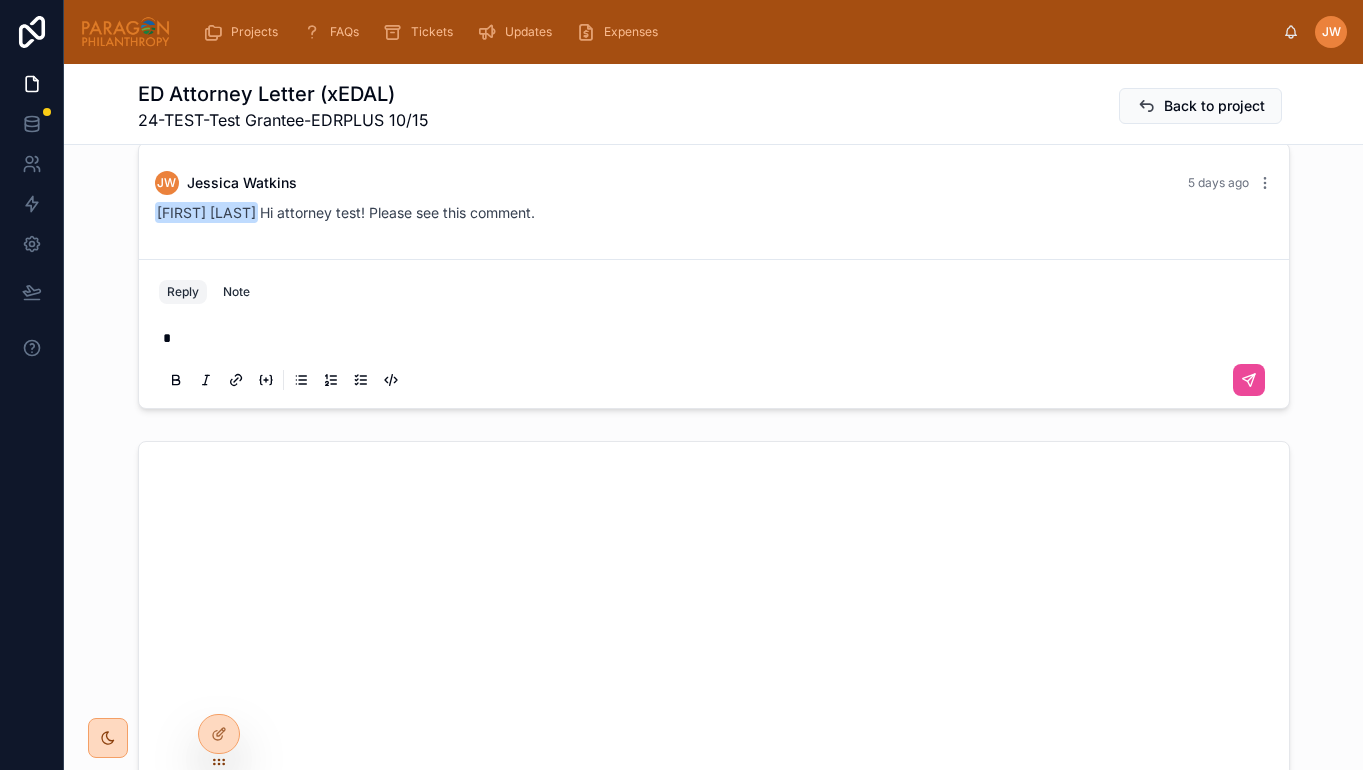 type 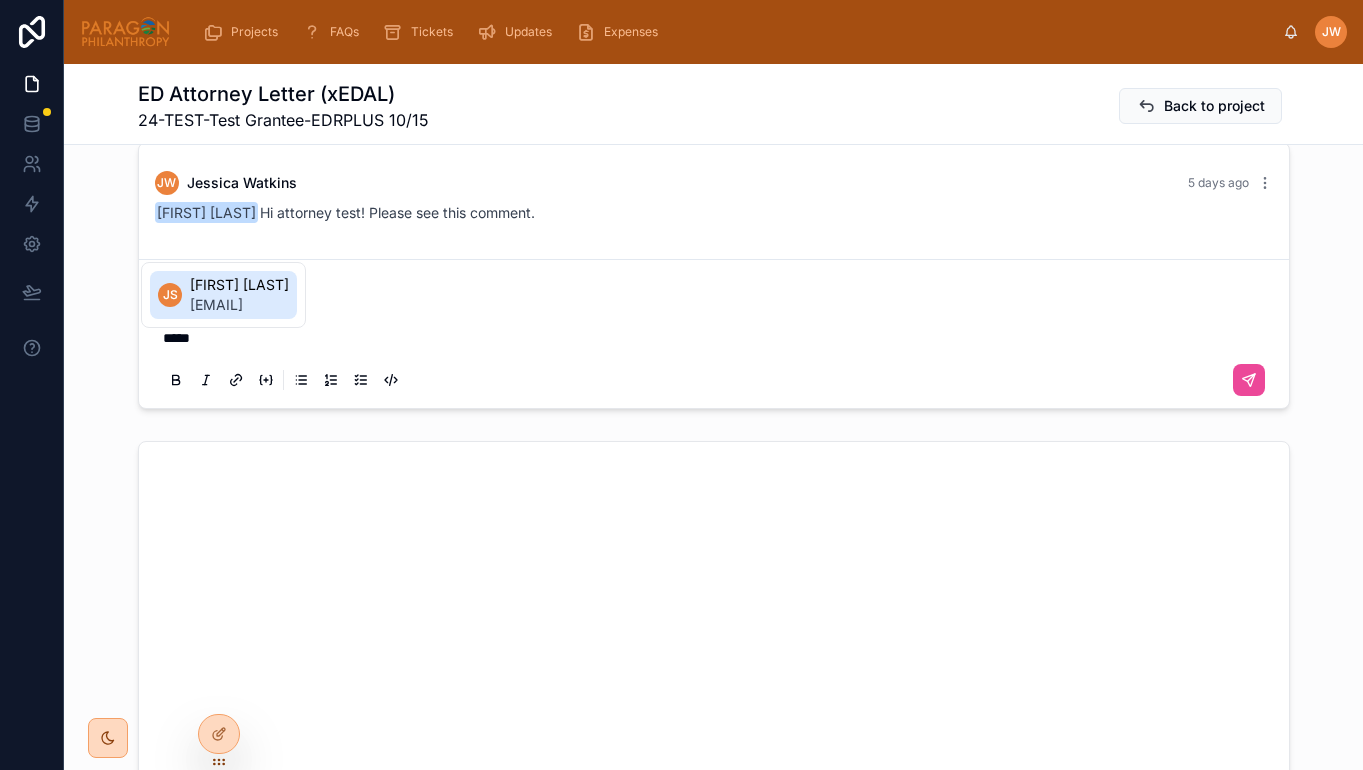 click on "[EMAIL]" at bounding box center (239, 305) 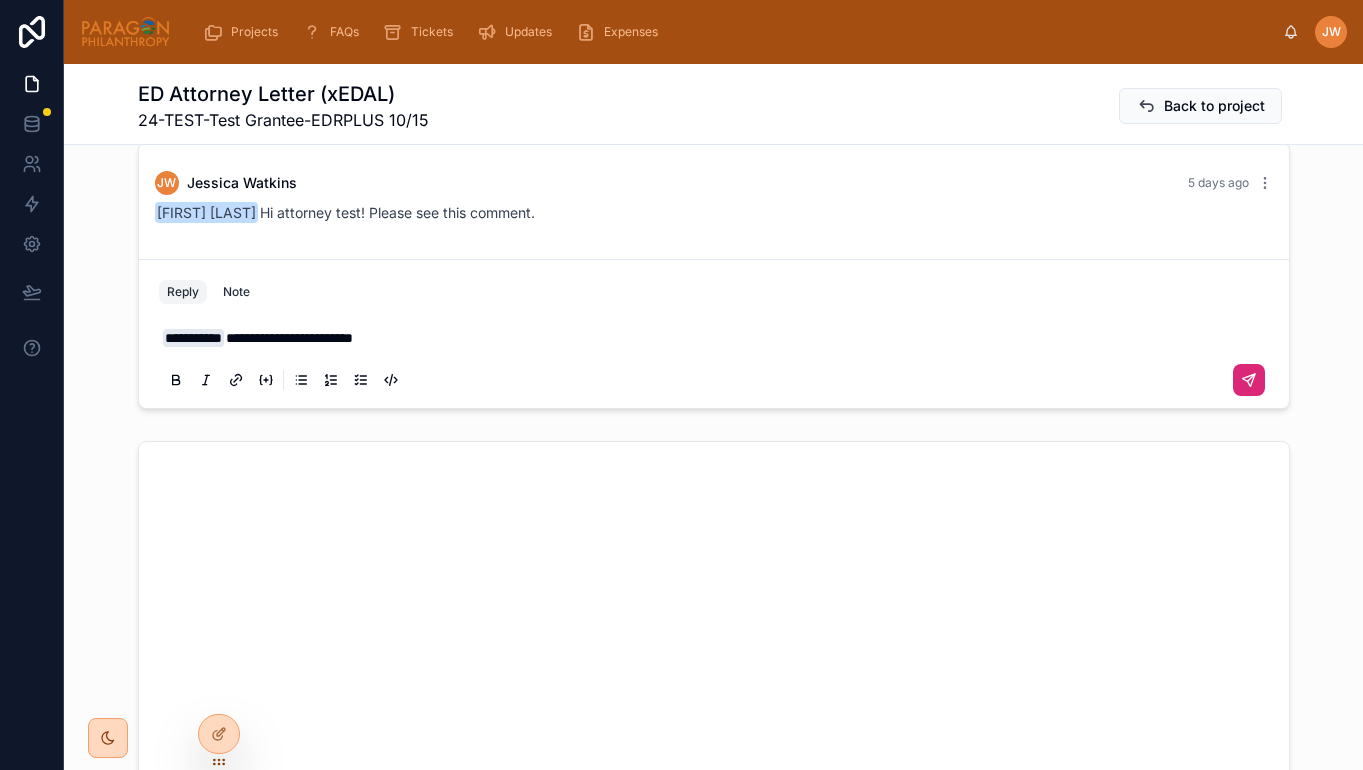 click at bounding box center [1249, 380] 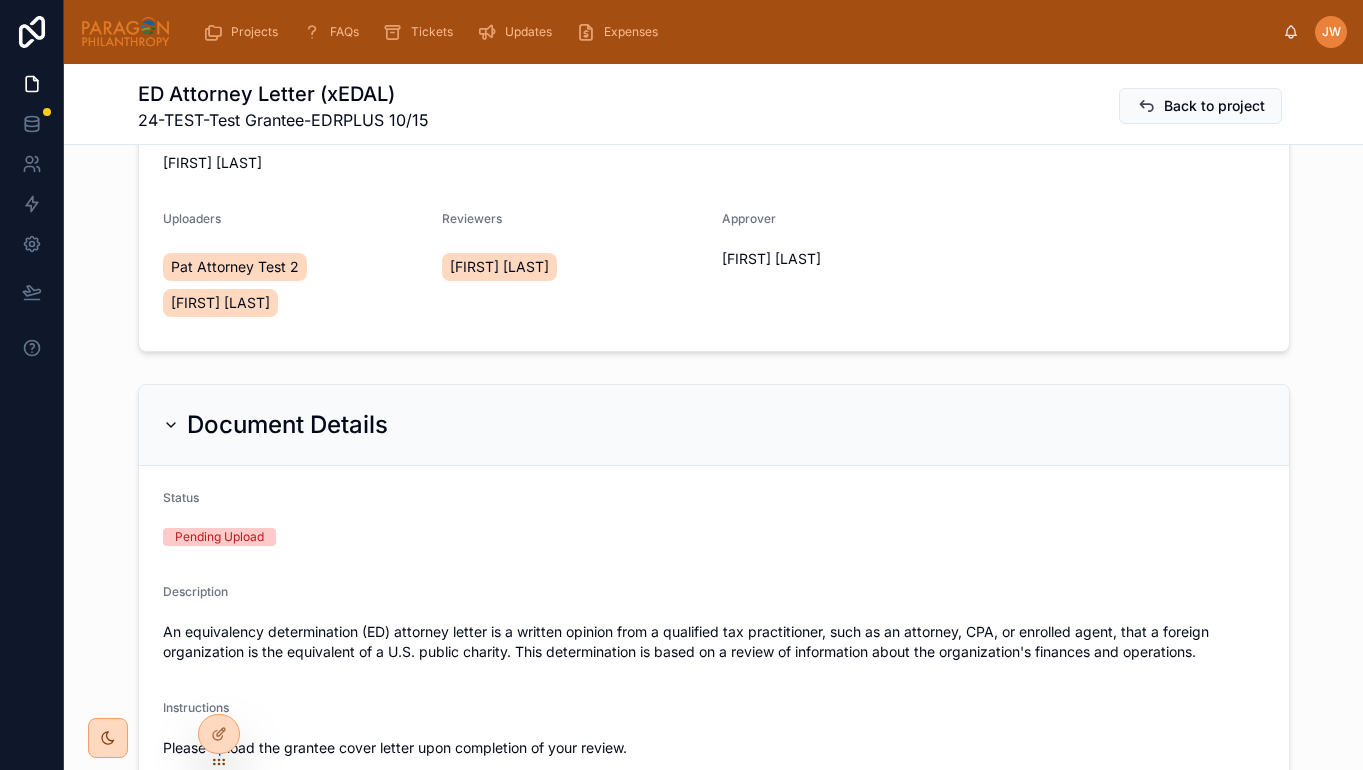 scroll, scrollTop: 0, scrollLeft: 0, axis: both 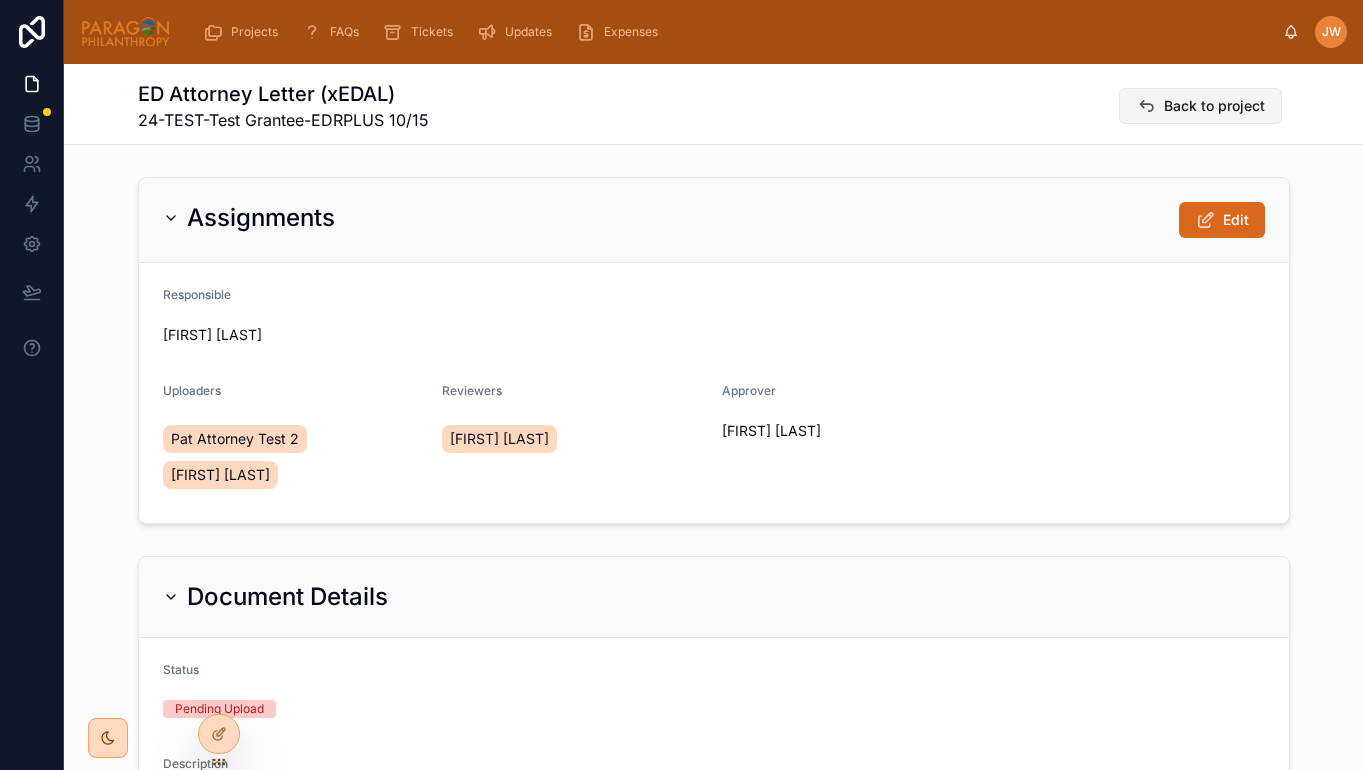 click on "Back to project" at bounding box center [1214, 106] 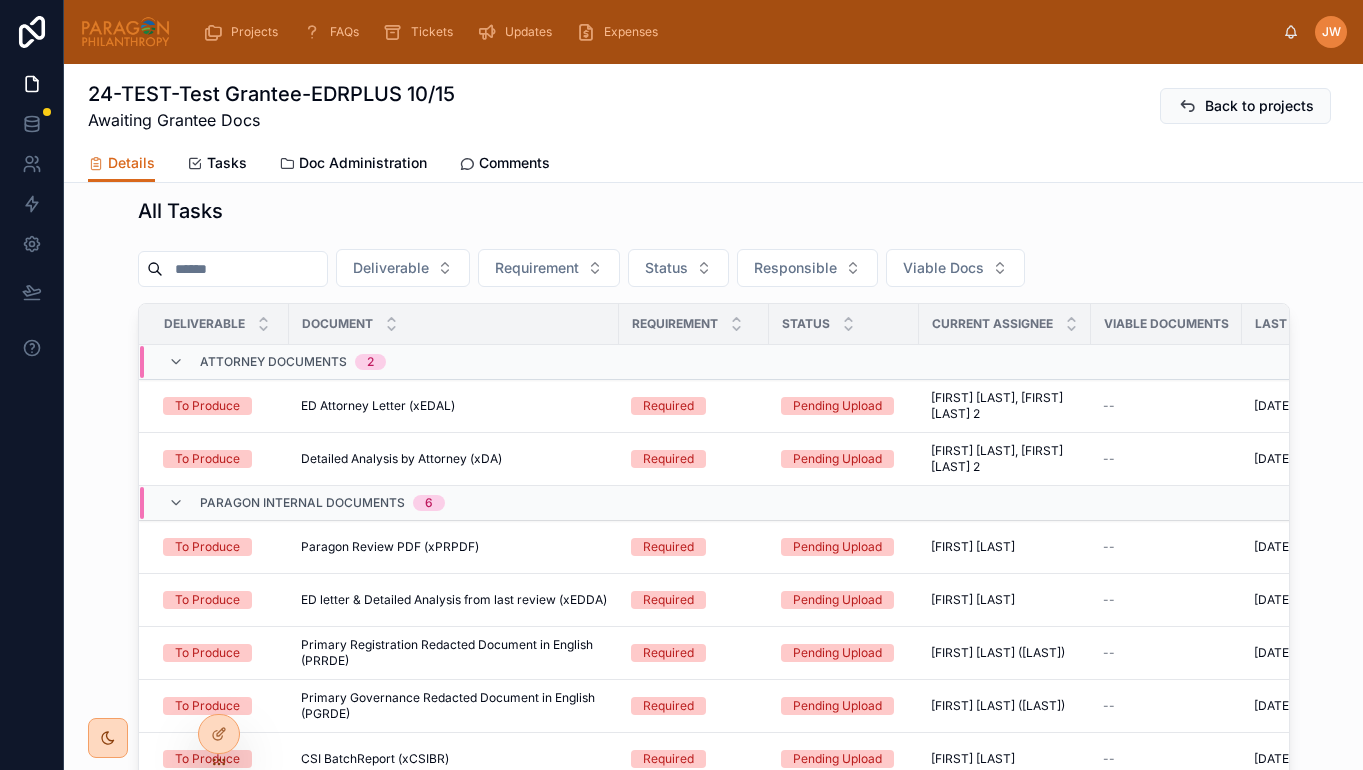 scroll, scrollTop: 1787, scrollLeft: 0, axis: vertical 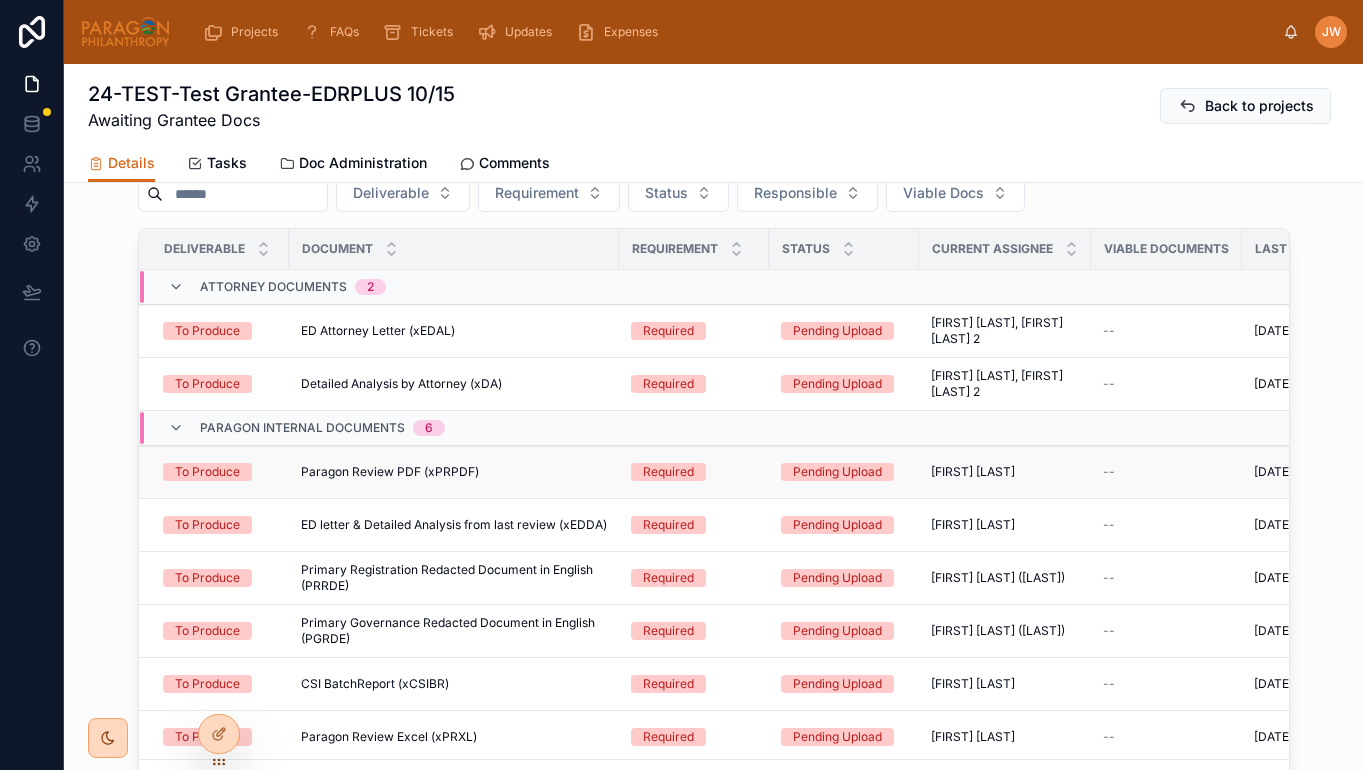 click on "Paragon Review PDF (xPRPDF)" at bounding box center [390, 472] 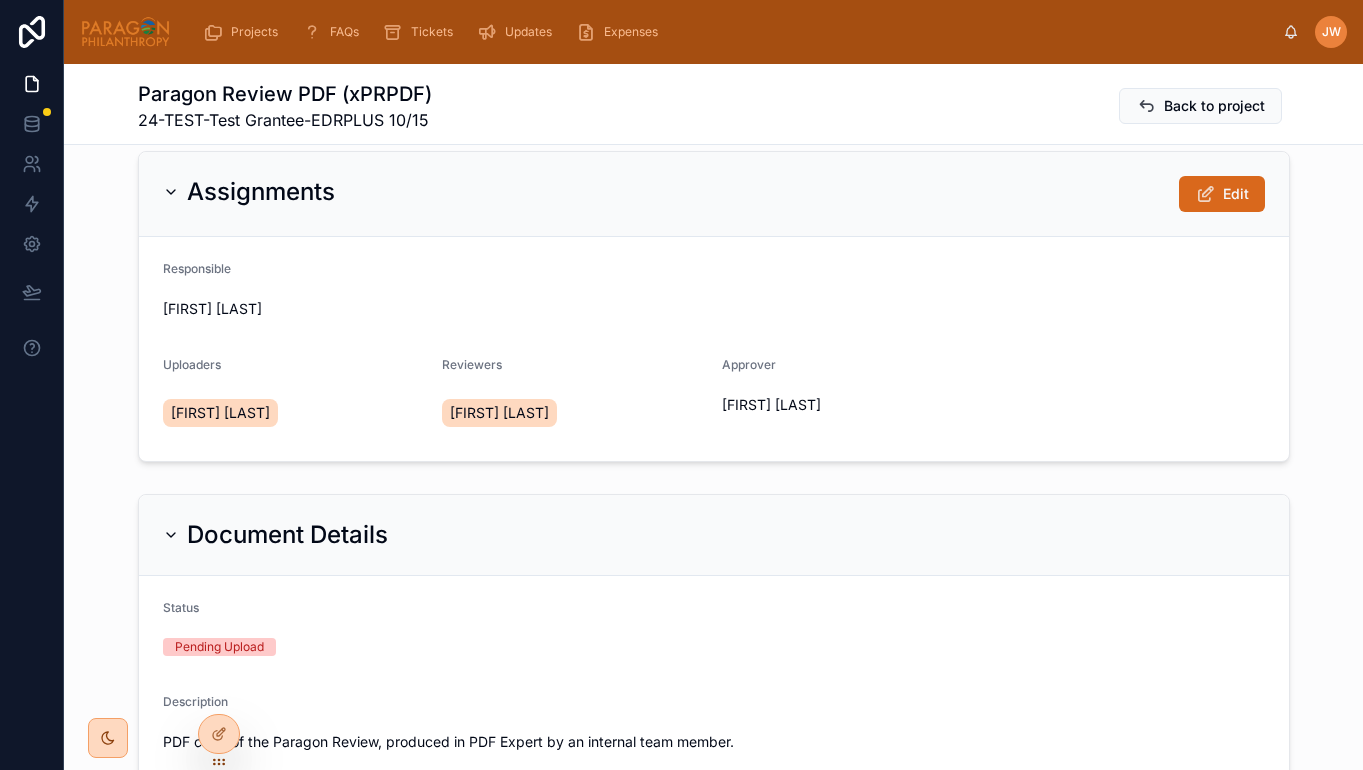 scroll, scrollTop: 4, scrollLeft: 0, axis: vertical 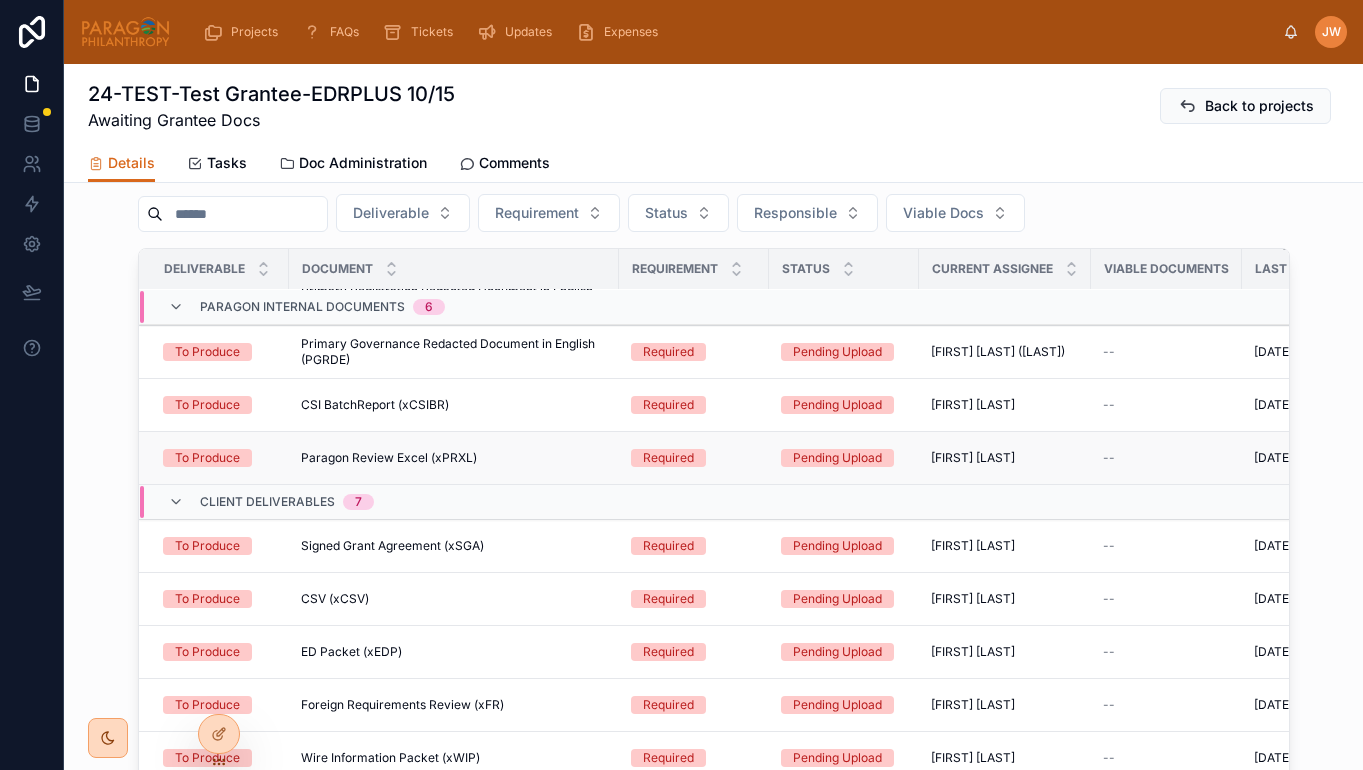click on "Paragon Review Excel (xPRXL)" at bounding box center [389, 458] 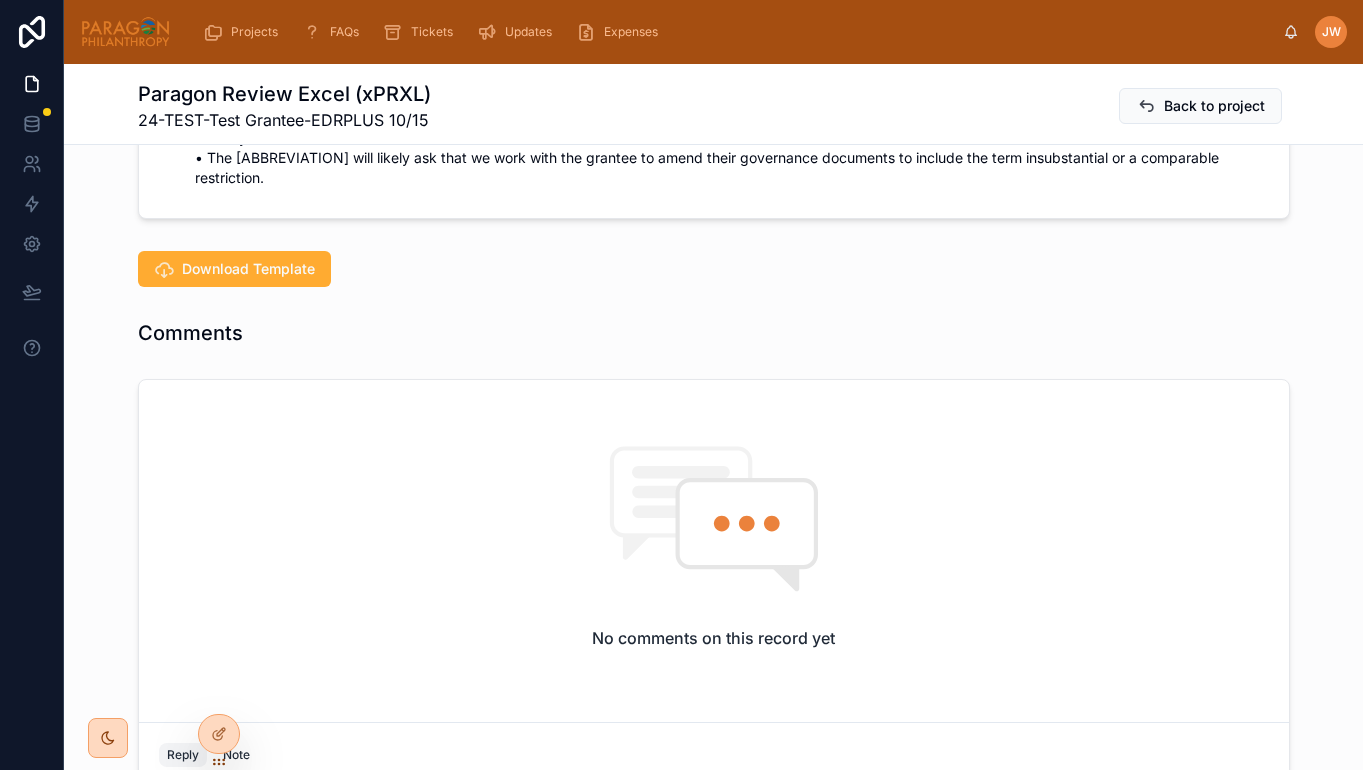 scroll, scrollTop: 1824, scrollLeft: 0, axis: vertical 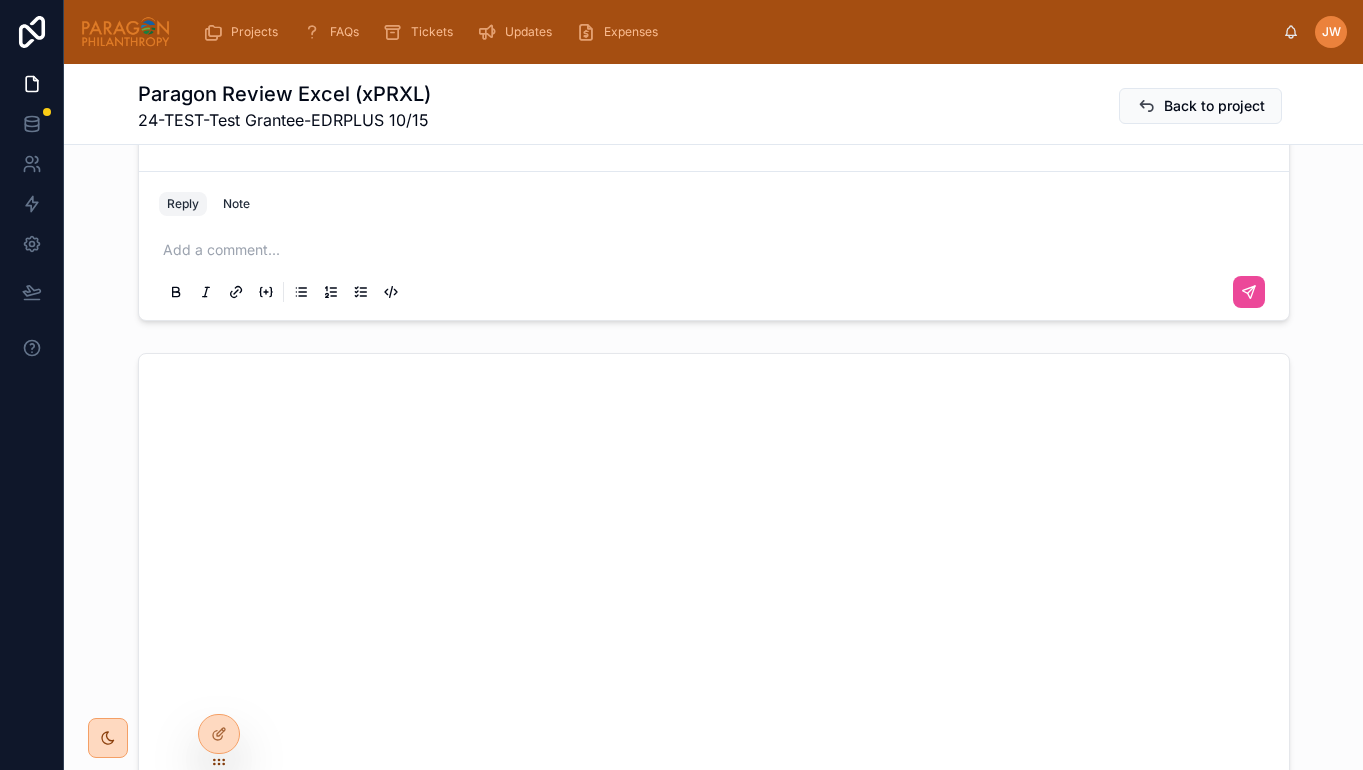 click at bounding box center (718, 250) 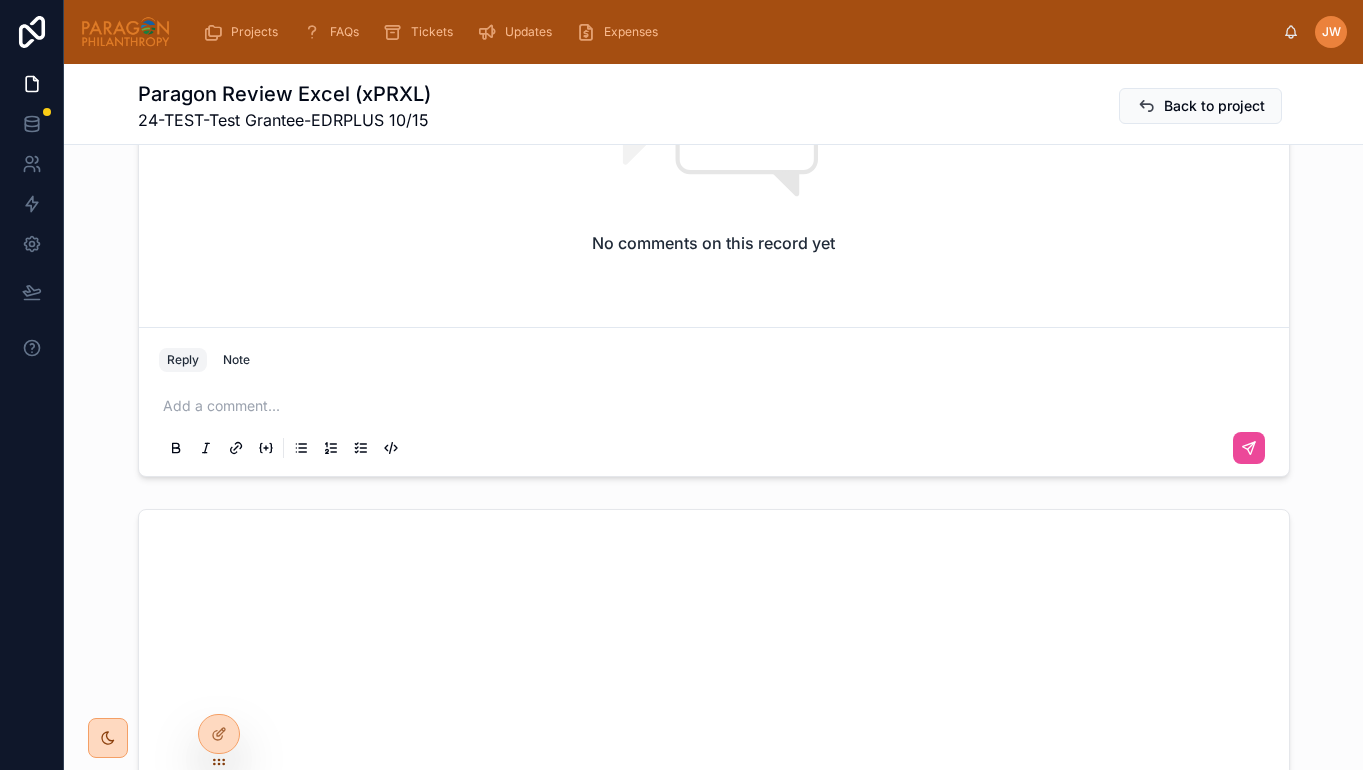 scroll, scrollTop: 1667, scrollLeft: 0, axis: vertical 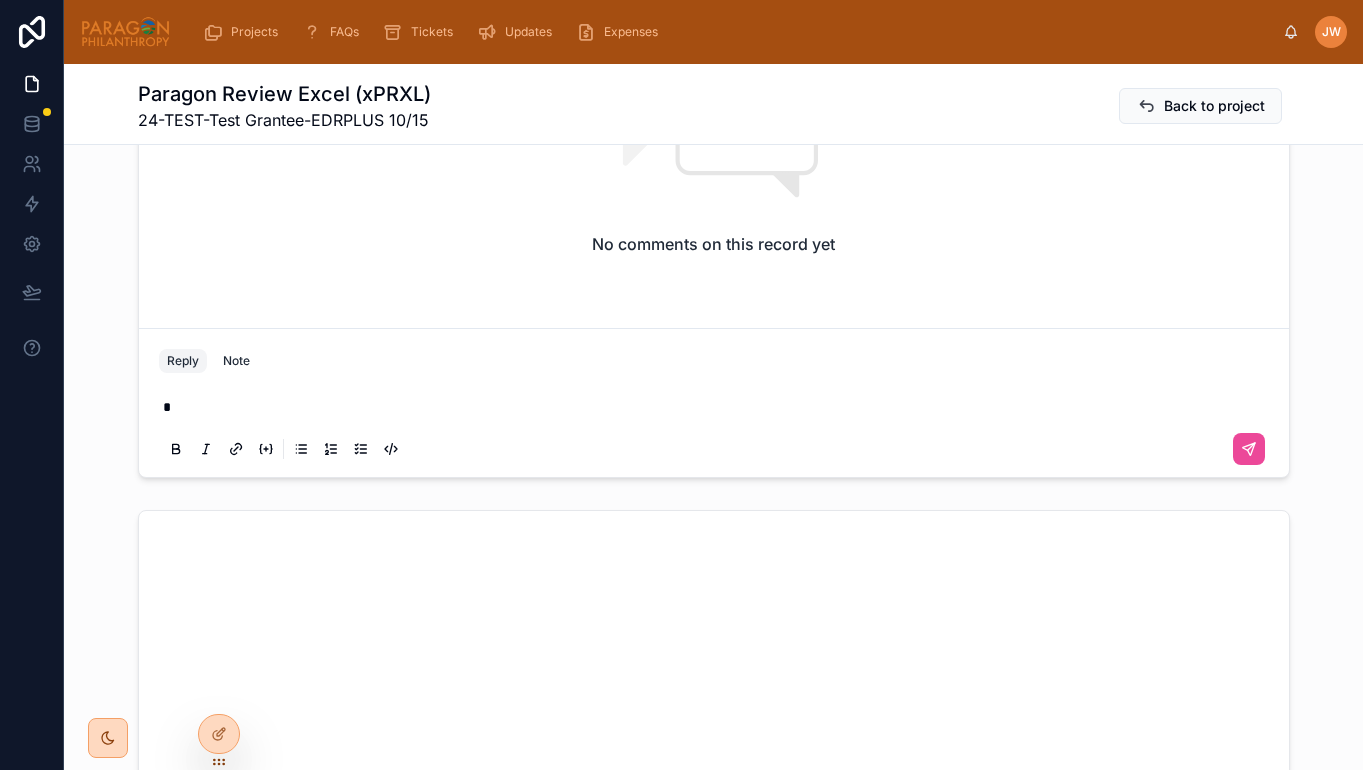 type 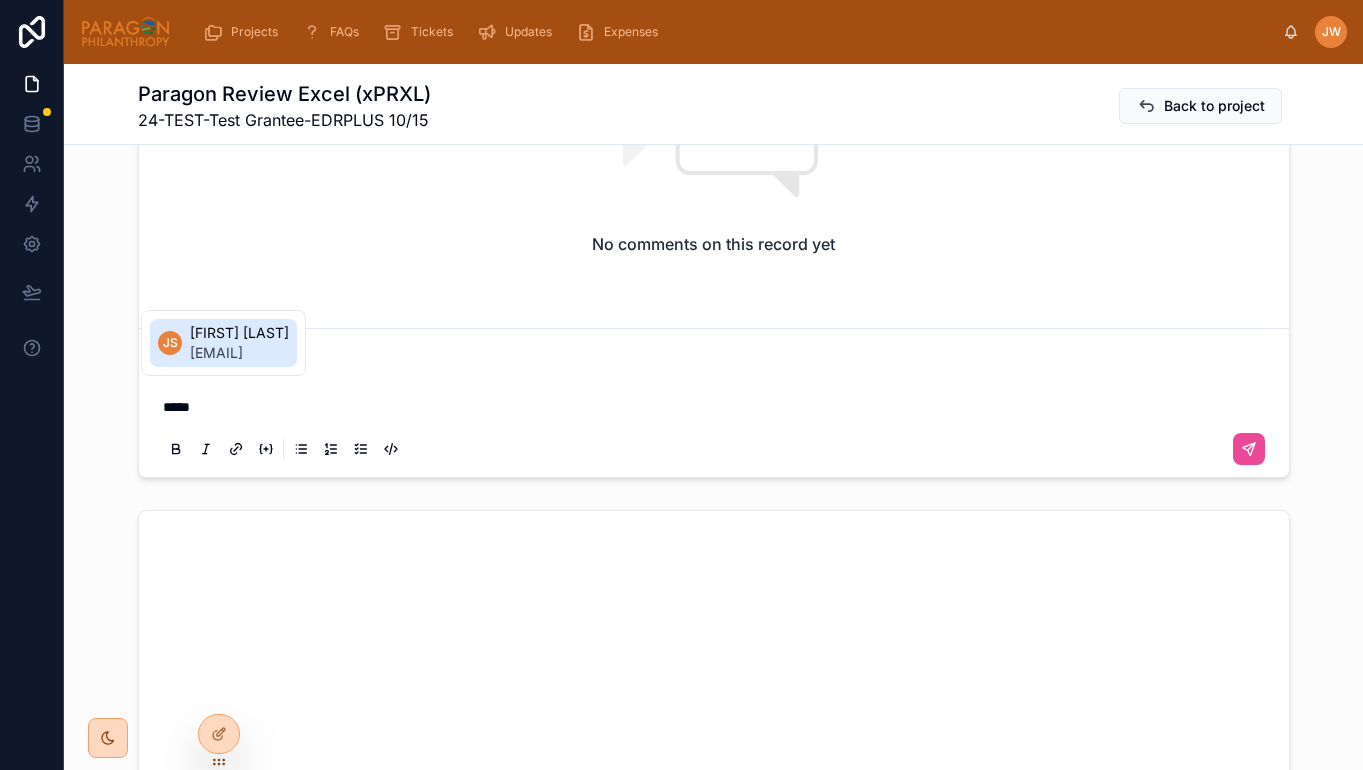 click on "[EMAIL]" at bounding box center (239, 353) 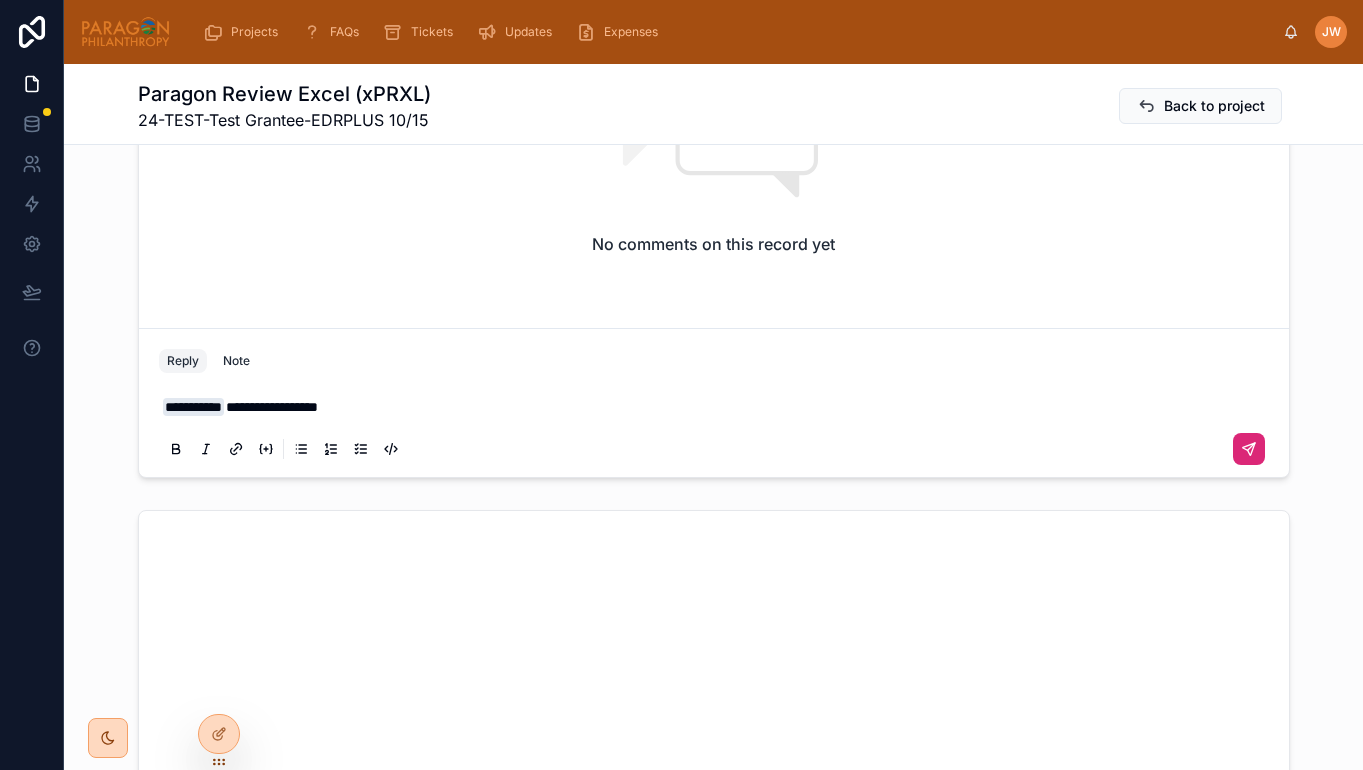 click 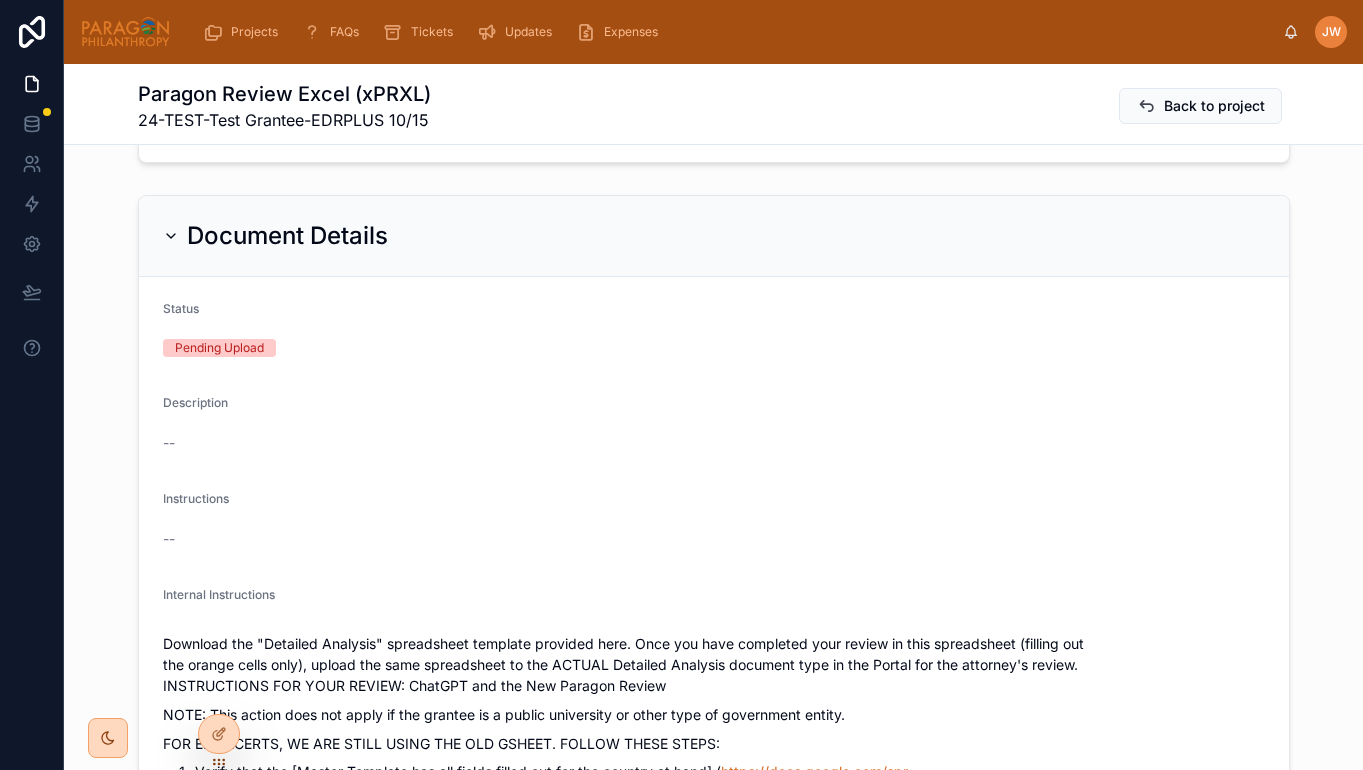 scroll, scrollTop: 366, scrollLeft: 0, axis: vertical 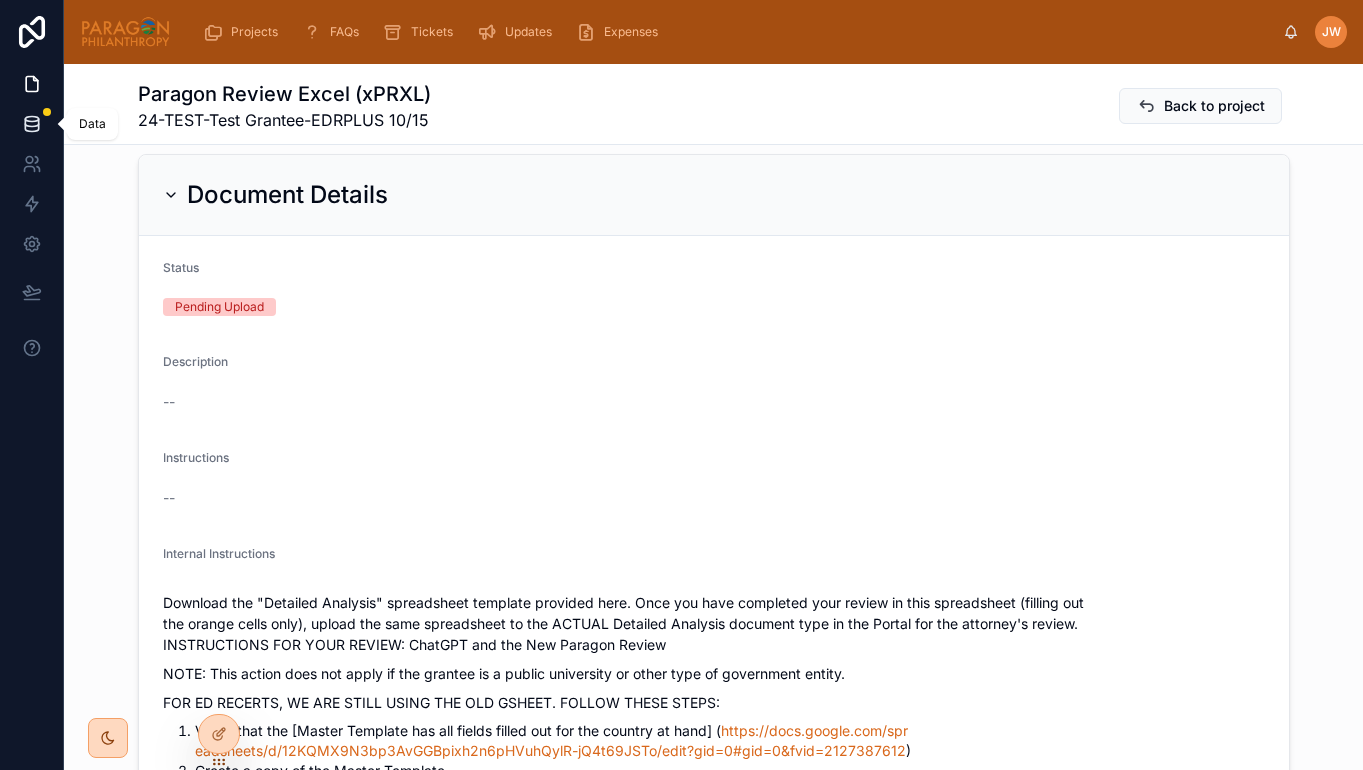 click 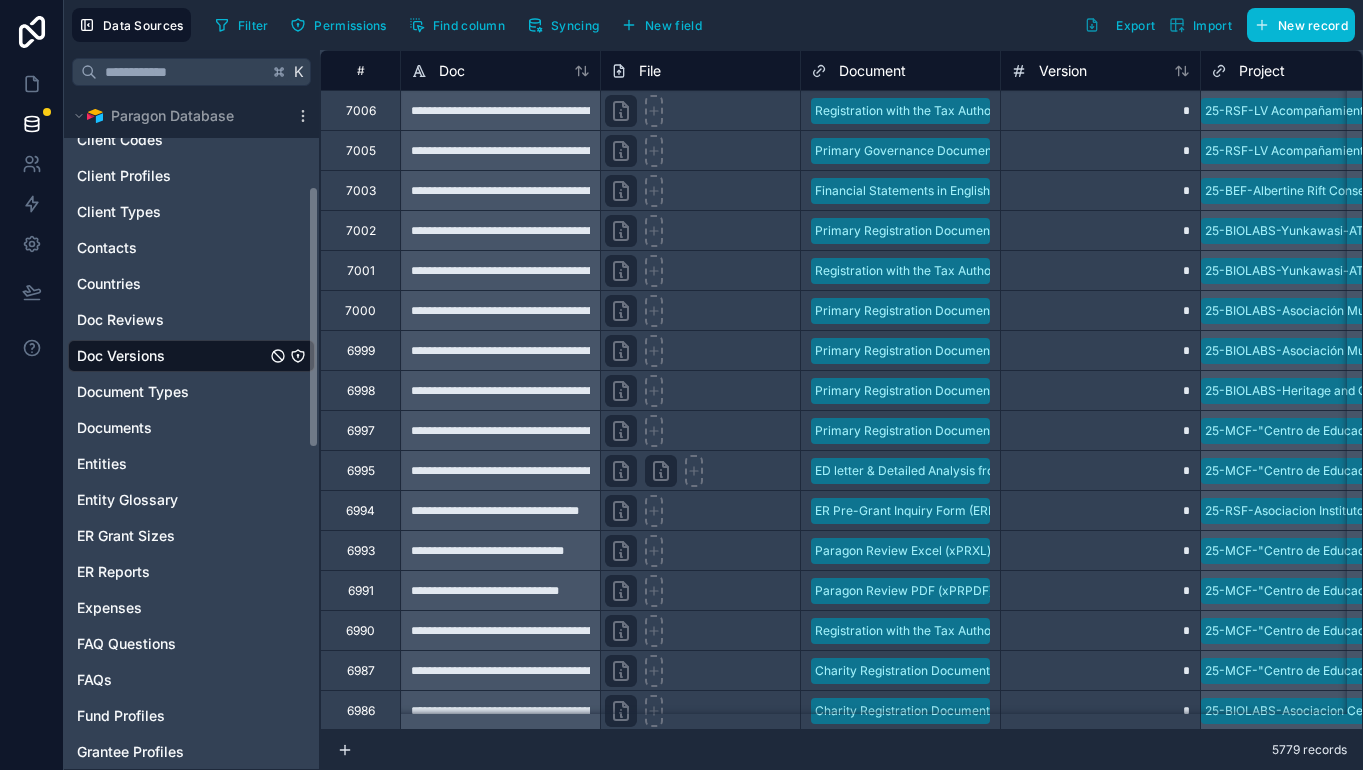 scroll, scrollTop: 234, scrollLeft: 0, axis: vertical 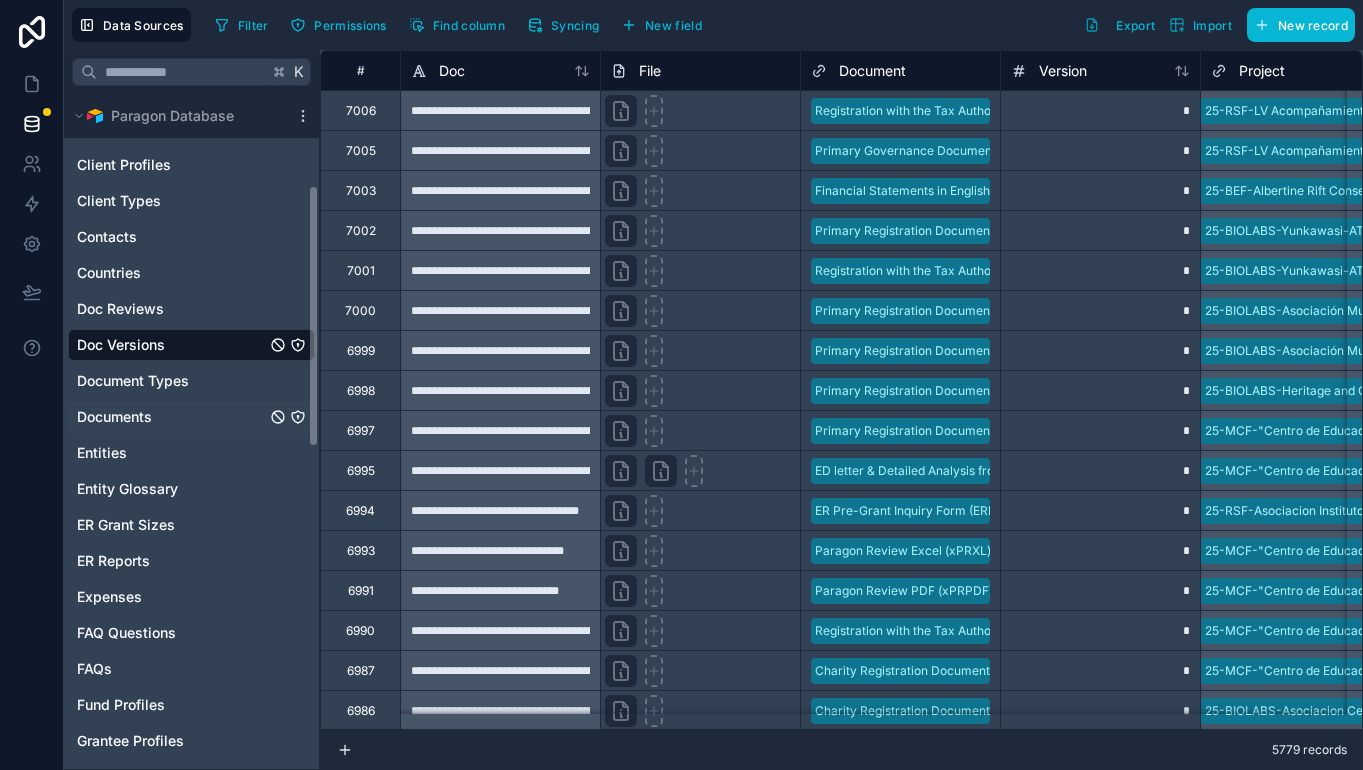 click 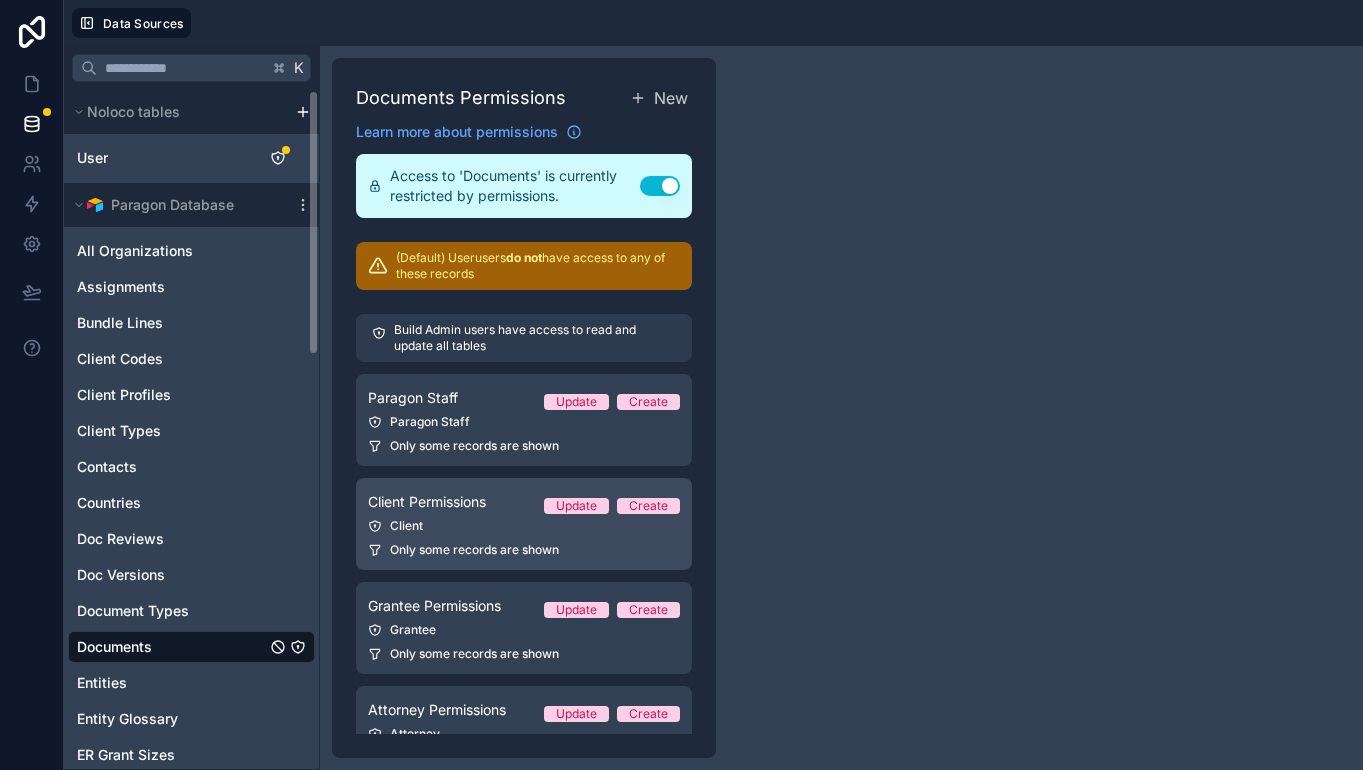 scroll, scrollTop: 56, scrollLeft: 0, axis: vertical 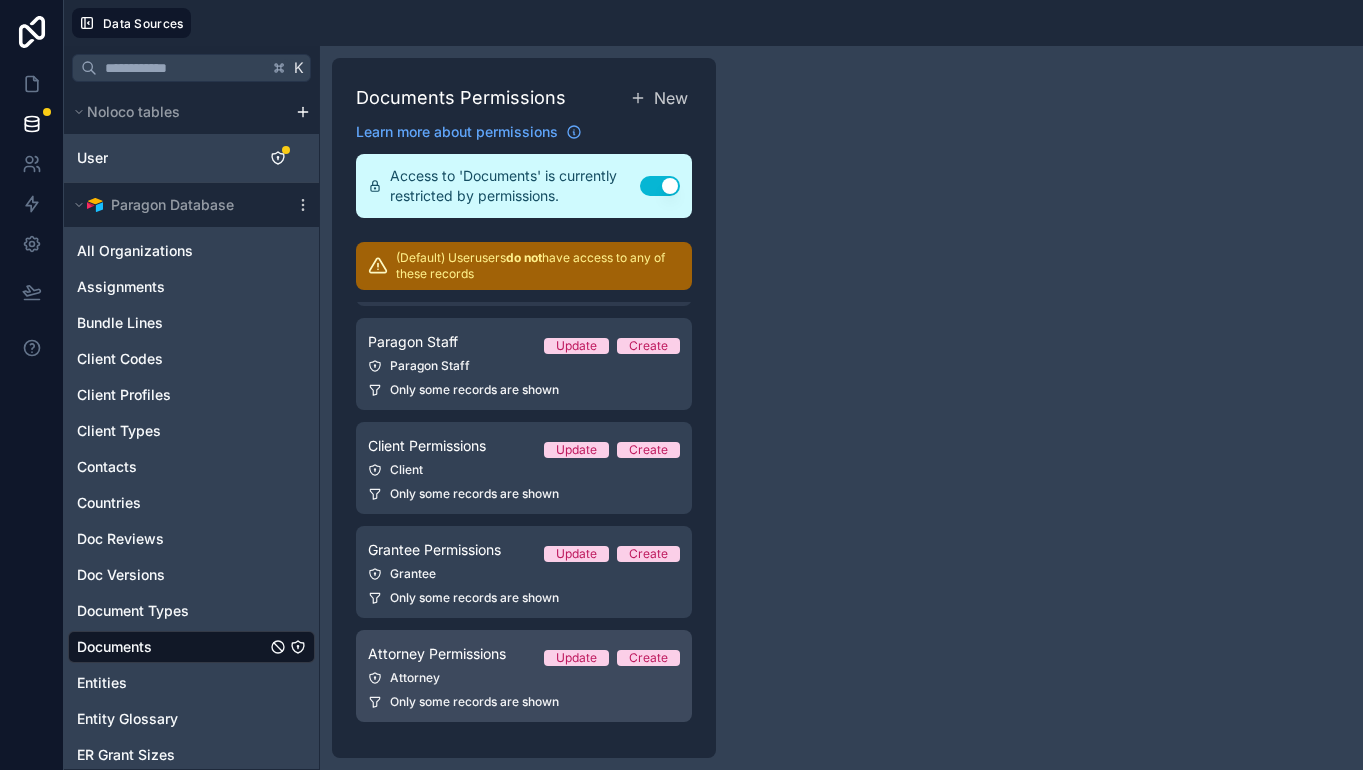 click on "Attorney" at bounding box center [524, 678] 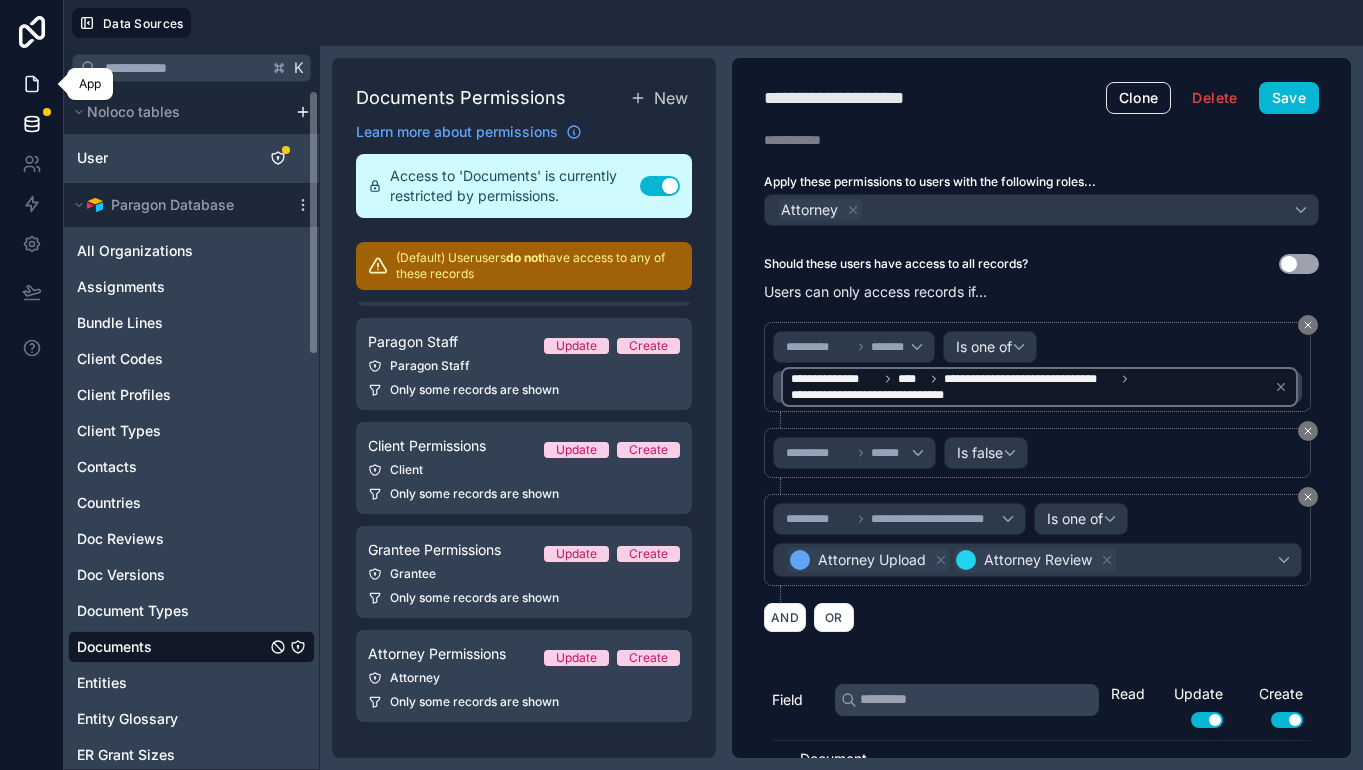 click 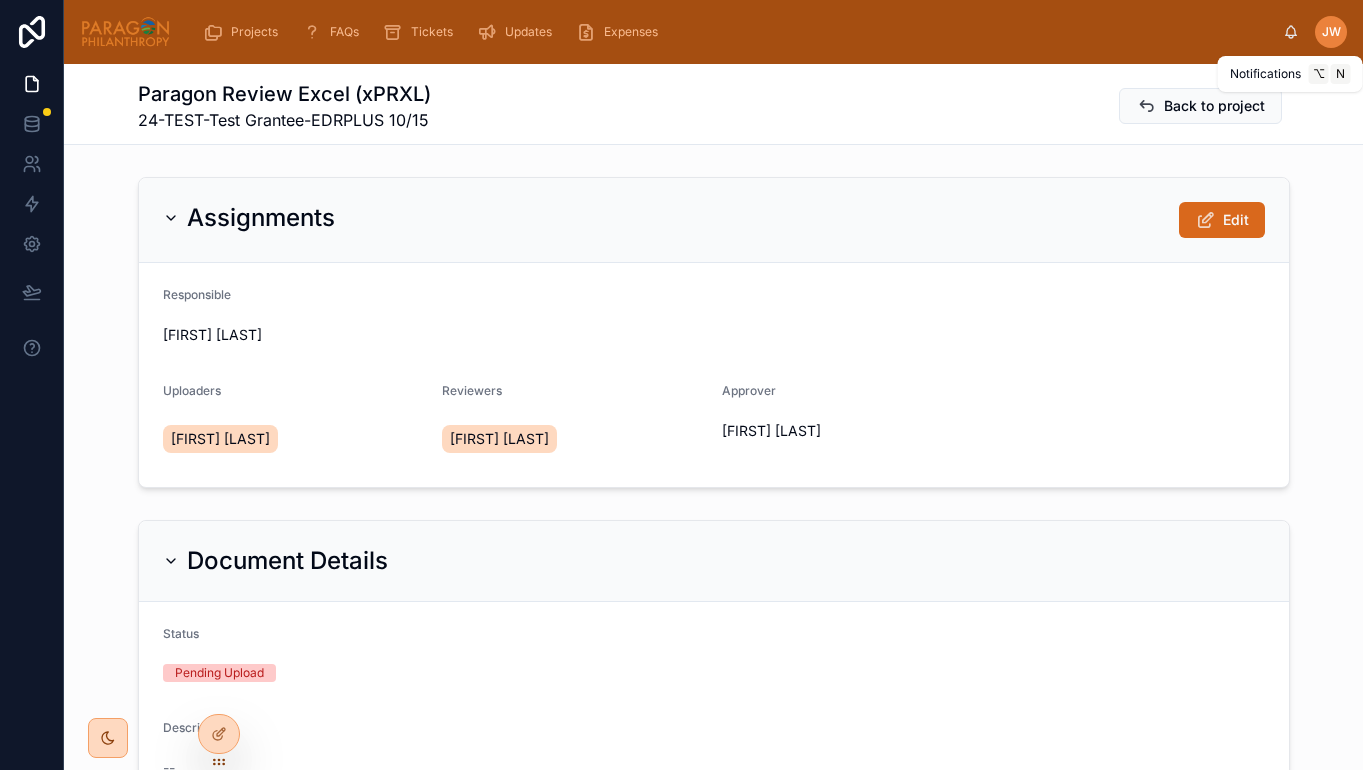 click 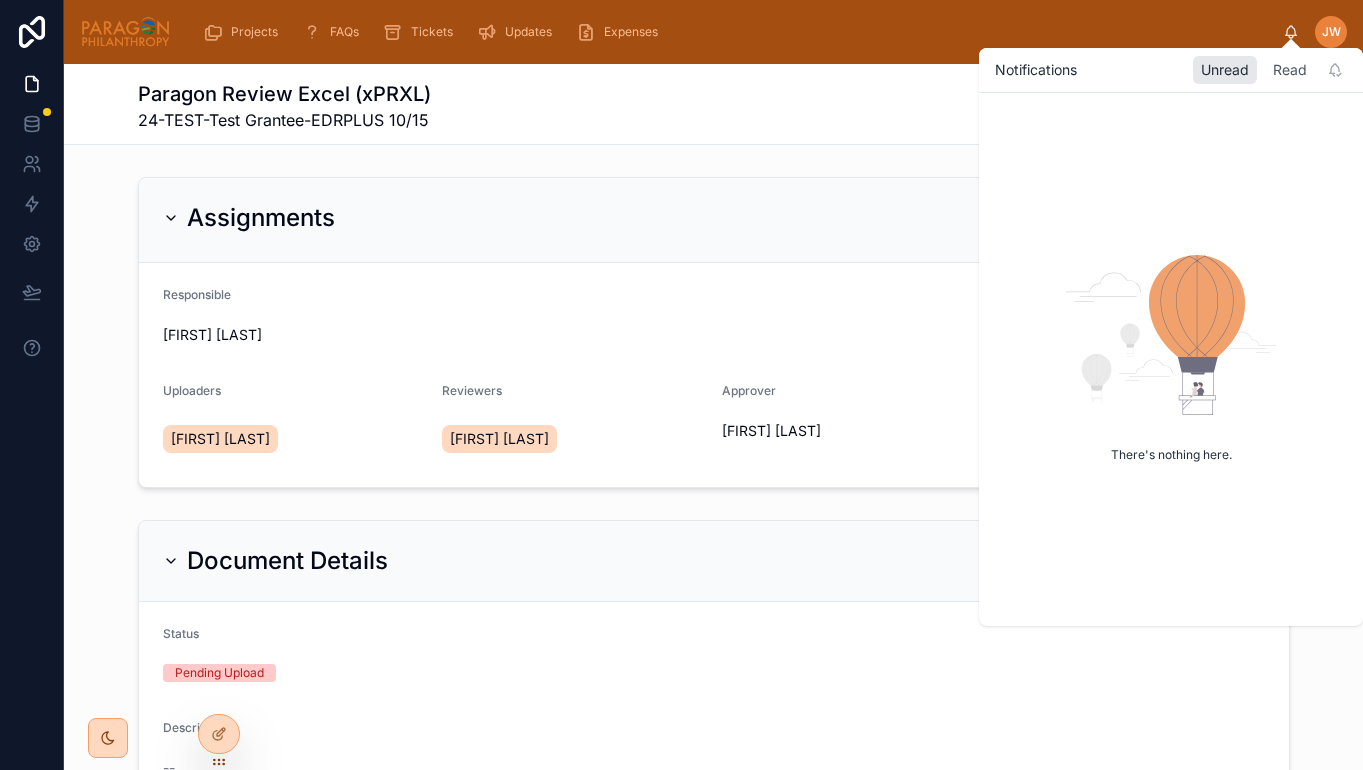 click on "Read" at bounding box center (1290, 70) 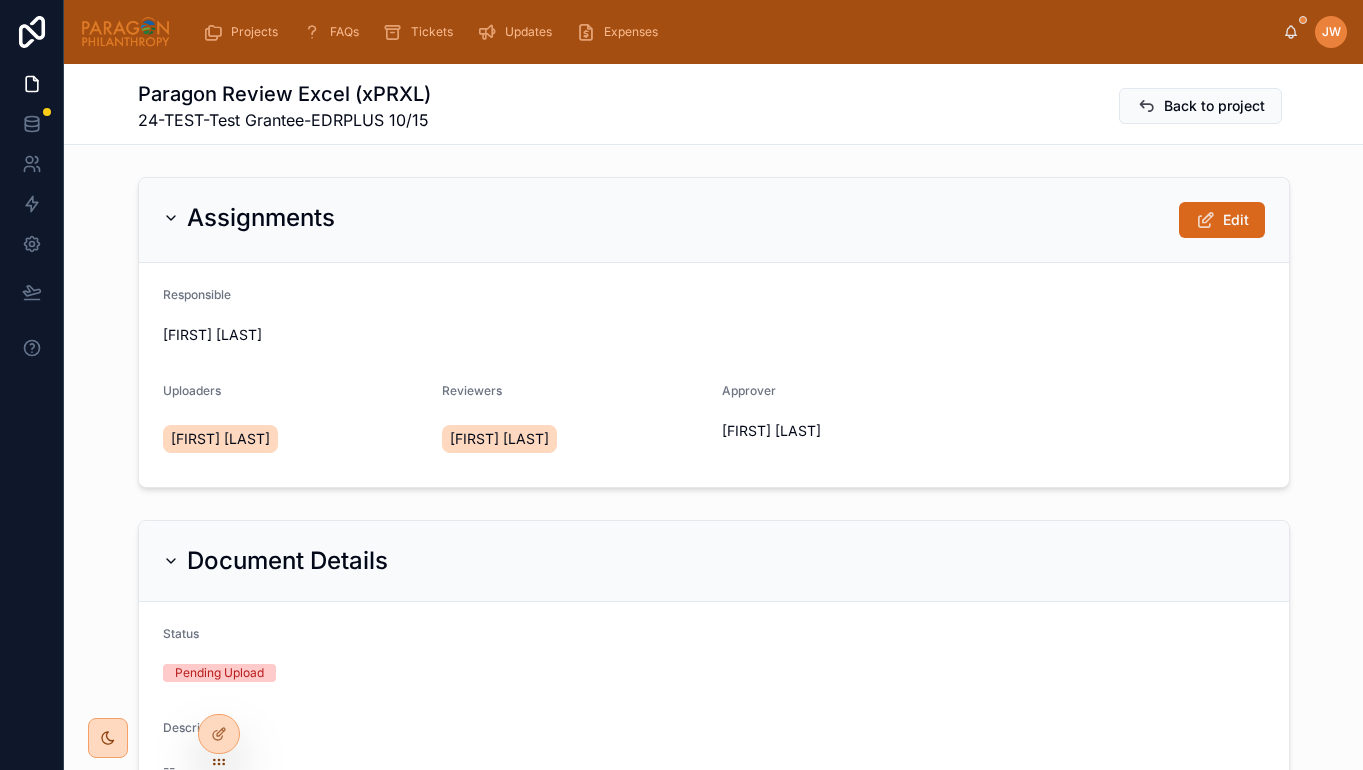 click on "JW" at bounding box center (1331, 32) 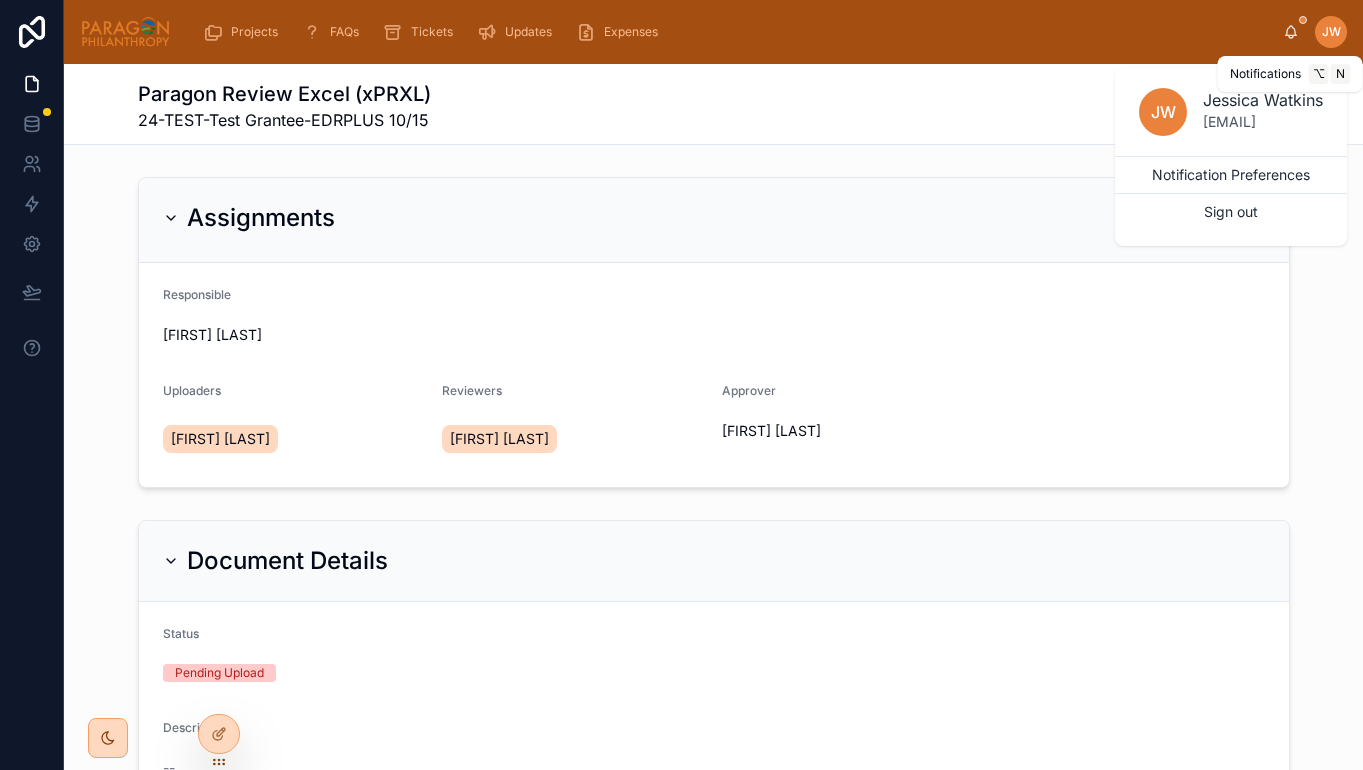 click 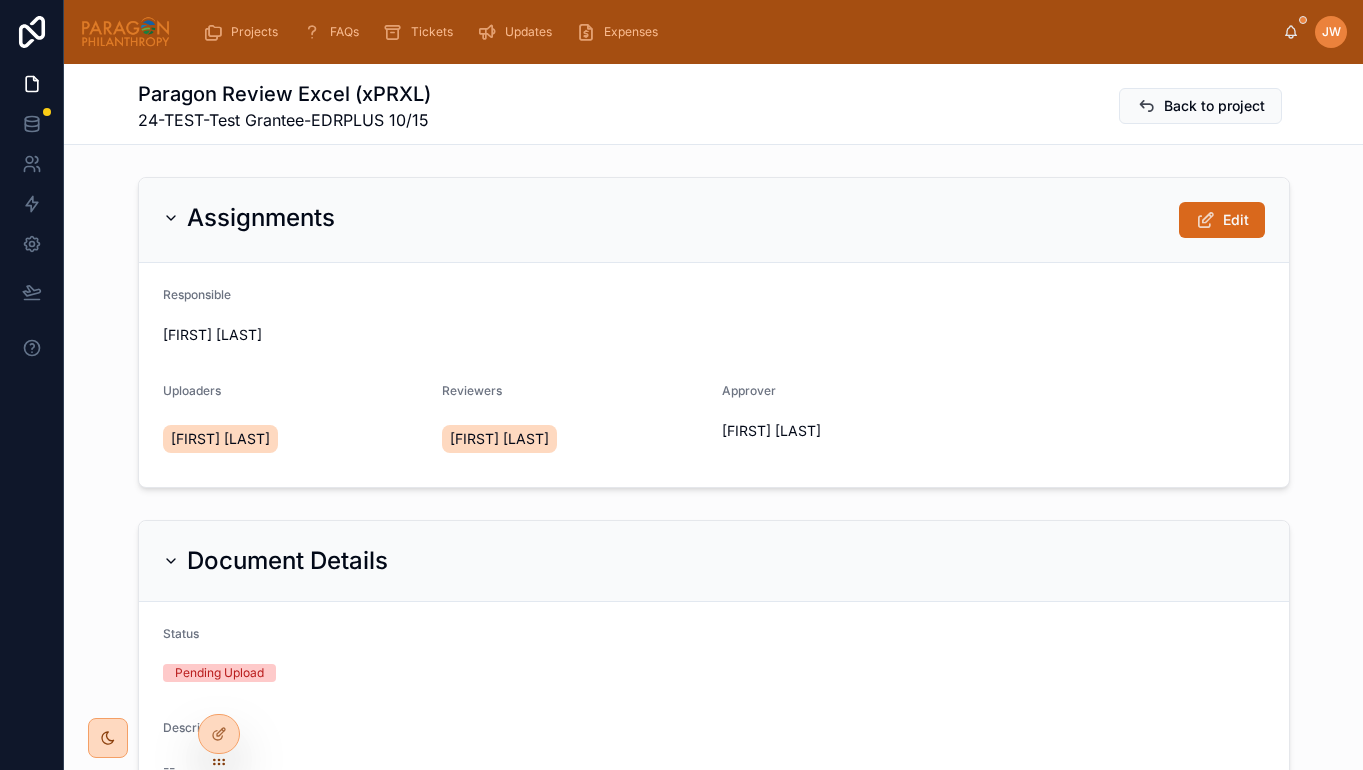 click on "Paragon Review Excel (xPRXL) 24-TEST-Test Grantee-EDRPLUS 10/15 Back to project Assignments Edit Responsible [NAME] Uploaders [NAME] Reviewers [NAME] Approver [NAME] Document Details Status Pending Upload Description -- Instructions -- Internal Instructions Download the "Detailed Analysis" spreadsheet template provided here. Once you have completed your review in this spreadsheet (filling out the orange cells only), upload the same spreadsheet to the ACTUAL Detailed Analysis document type in the Portal for the attorney's review.
INSTRUCTIONS FOR YOUR REVIEW: ChatGPT and the New Paragon Review NOTE: This action does not apply if the grantee is a public university or other type of government entity. FOR ED RECERTS, WE ARE STILL USING THE OLD GSHEET. FOLLOW THESE STEPS: Verify that the [Master Template has all fields filled out for the country at hand] ( ) Create a copy of the Master Template Rename the copy to [Project Name] Download Template Comments JW [FIRST]" at bounding box center [713, 1365] 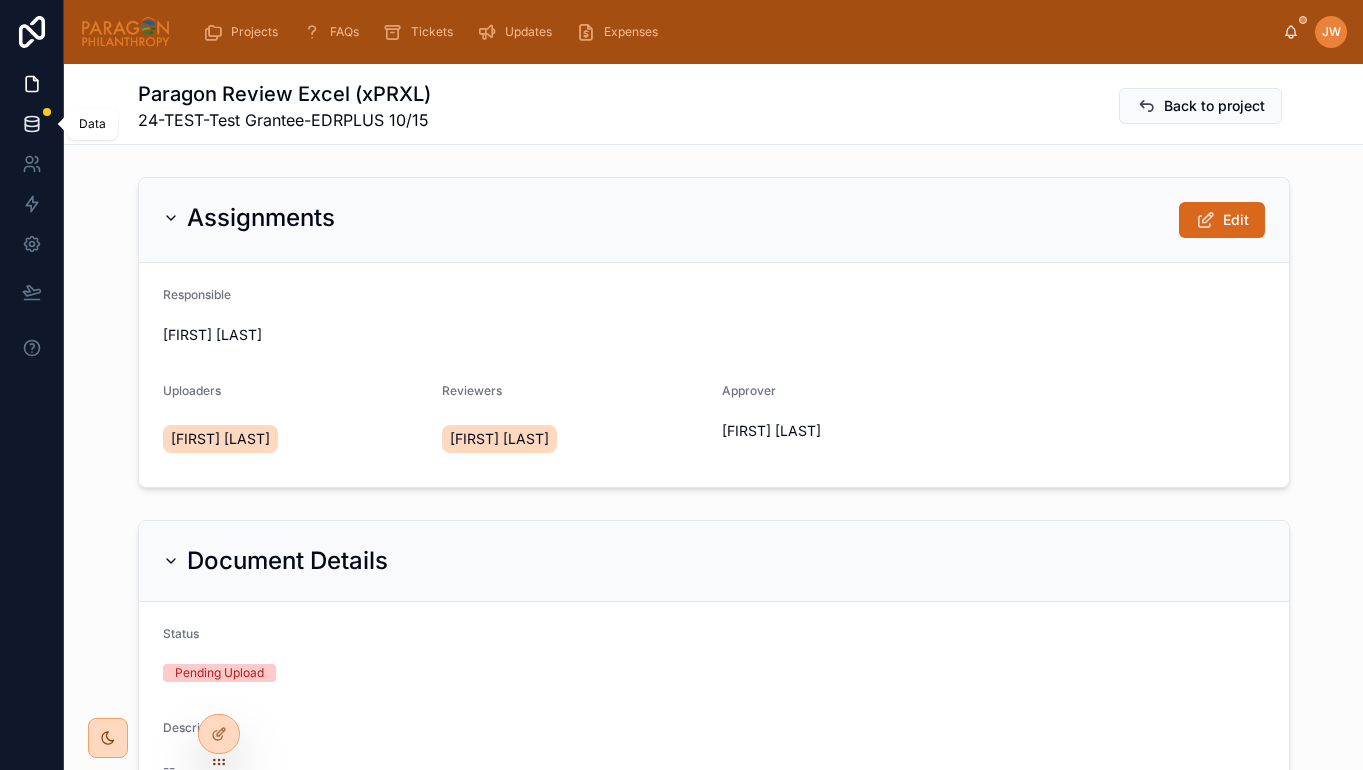 click at bounding box center [31, 124] 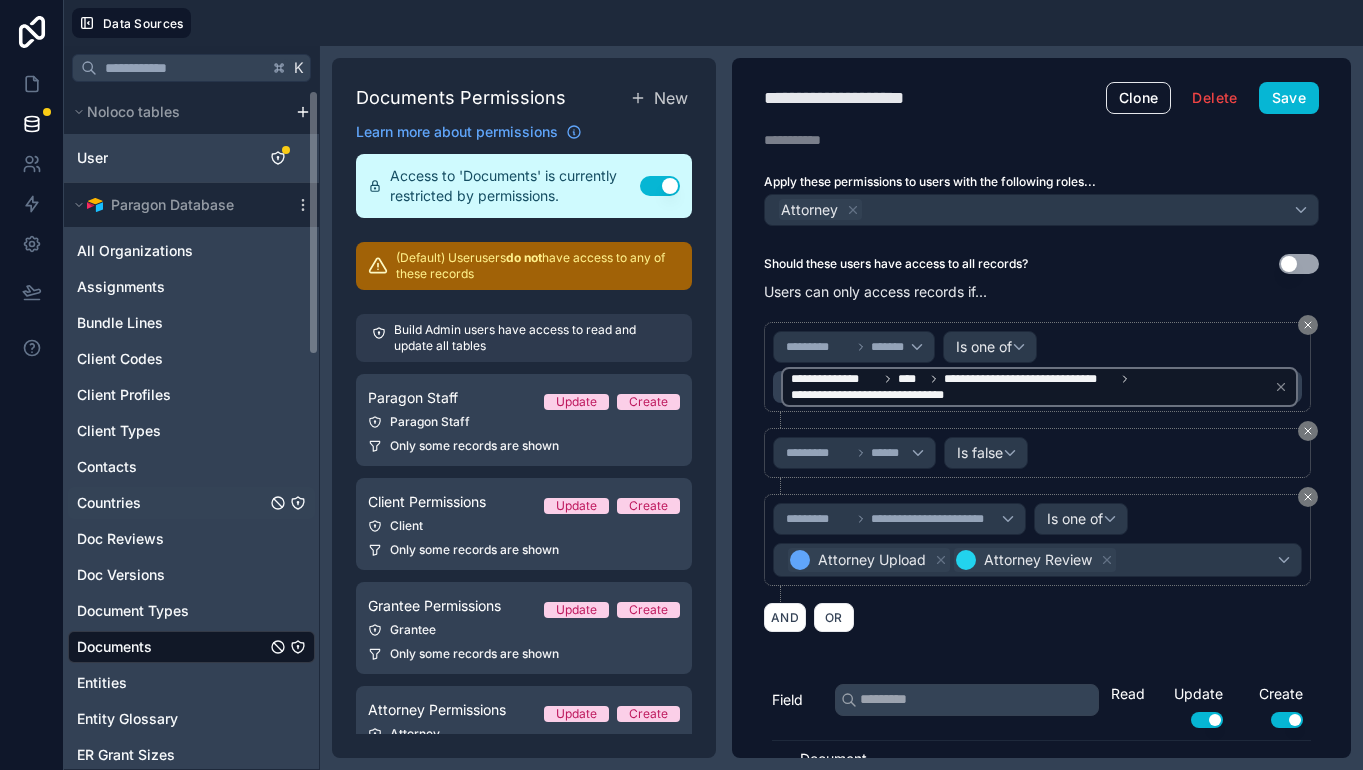 scroll, scrollTop: 217, scrollLeft: 0, axis: vertical 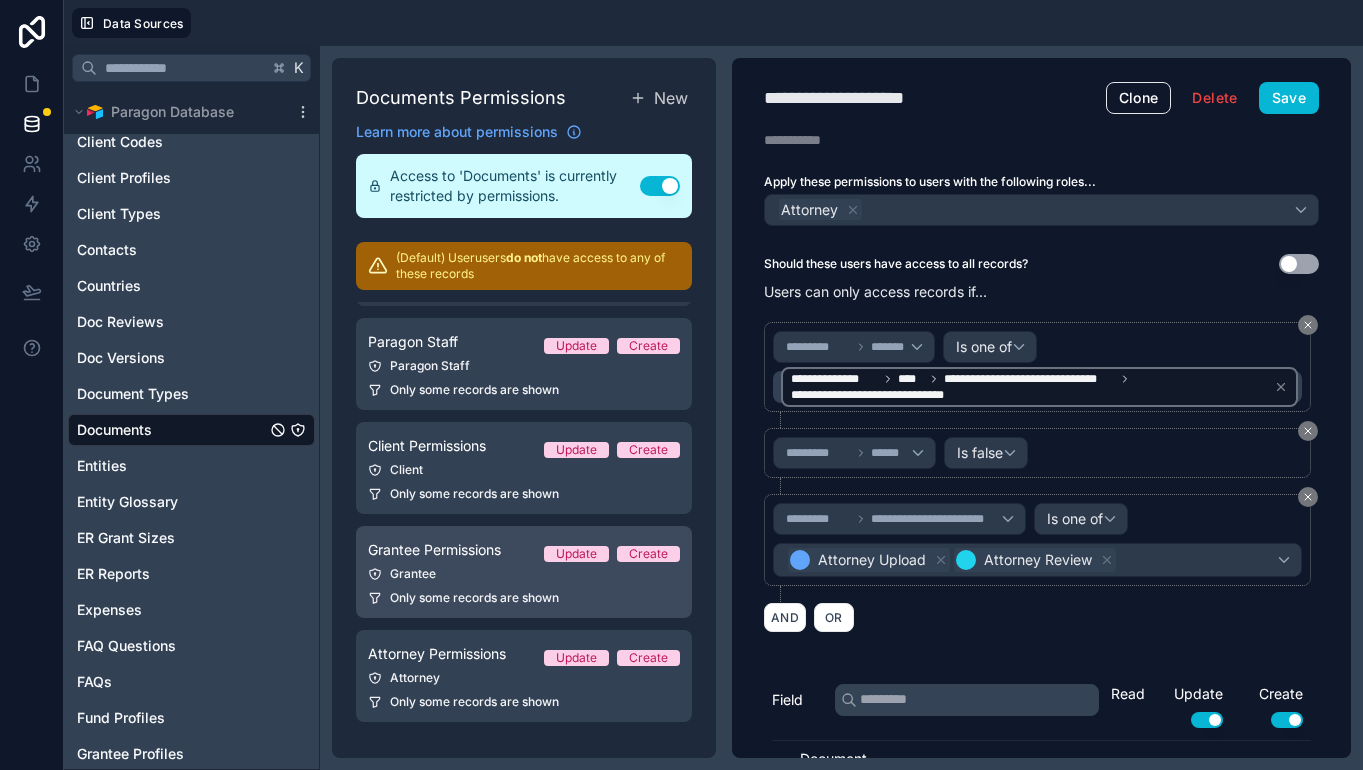 click on "Grantee Permissions" at bounding box center (434, 550) 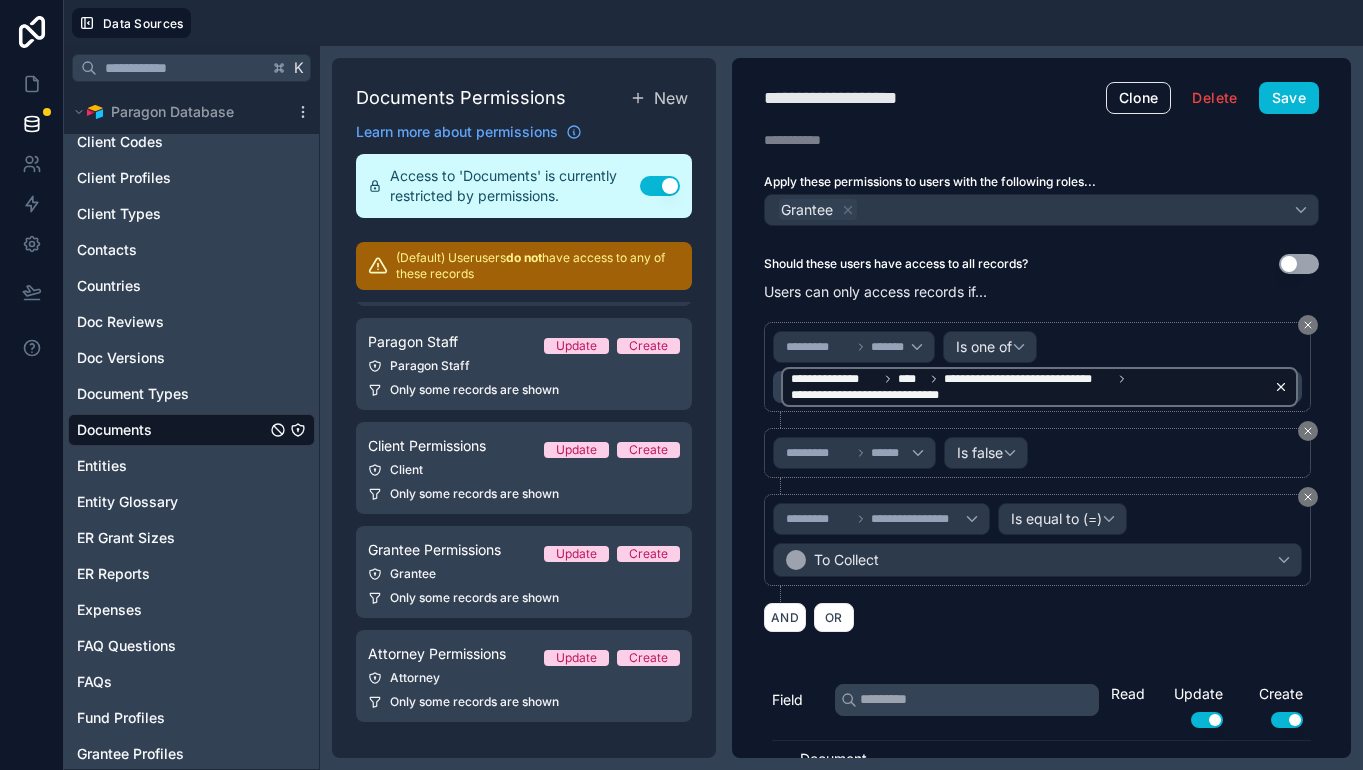 scroll, scrollTop: 24, scrollLeft: 0, axis: vertical 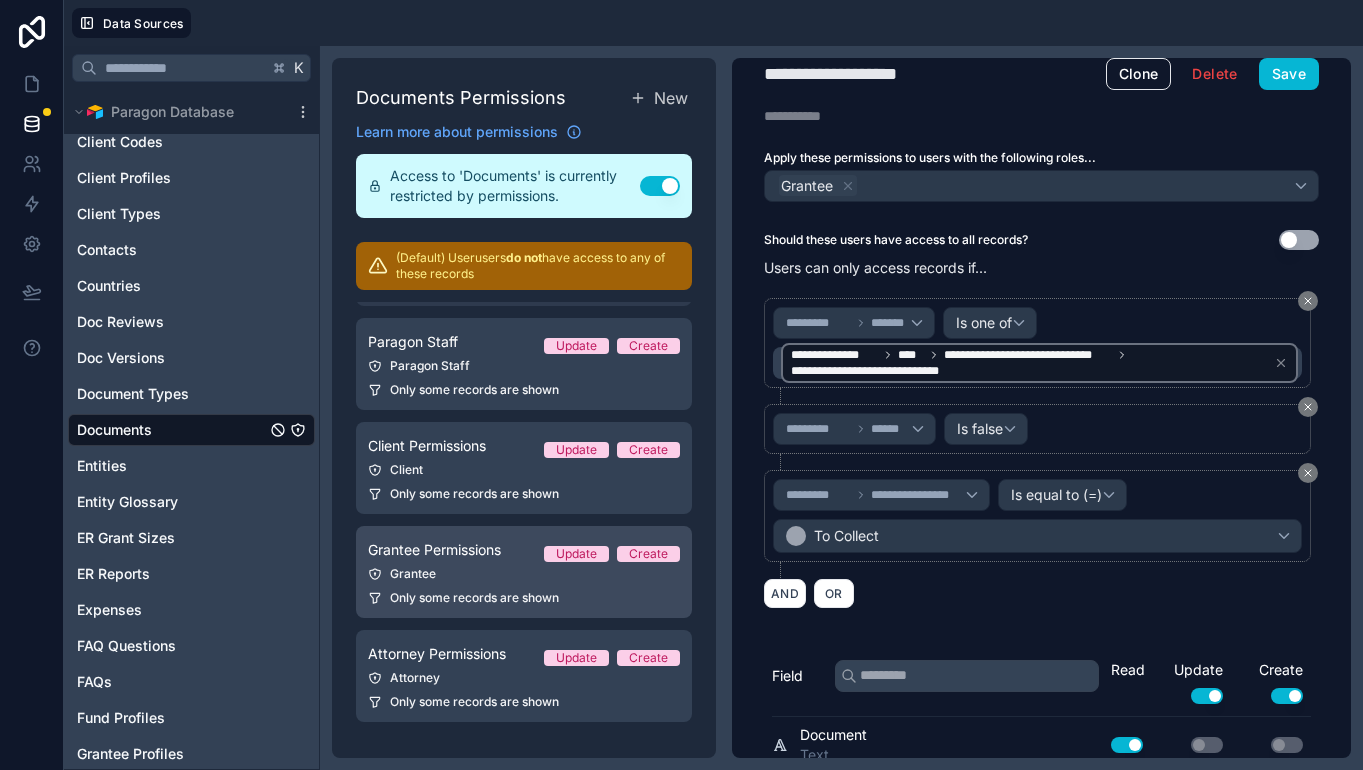 click on "Grantee Permissions" at bounding box center [434, 550] 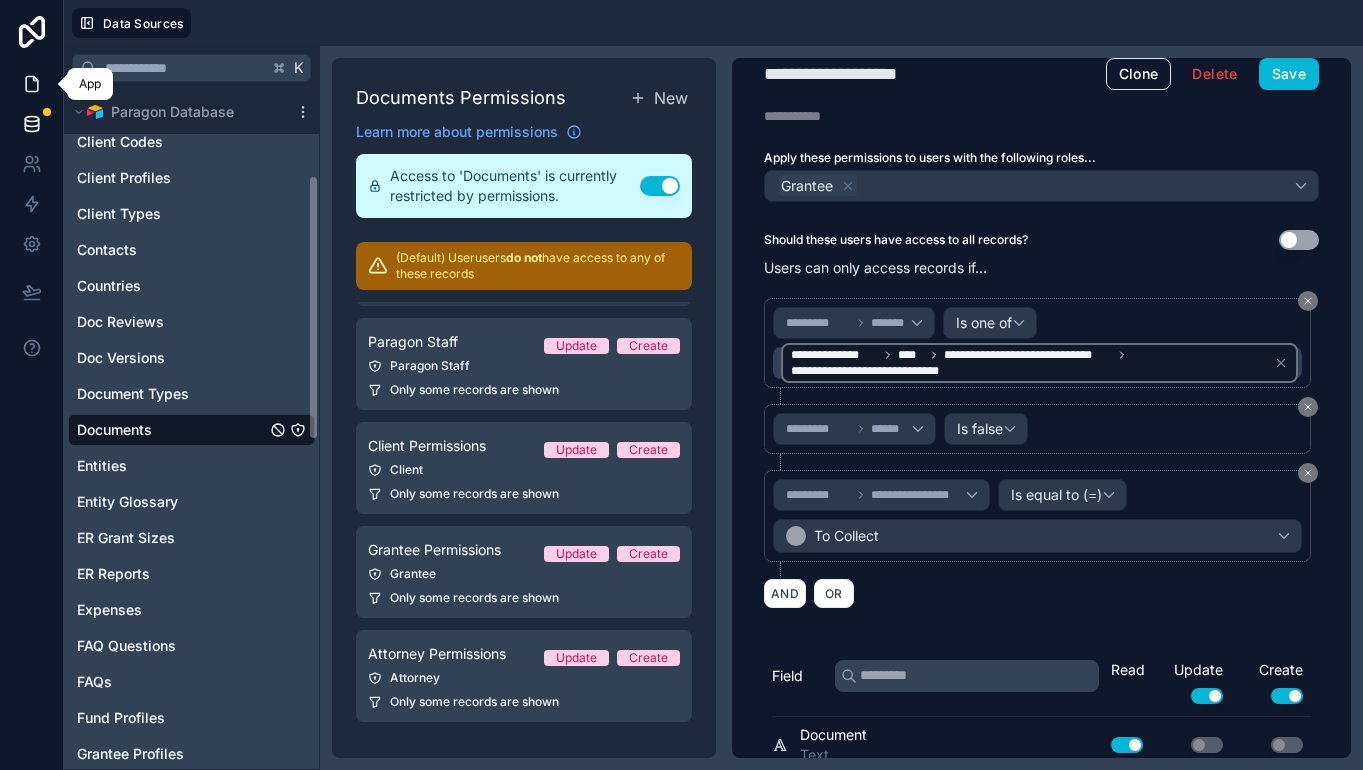 click at bounding box center [31, 84] 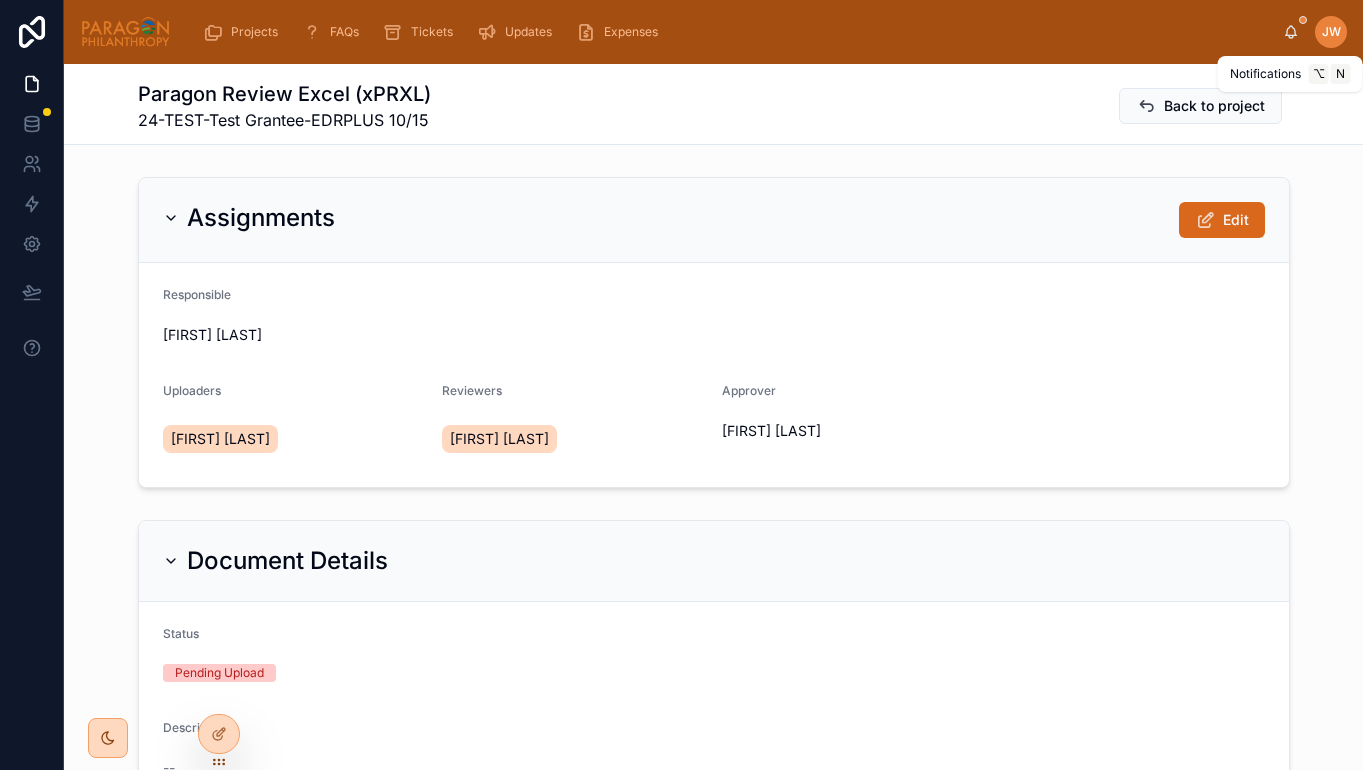 click 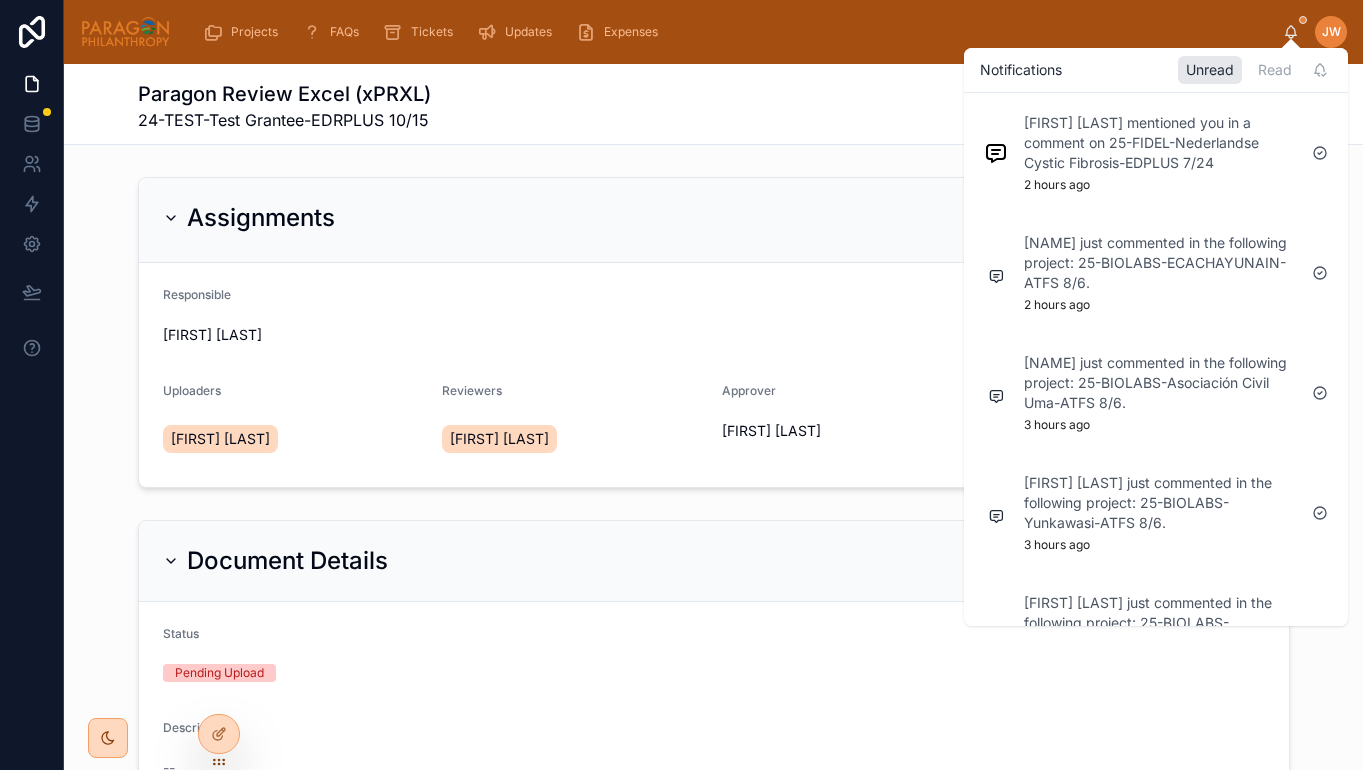 click on "Paragon Review Excel (xPRXL) 24-TEST-Test Grantee-EDRPLUS 10/15 Back to project" at bounding box center [714, 106] 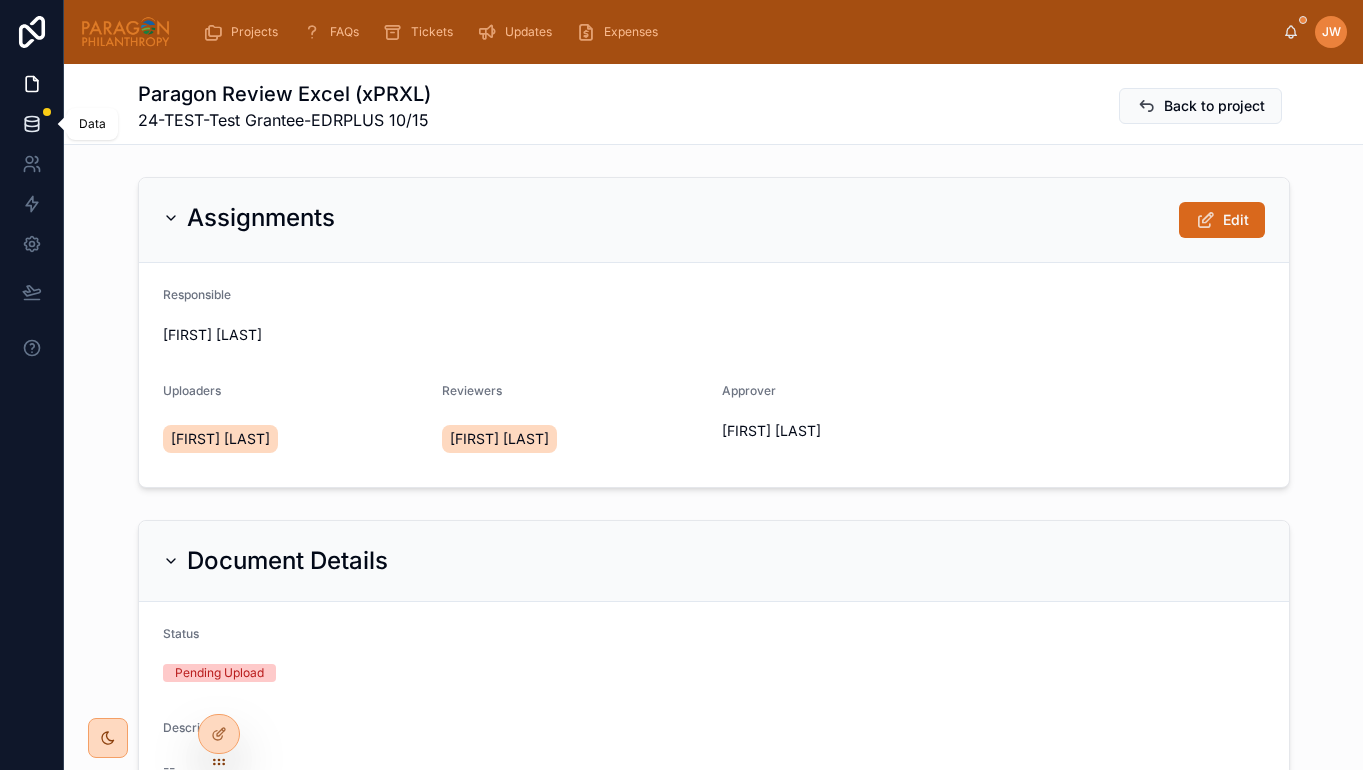 click 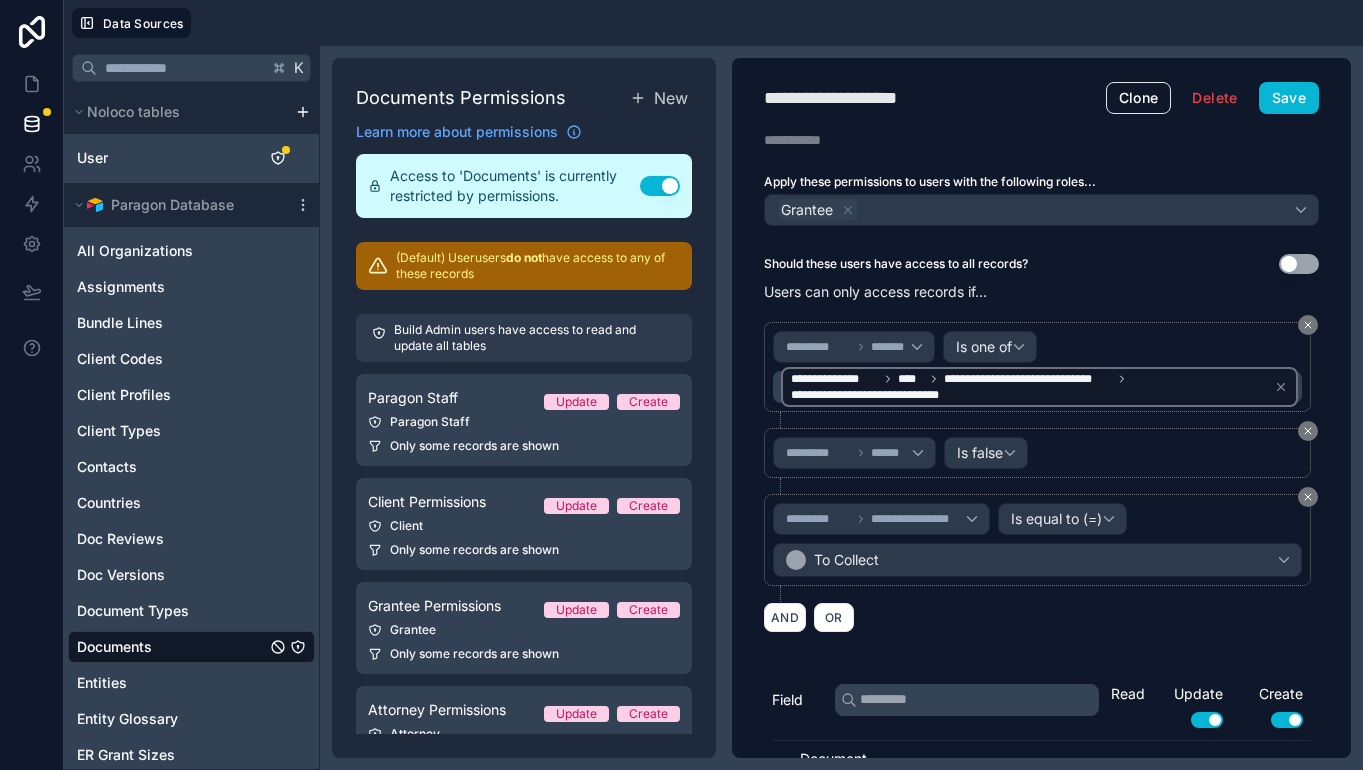 click on "Documents" at bounding box center [191, 647] 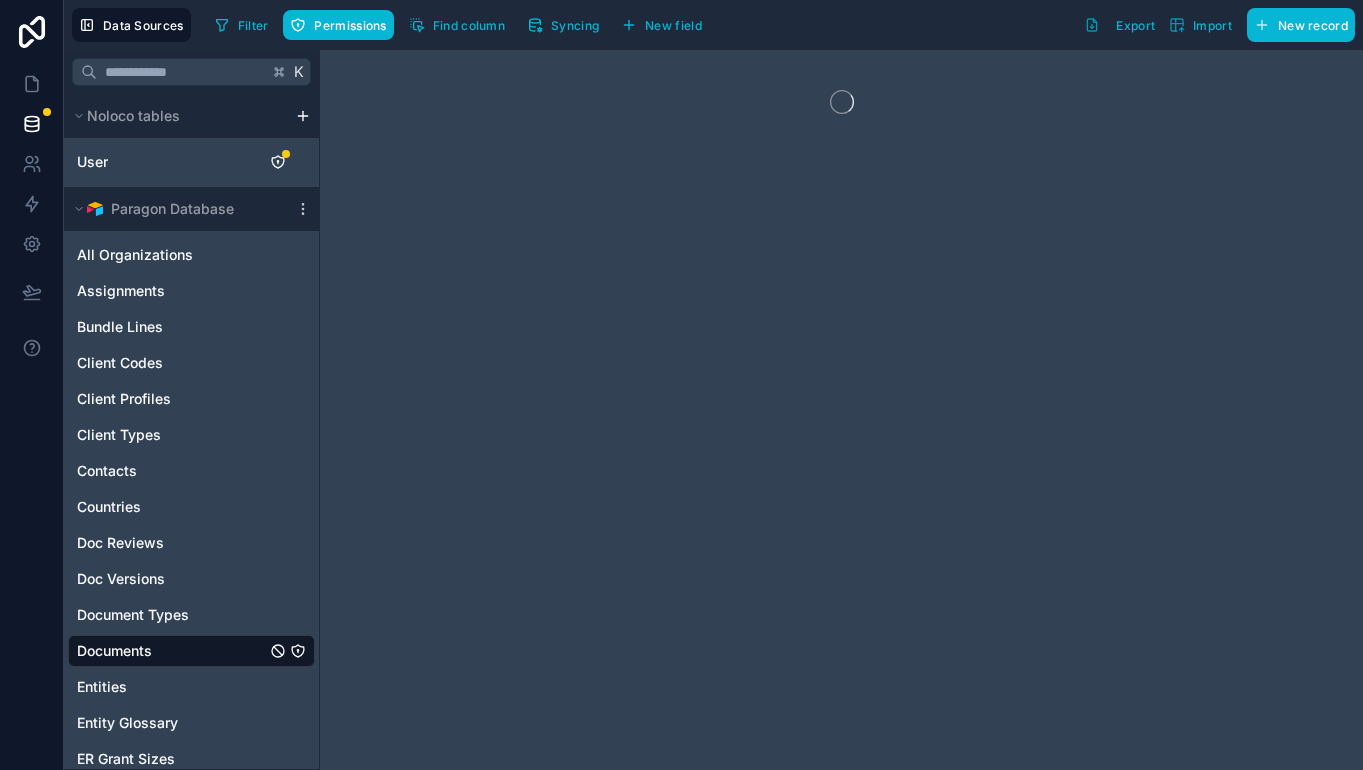 click 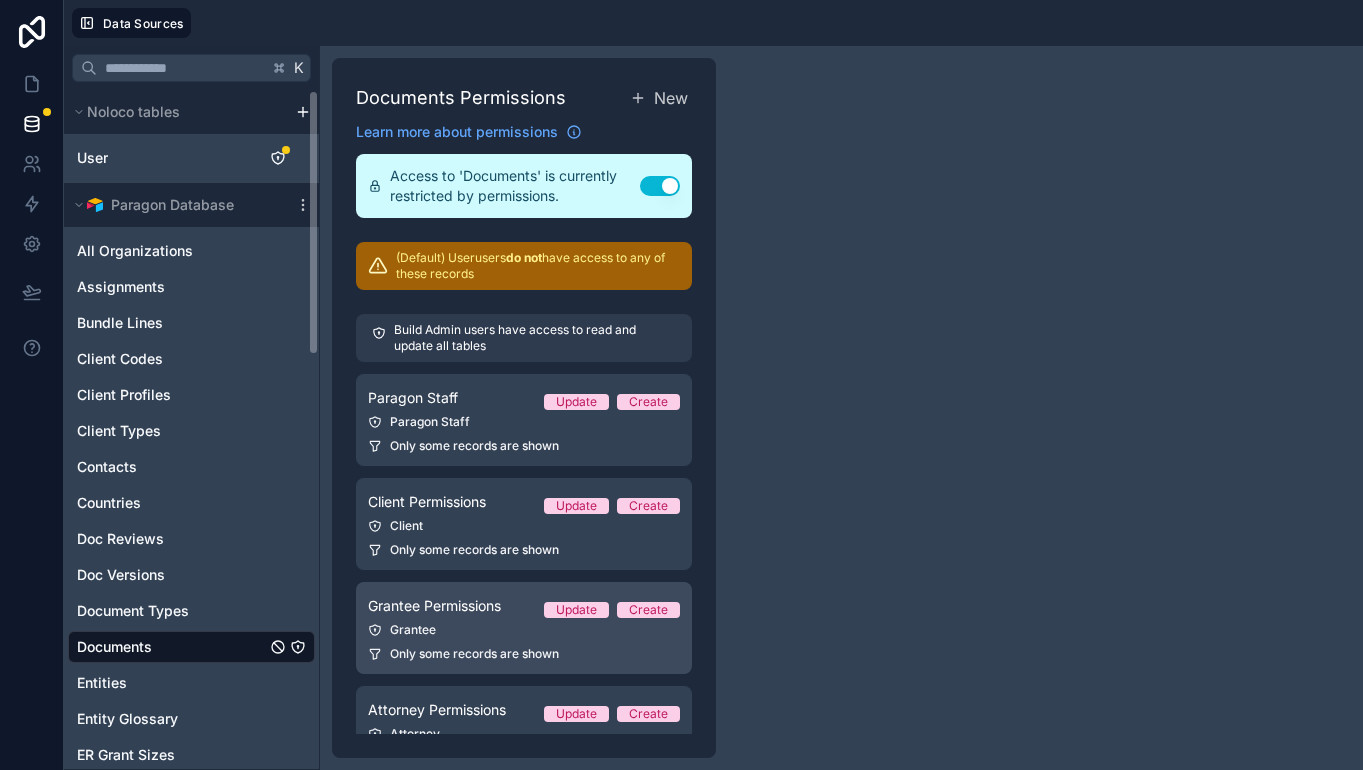 click on "Grantee Permissions" at bounding box center (434, 606) 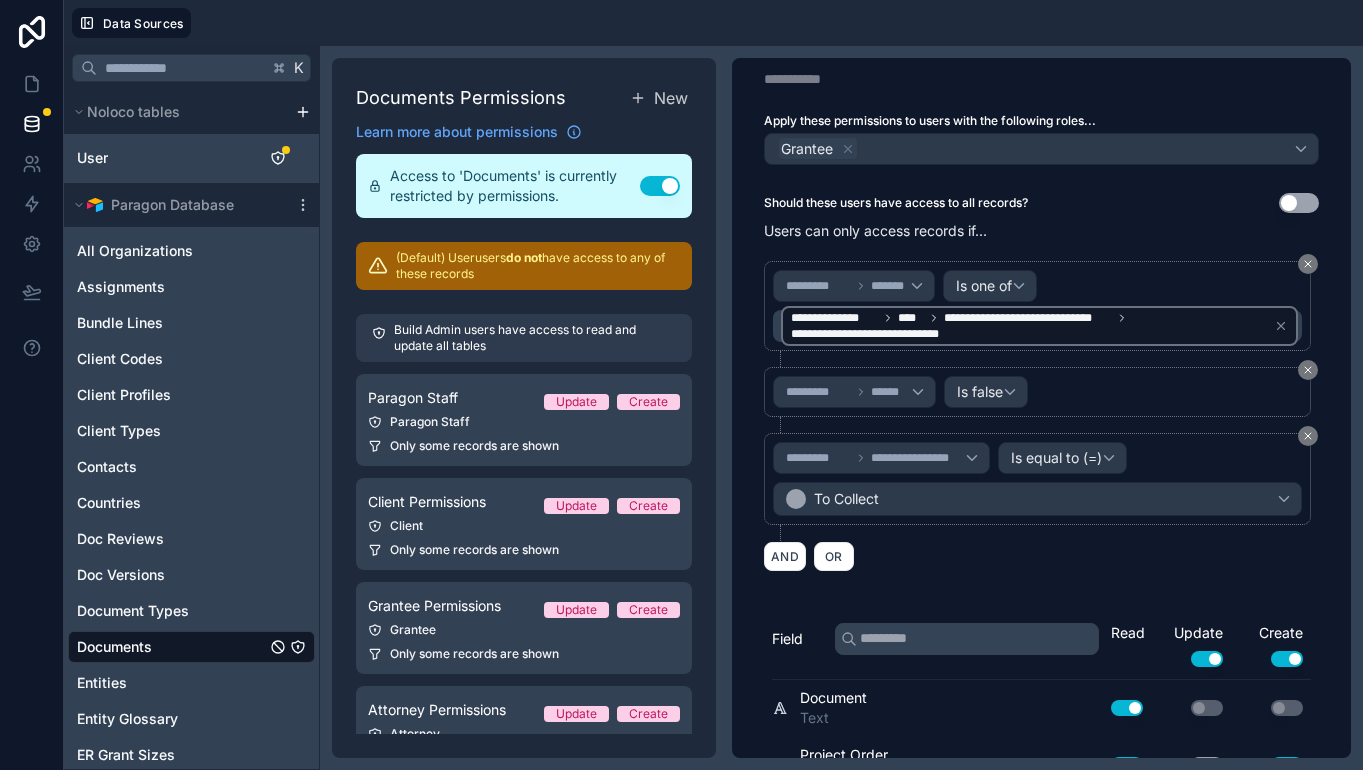 scroll, scrollTop: 0, scrollLeft: 0, axis: both 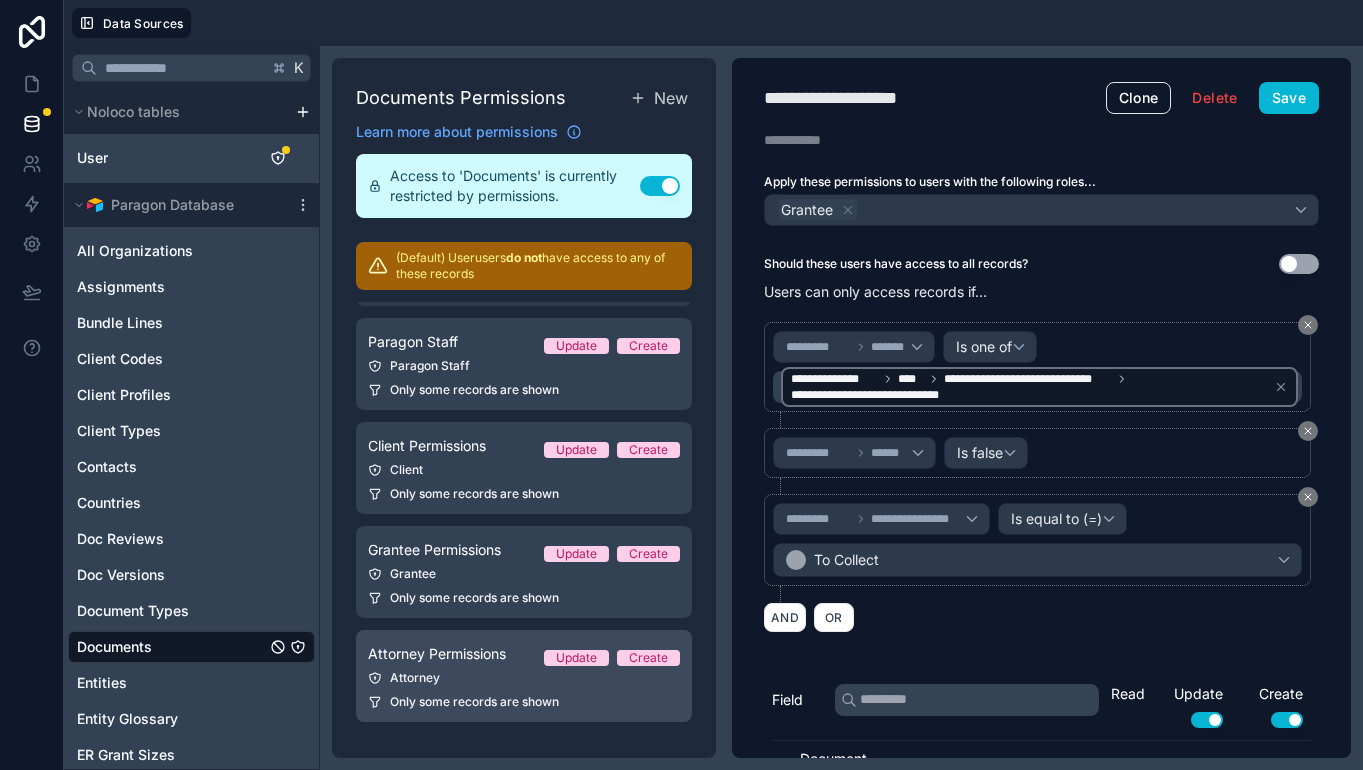 click on "Attorney" at bounding box center (524, 678) 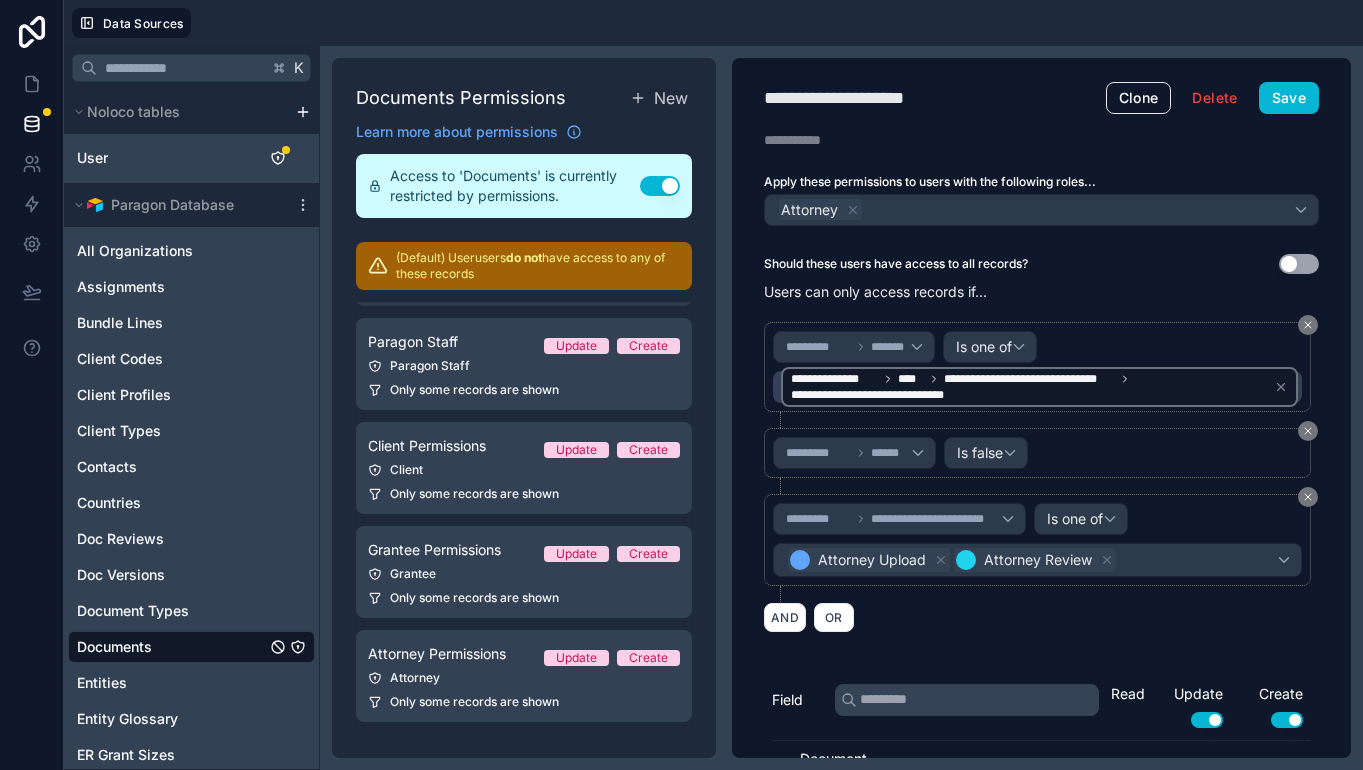 click on "********* ****** Is false" at bounding box center [1041, 461] 